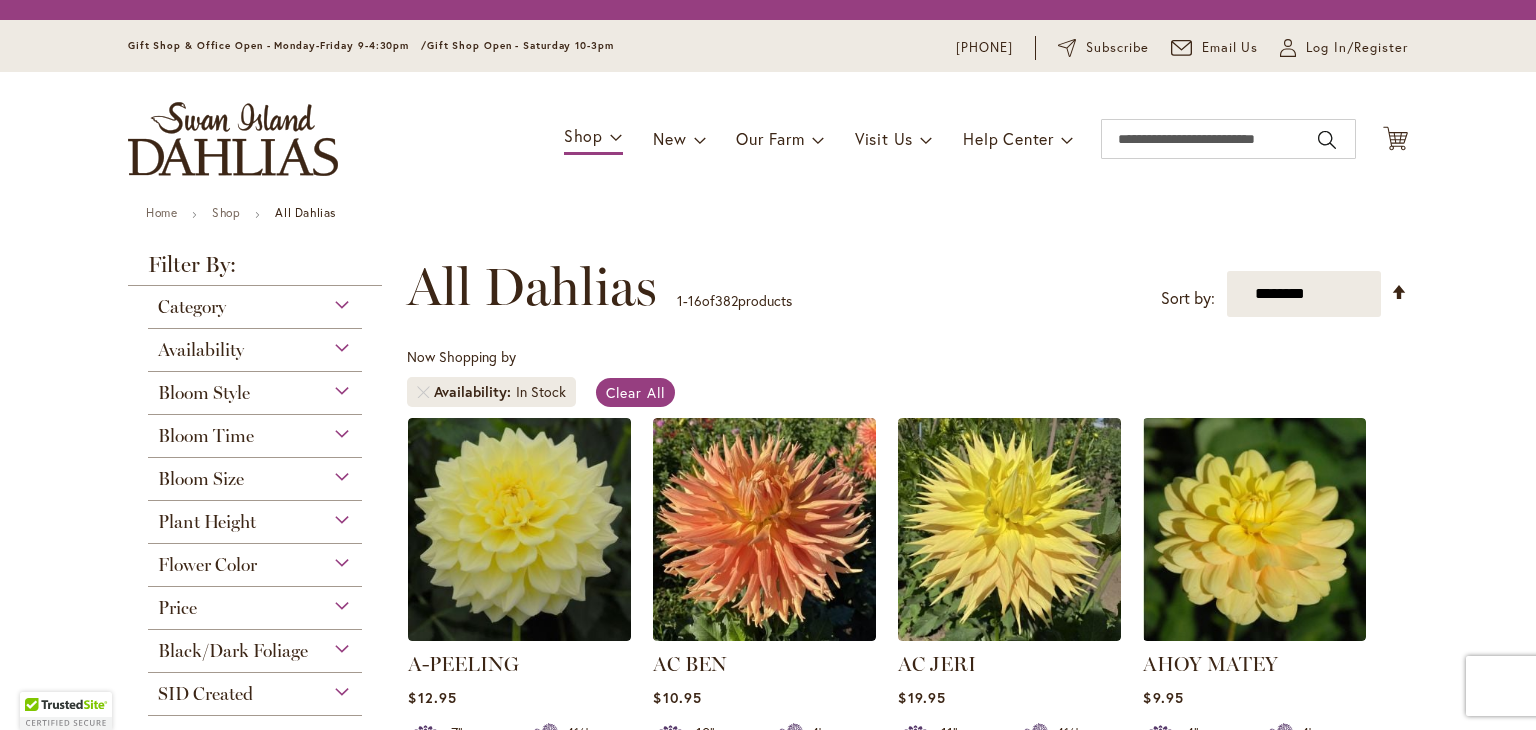 scroll, scrollTop: 0, scrollLeft: 0, axis: both 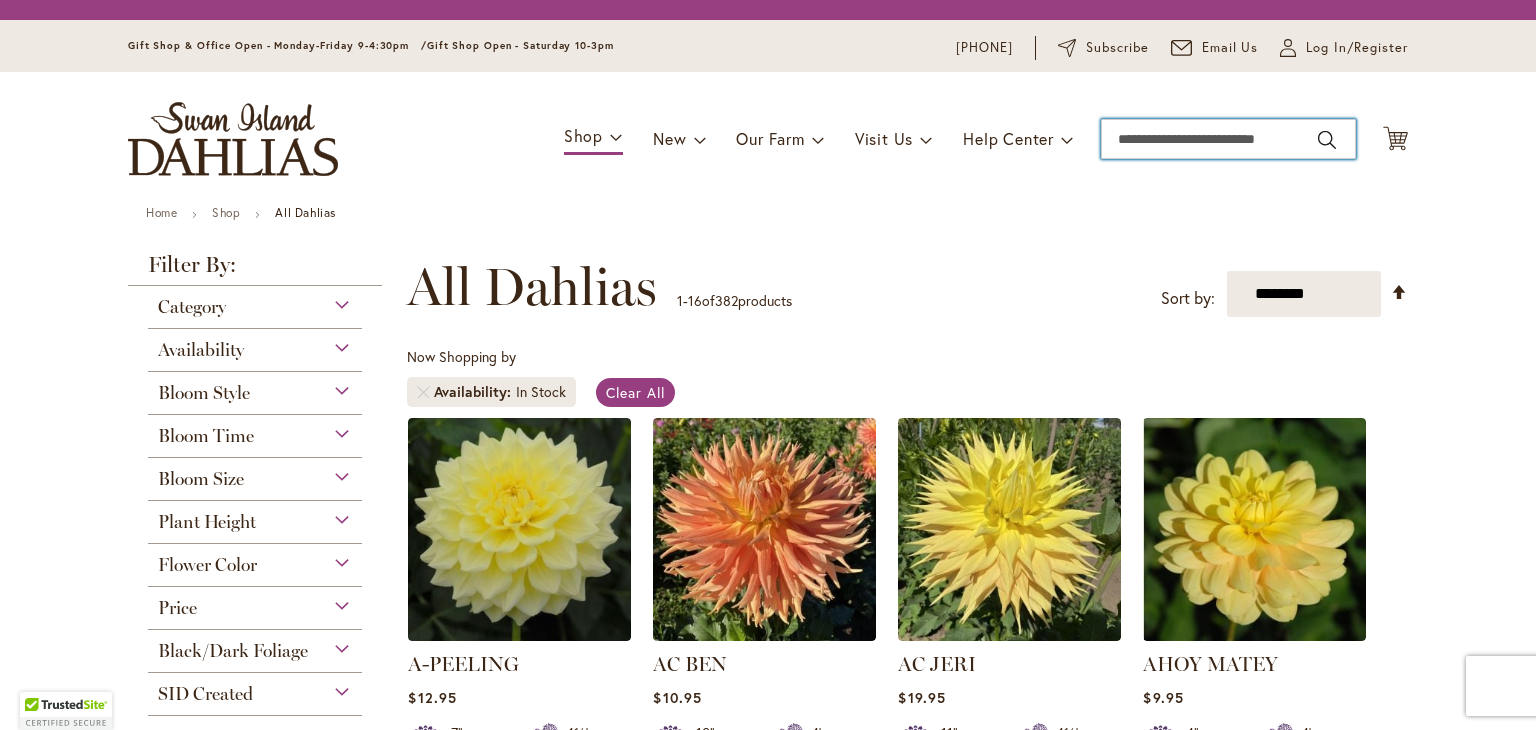 click on "Search" at bounding box center [1228, 139] 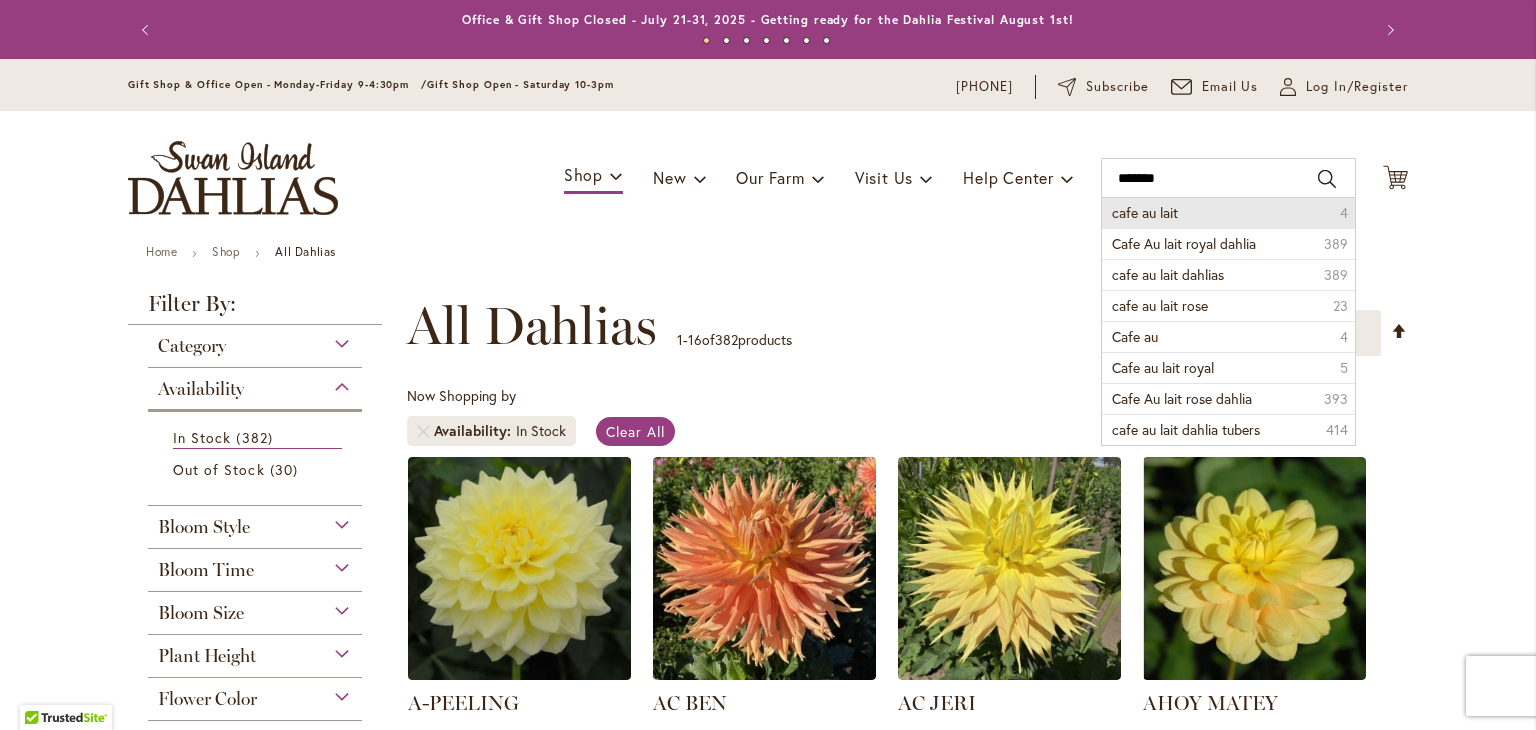 click on "cafe au lait" at bounding box center [1145, 212] 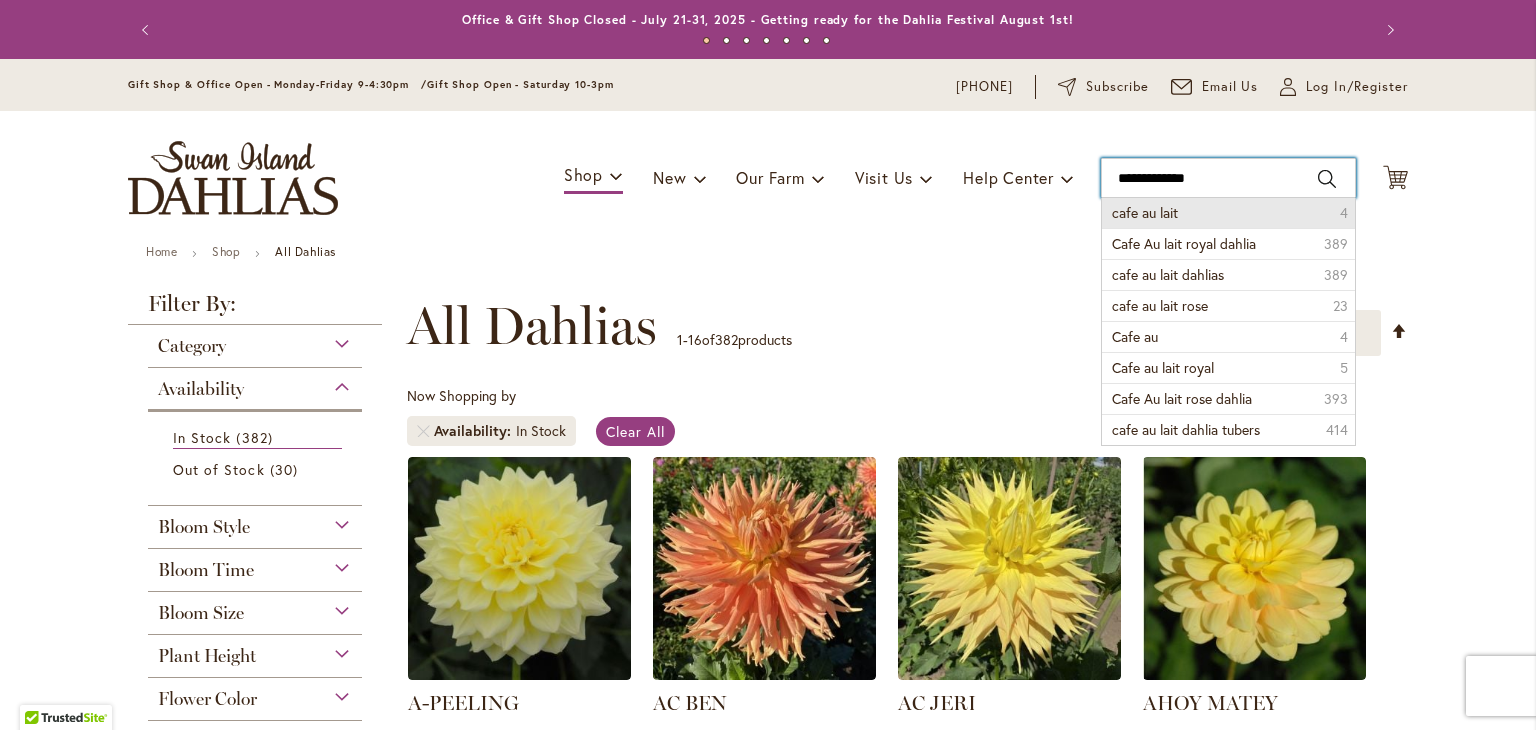 type on "**********" 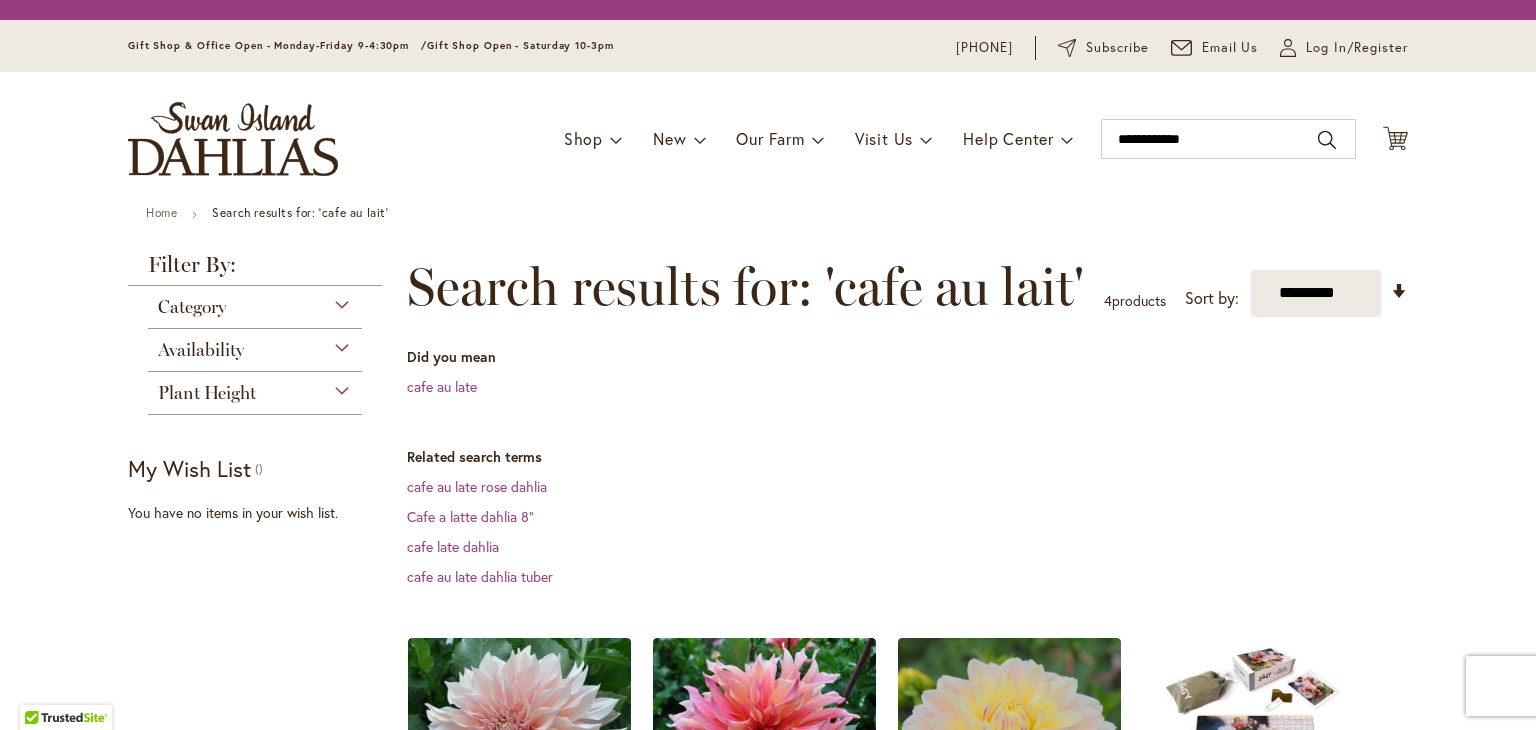 scroll, scrollTop: 0, scrollLeft: 0, axis: both 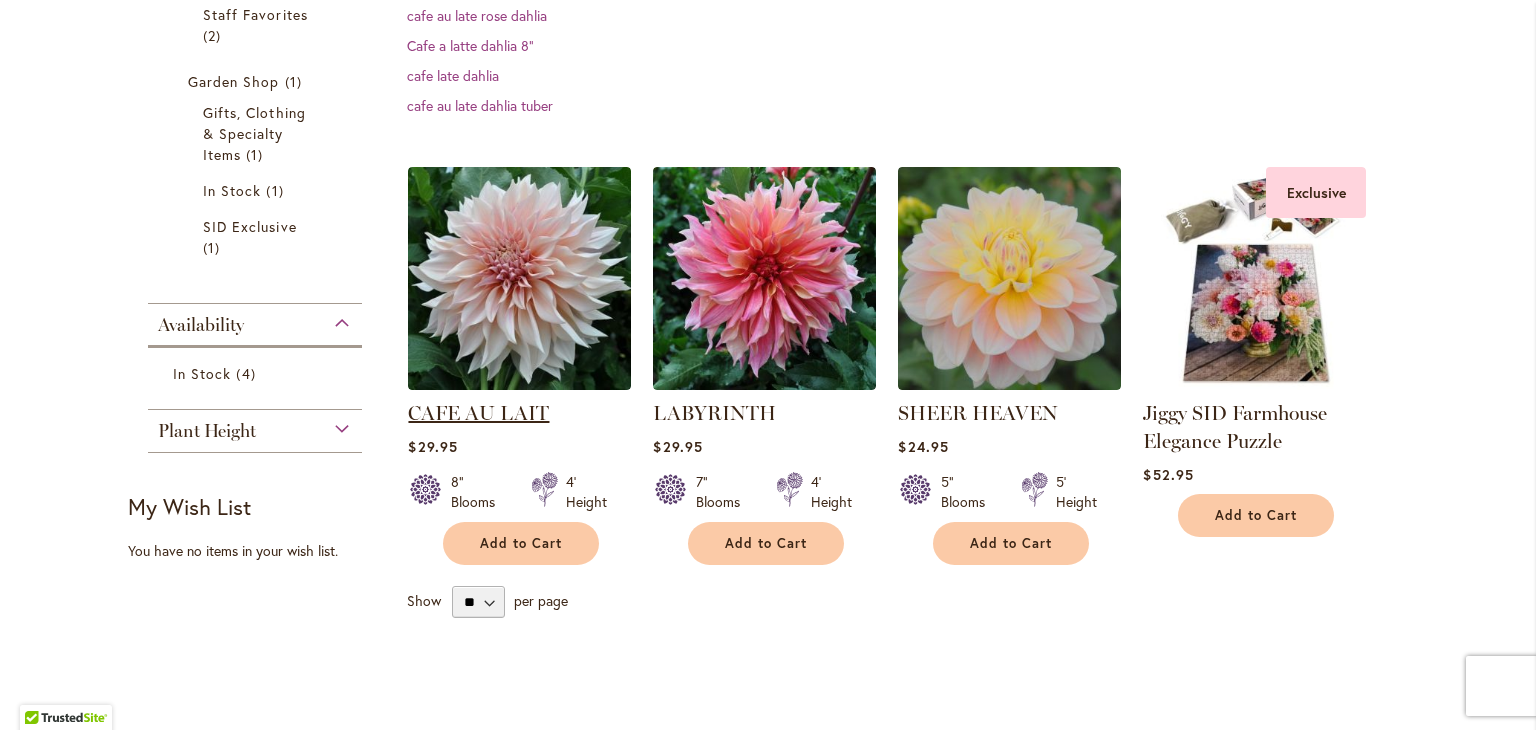 click on "CAFE AU LAIT" at bounding box center (478, 413) 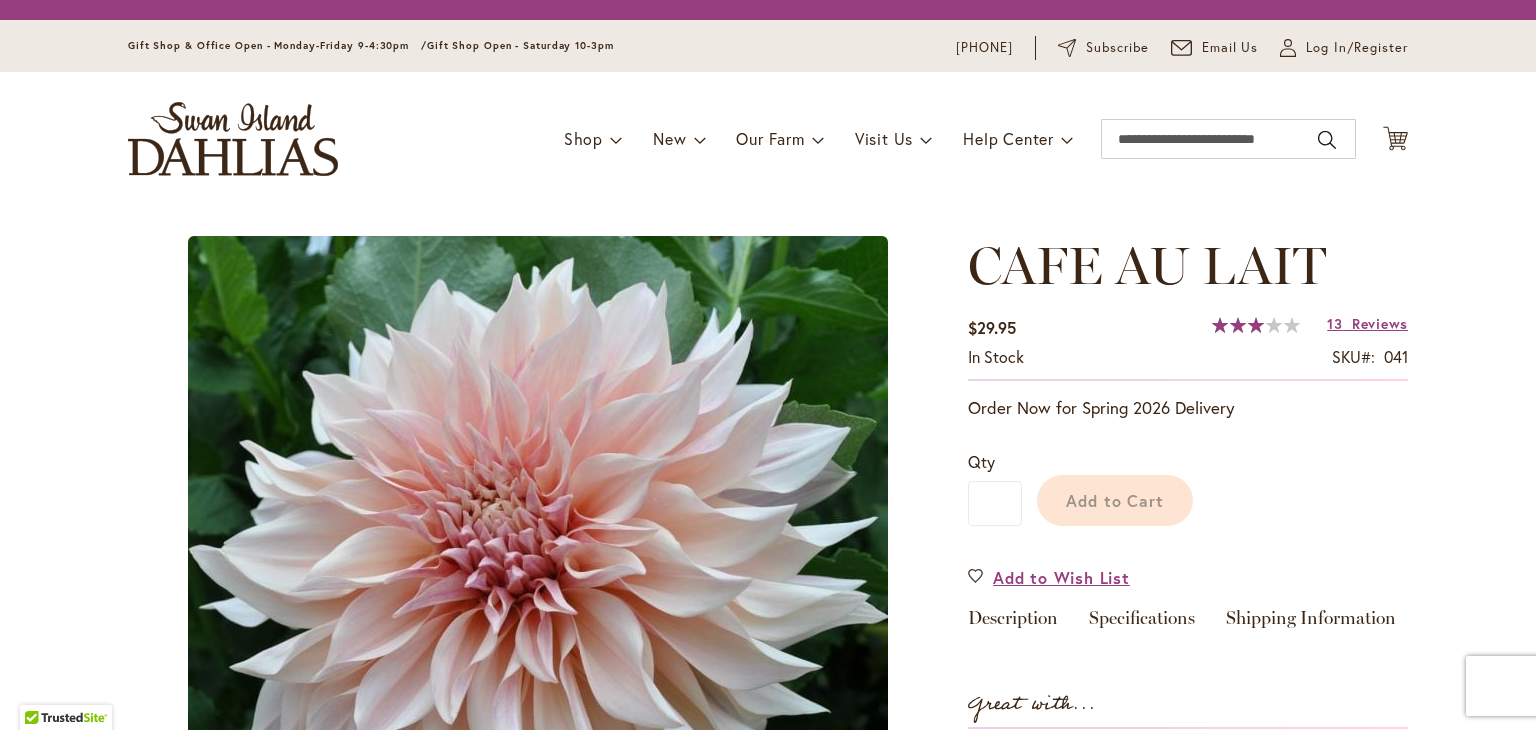 scroll, scrollTop: 0, scrollLeft: 0, axis: both 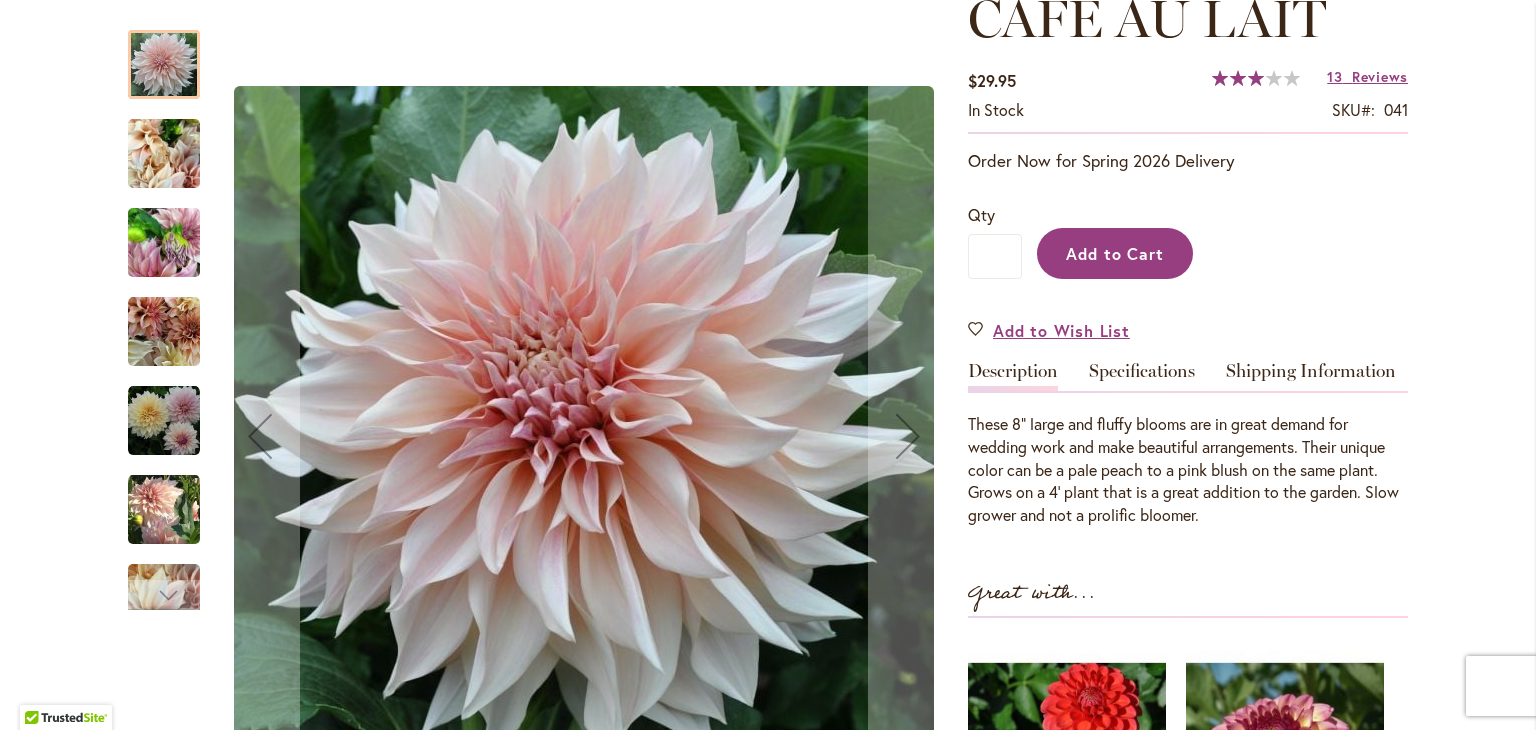 click on "Add to Cart" at bounding box center (1115, 253) 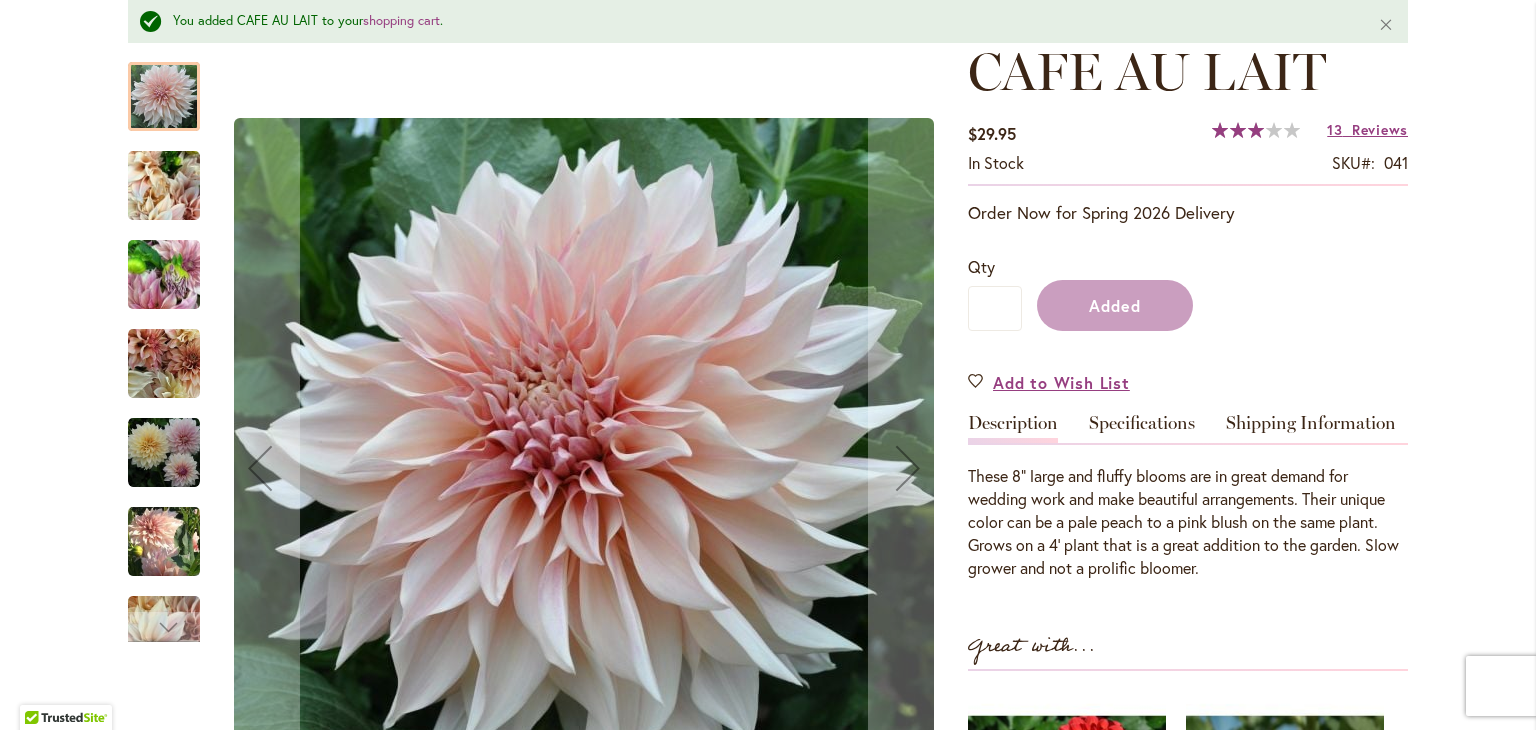 scroll, scrollTop: 356, scrollLeft: 0, axis: vertical 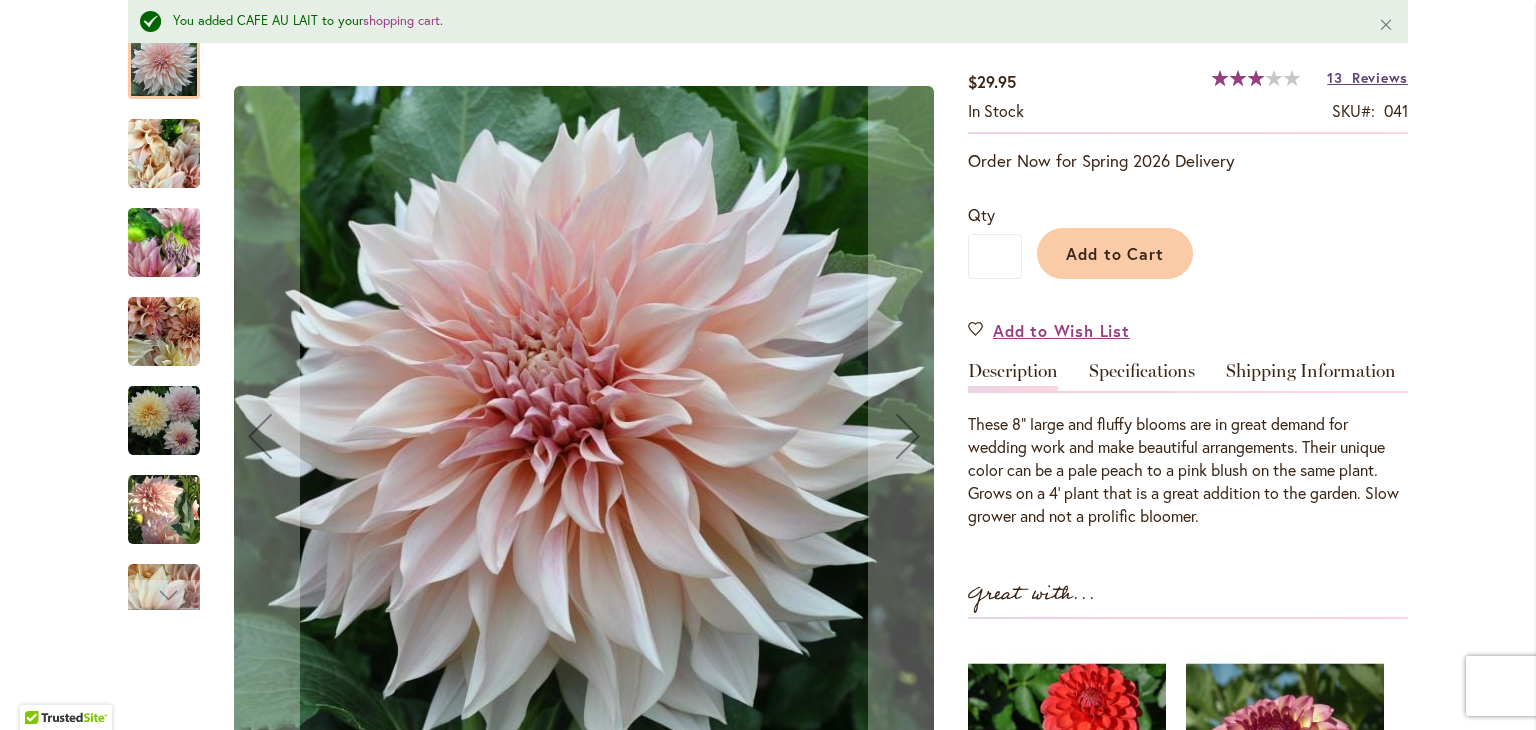 click on "13
Reviews" at bounding box center [1367, 77] 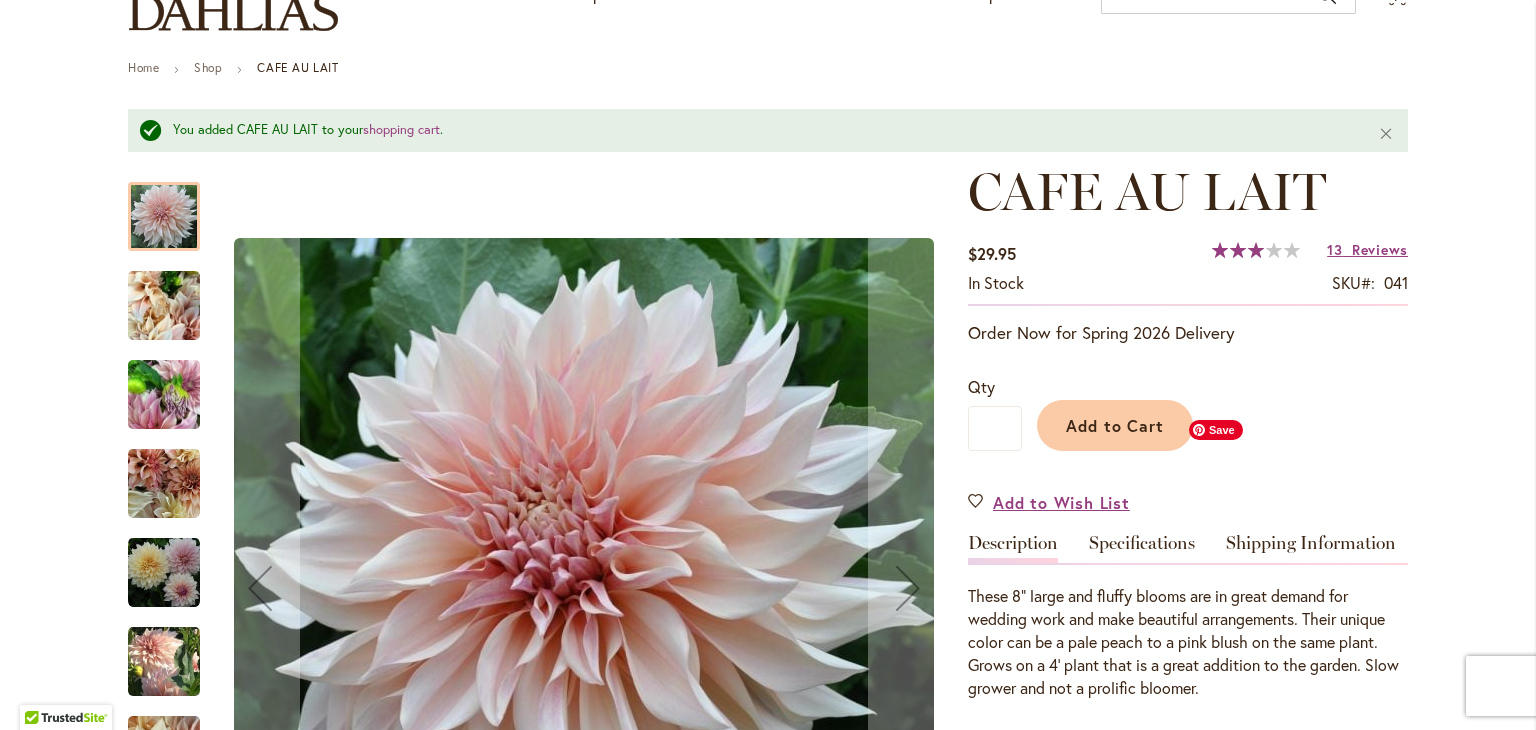 scroll, scrollTop: 182, scrollLeft: 0, axis: vertical 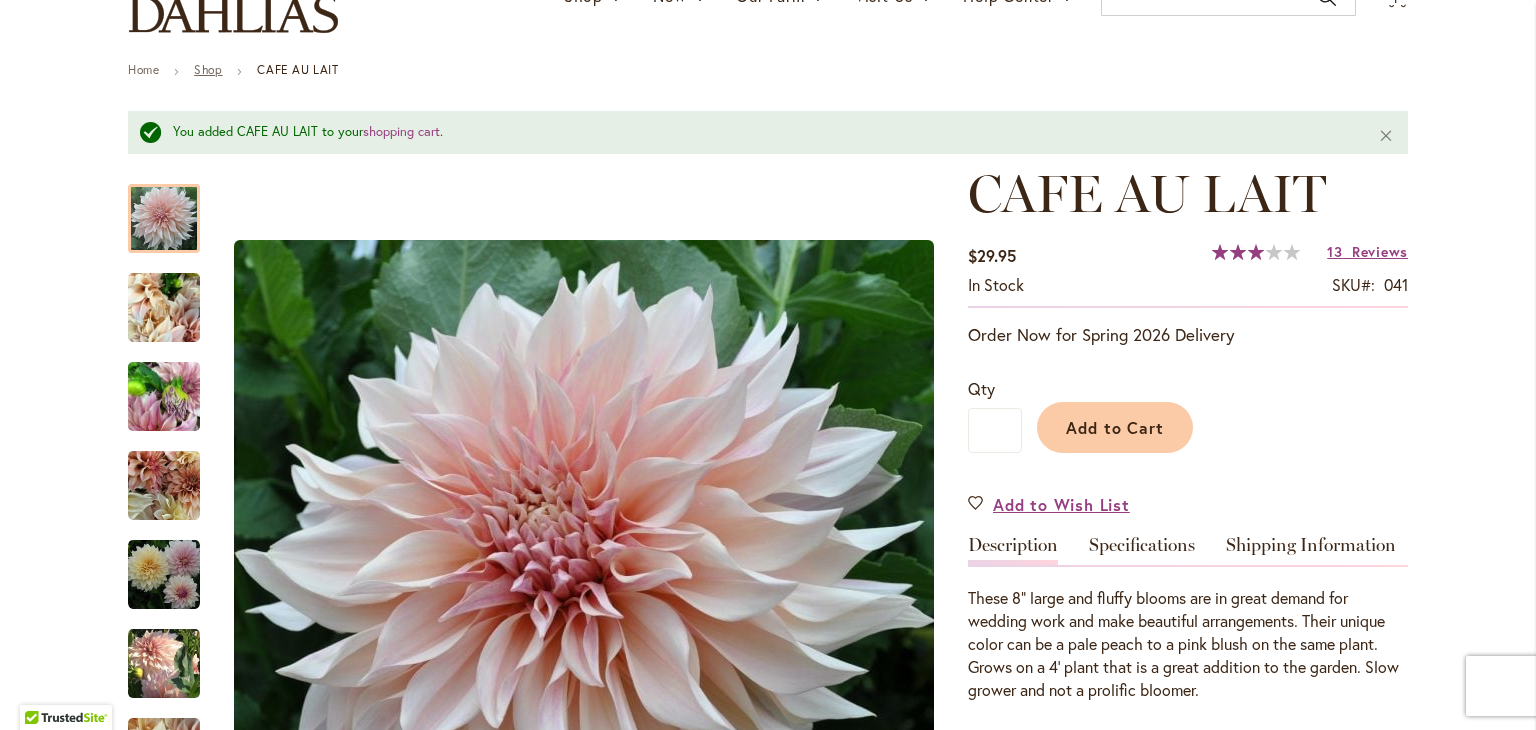 click on "Shop" at bounding box center (208, 69) 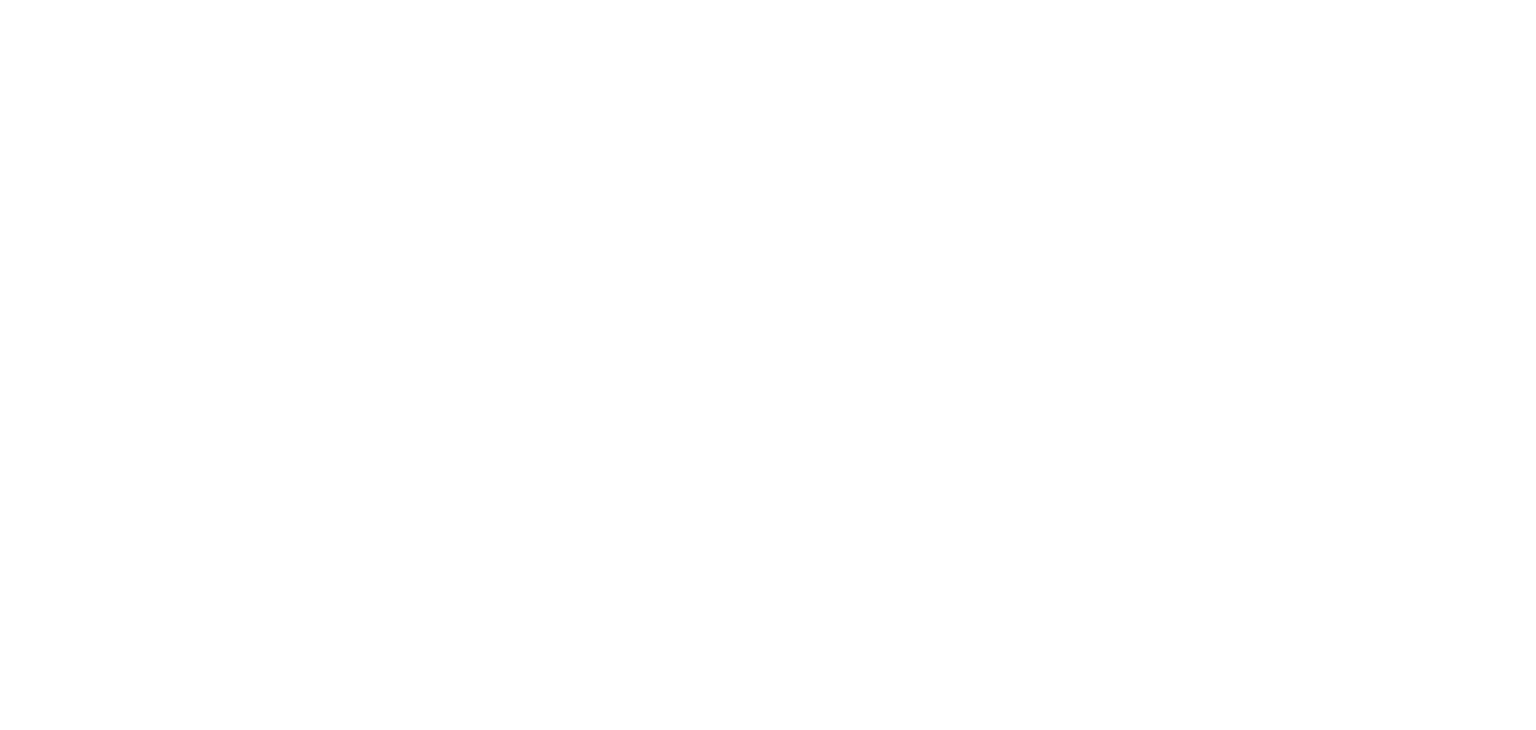 scroll, scrollTop: 0, scrollLeft: 0, axis: both 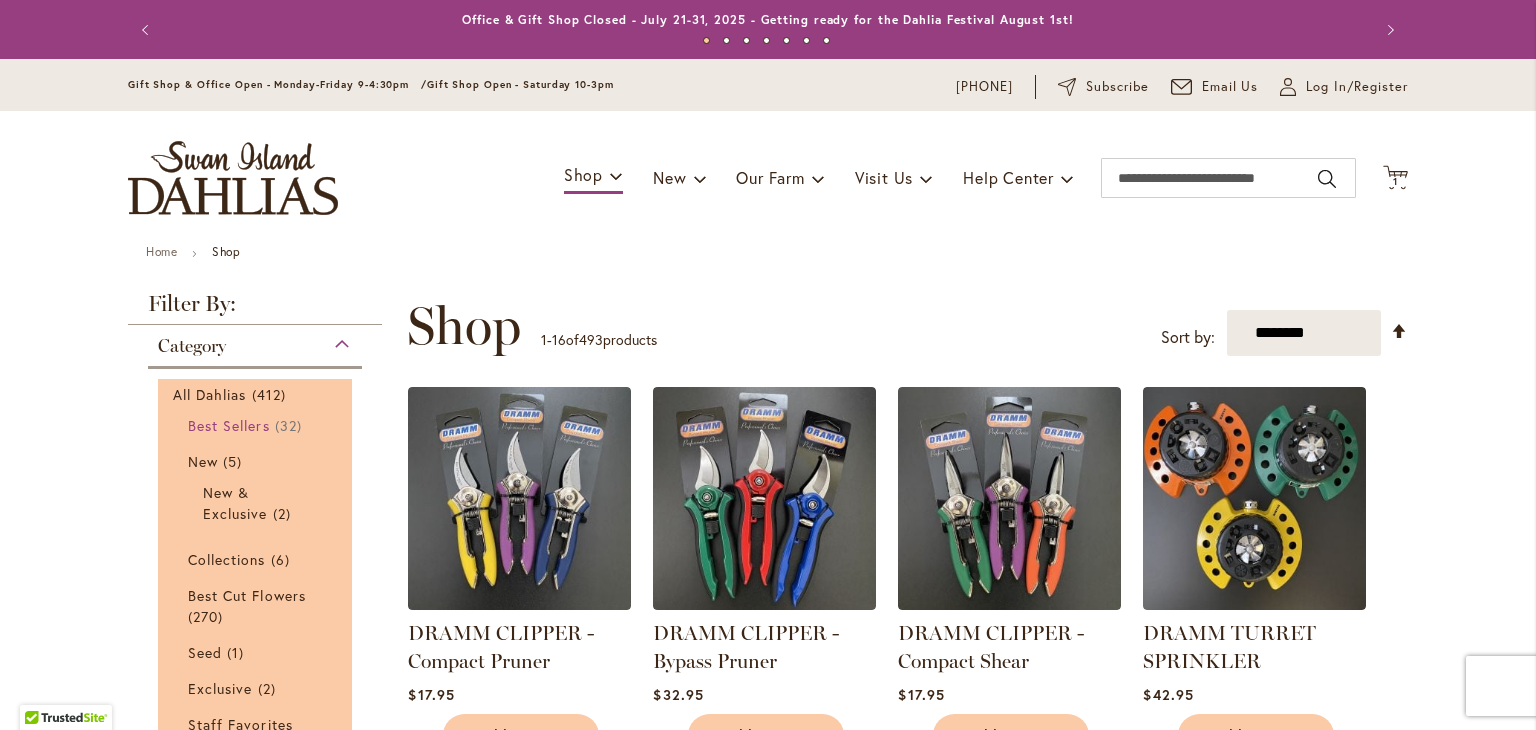 click on "Best Sellers" at bounding box center [229, 425] 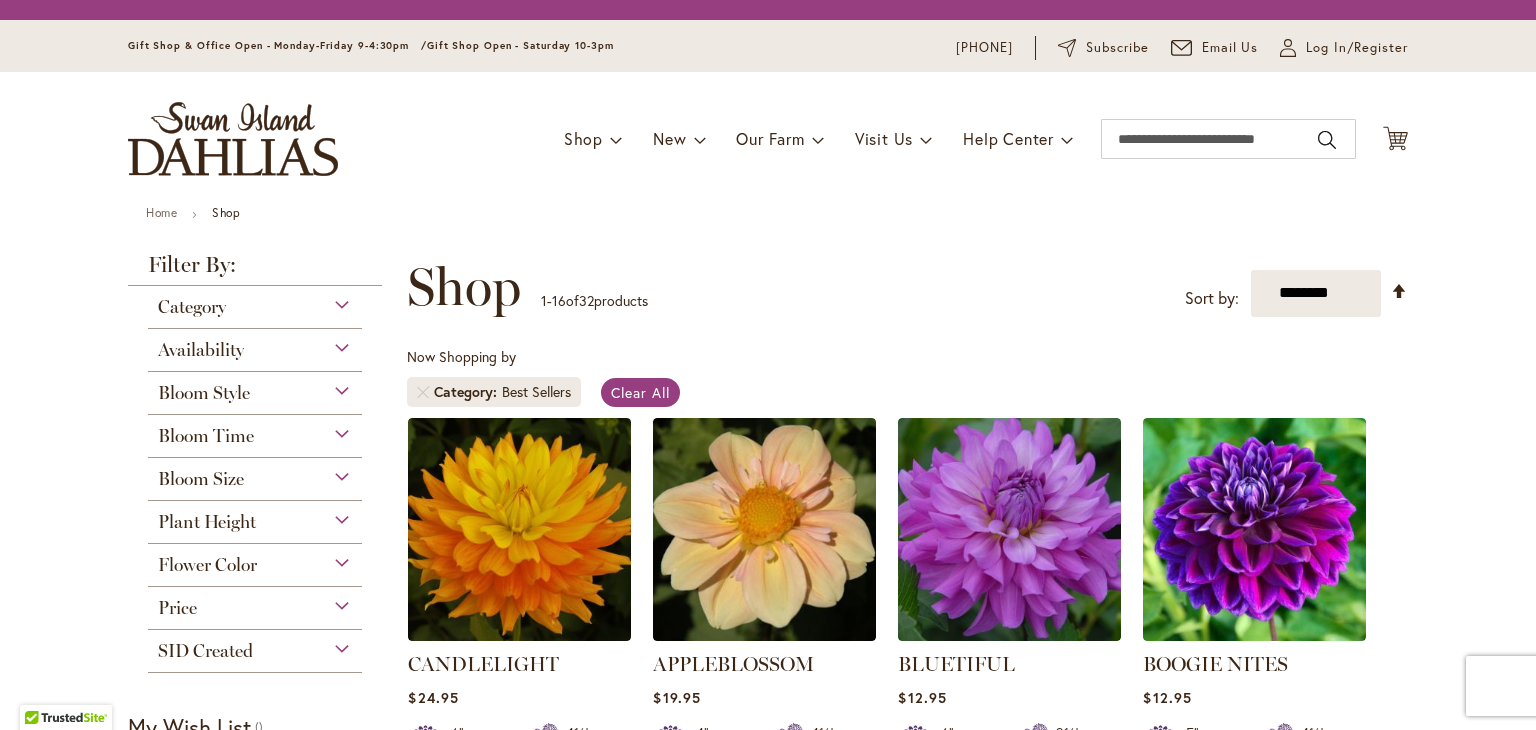 scroll, scrollTop: 0, scrollLeft: 0, axis: both 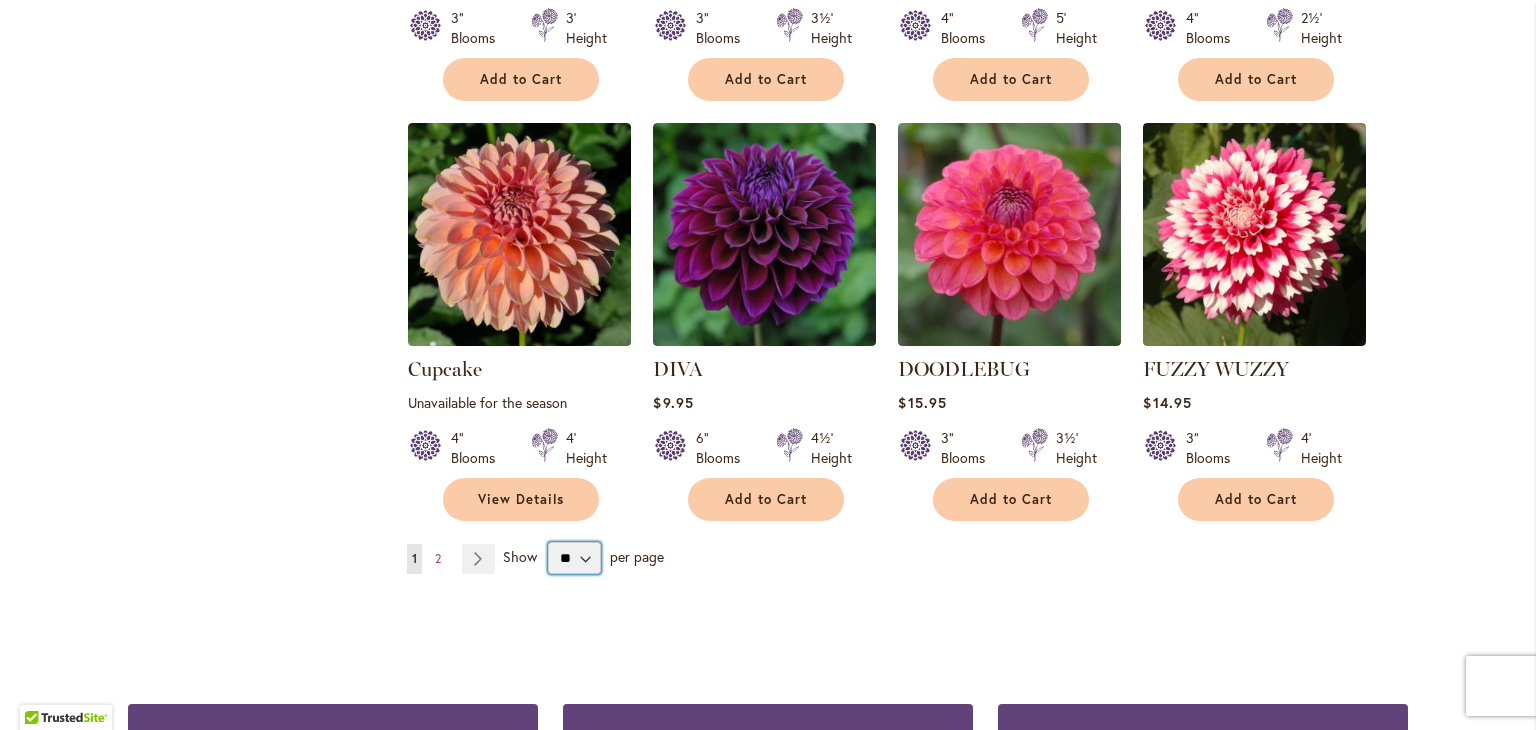 click on "**
**
**
**" at bounding box center [574, 558] 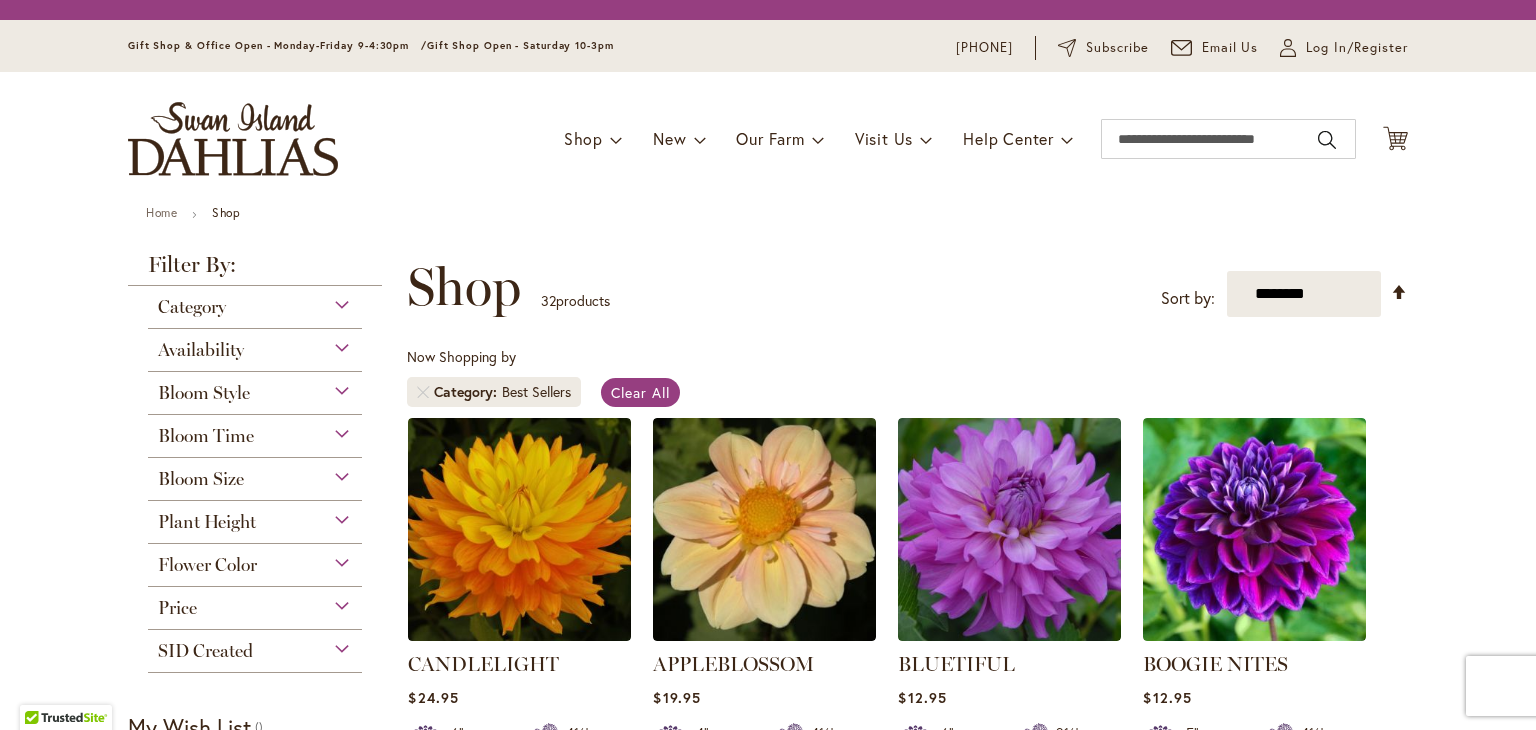 scroll, scrollTop: 0, scrollLeft: 0, axis: both 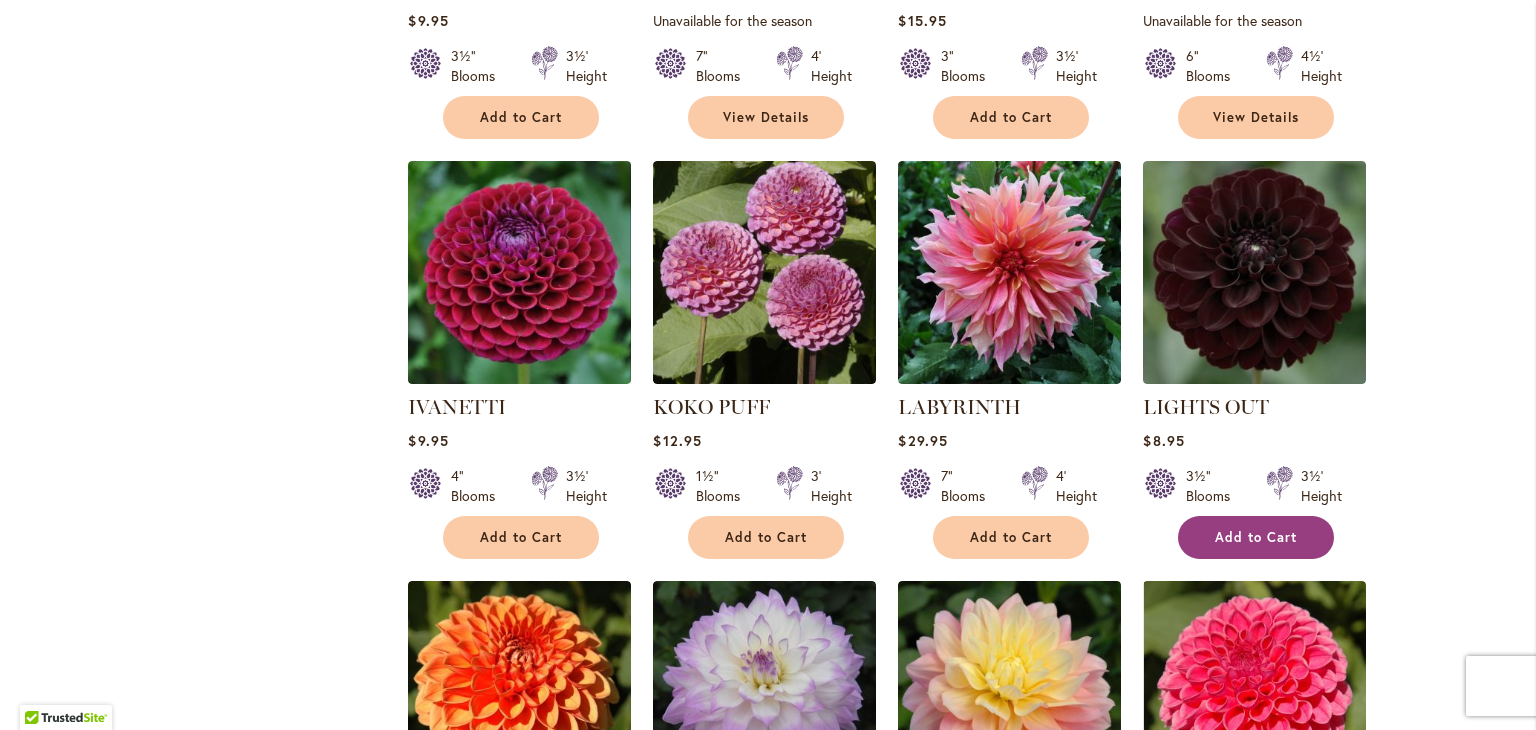 click on "Add to Cart" at bounding box center [1256, 537] 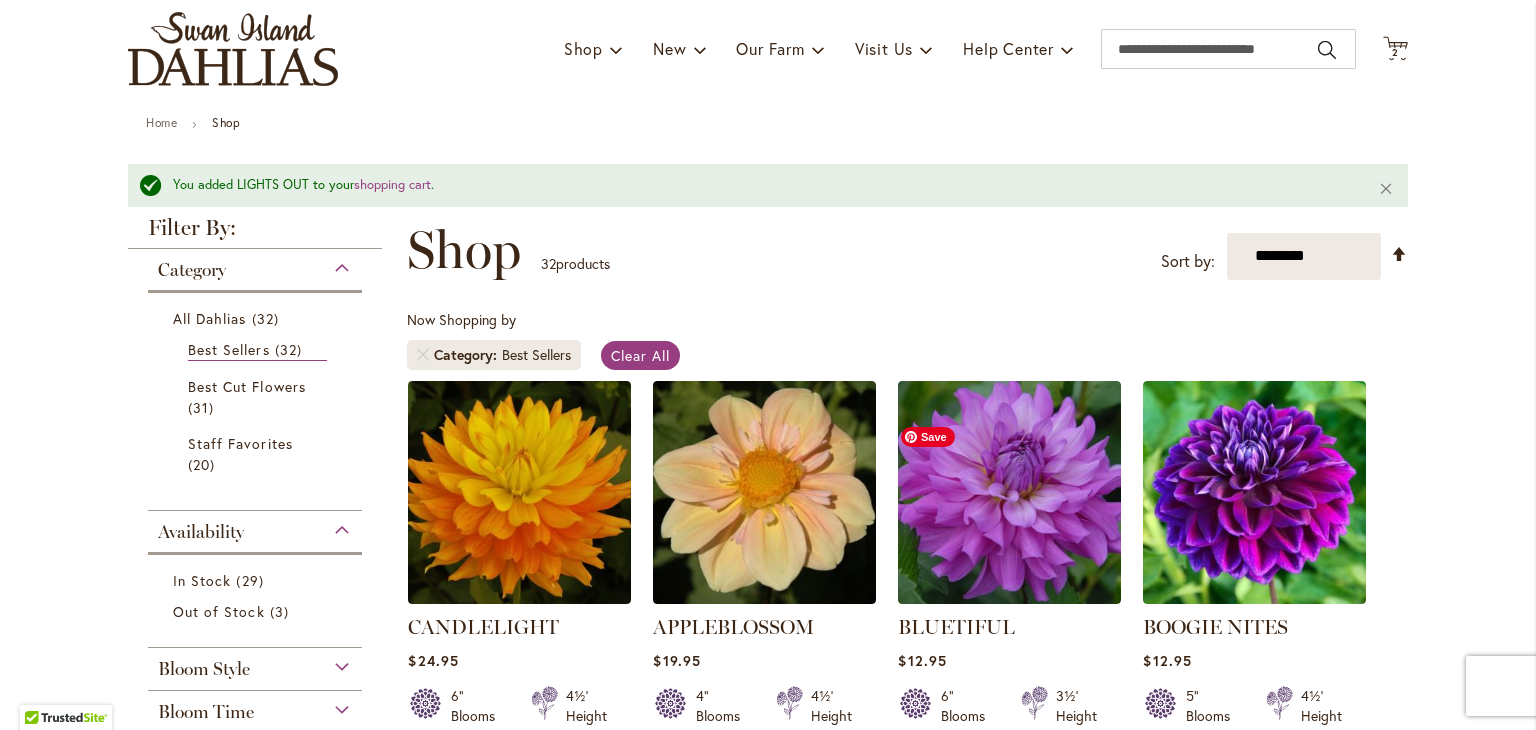 scroll, scrollTop: 0, scrollLeft: 0, axis: both 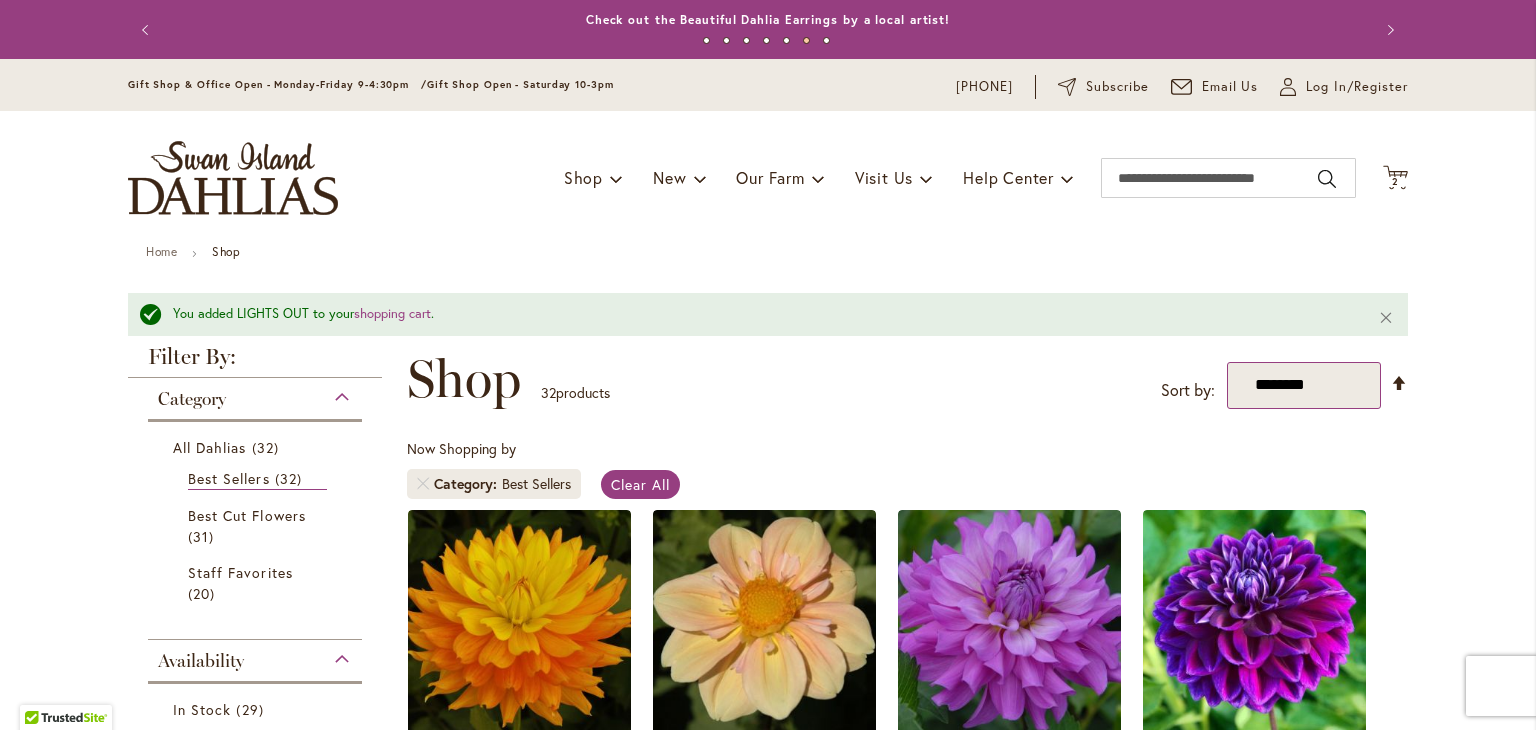 click on "**********" at bounding box center (1304, 385) 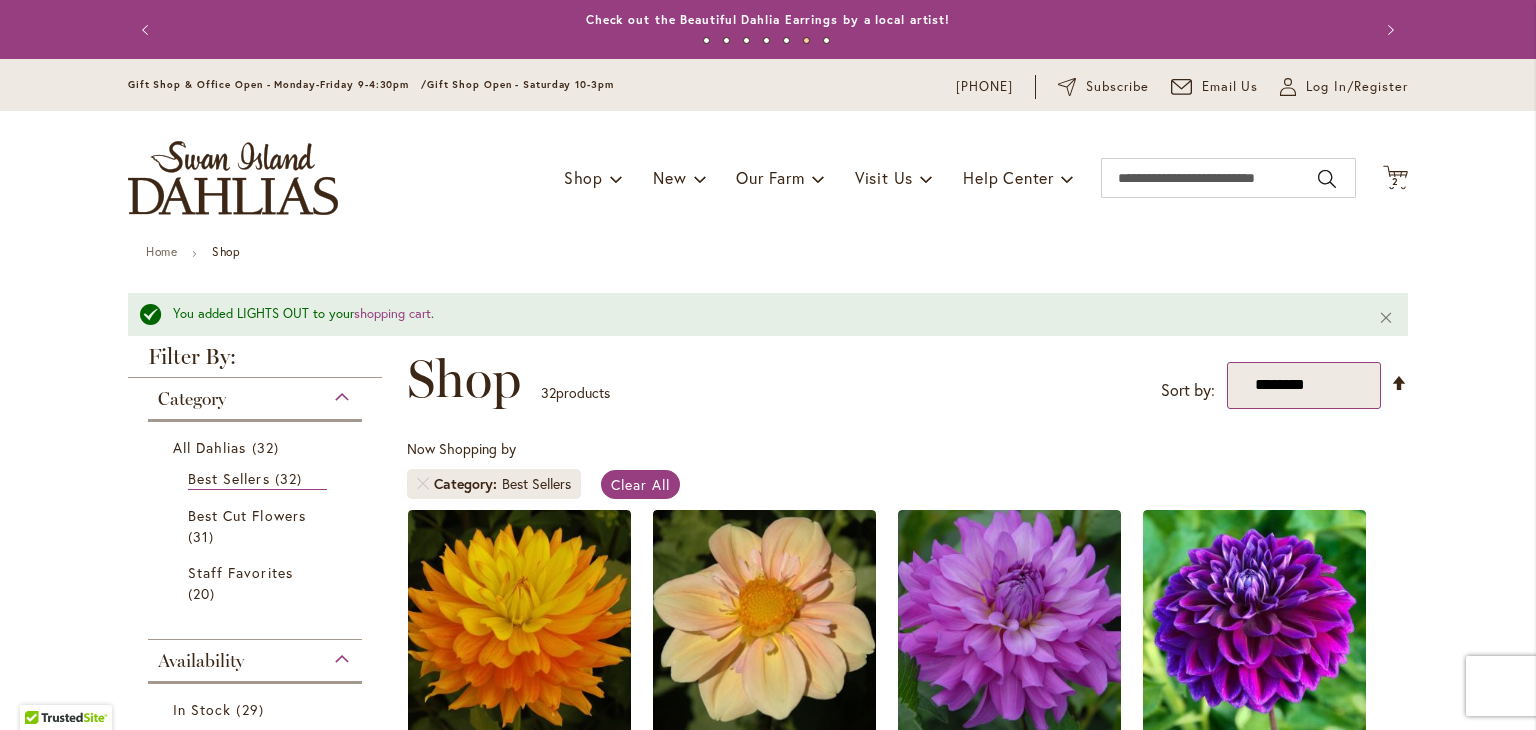 select on "*****" 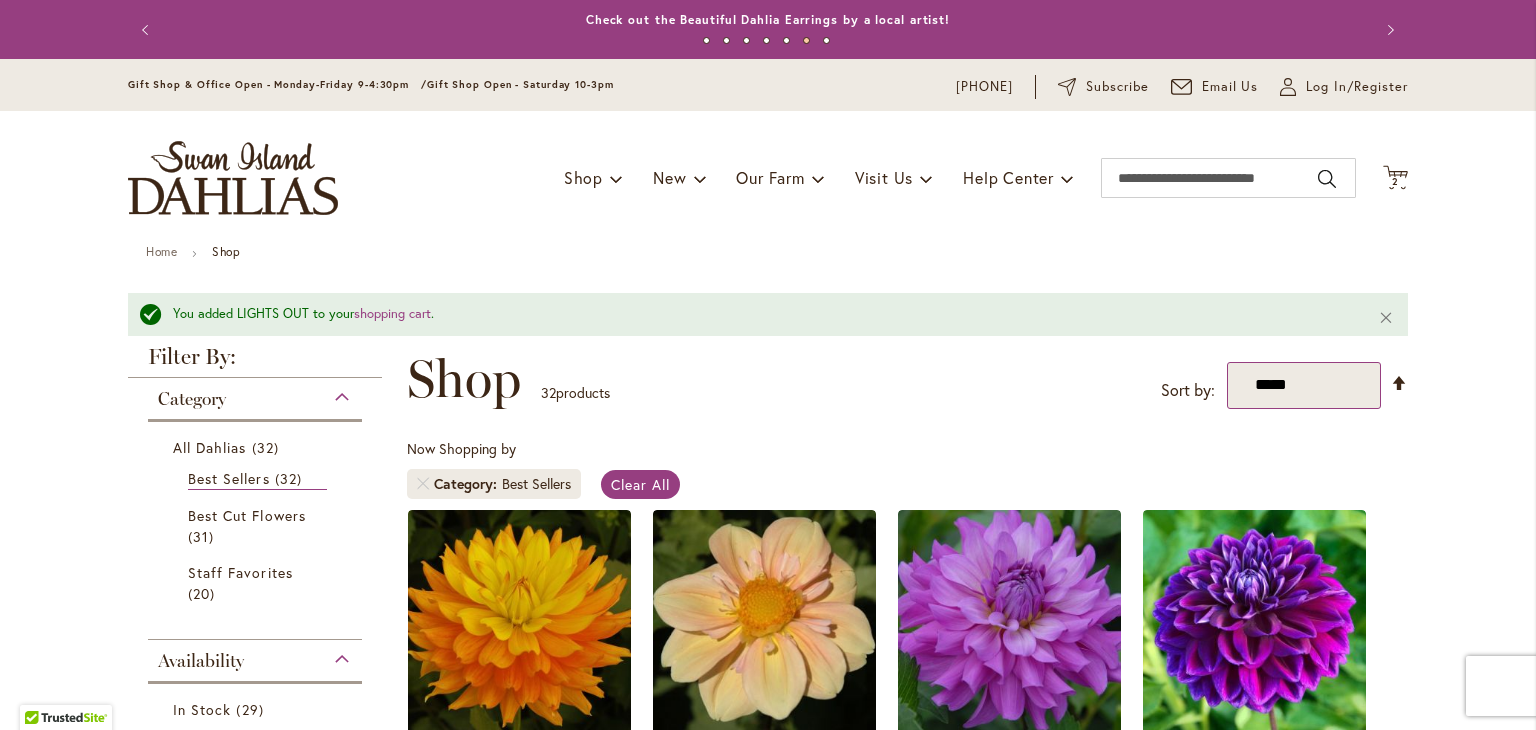 click on "**********" at bounding box center (1304, 385) 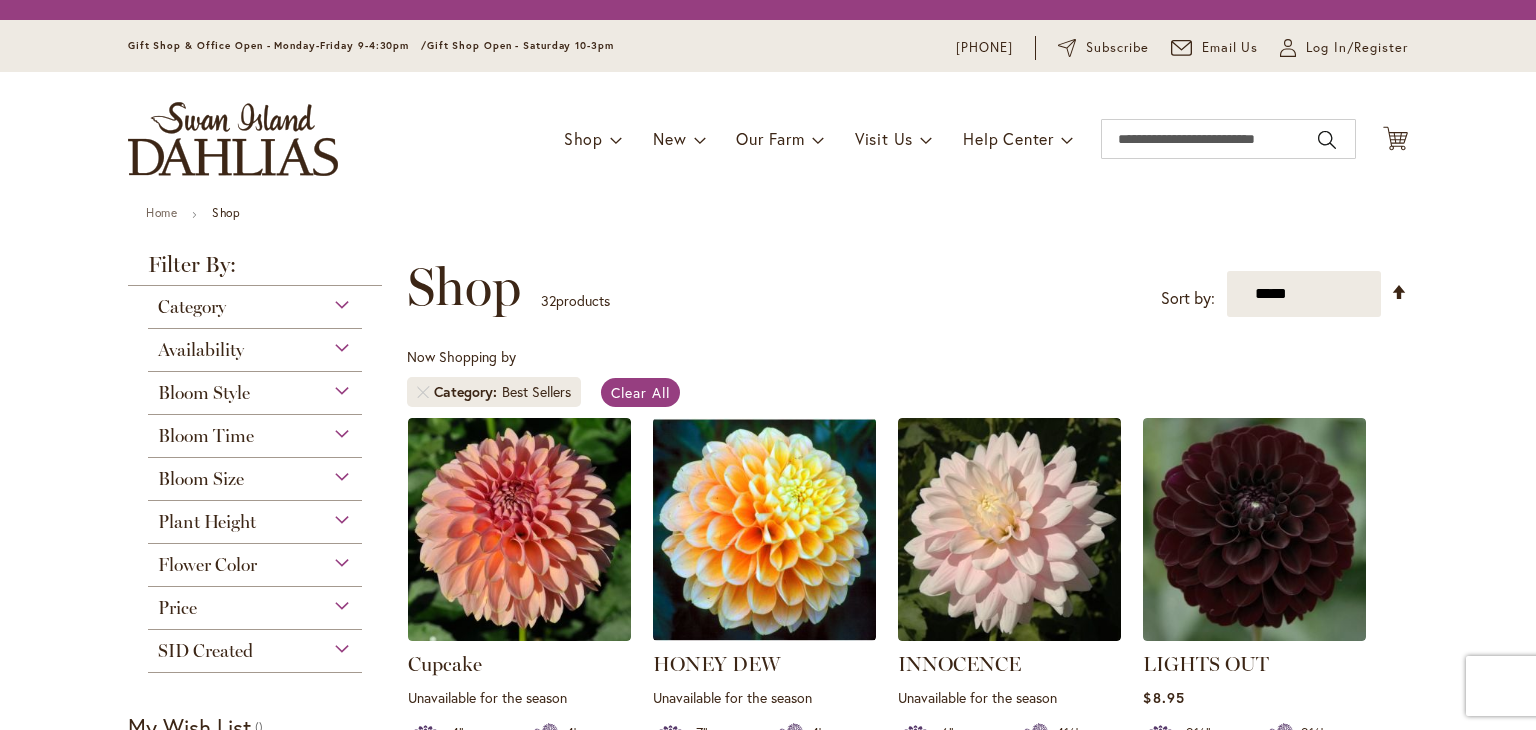 scroll, scrollTop: 0, scrollLeft: 0, axis: both 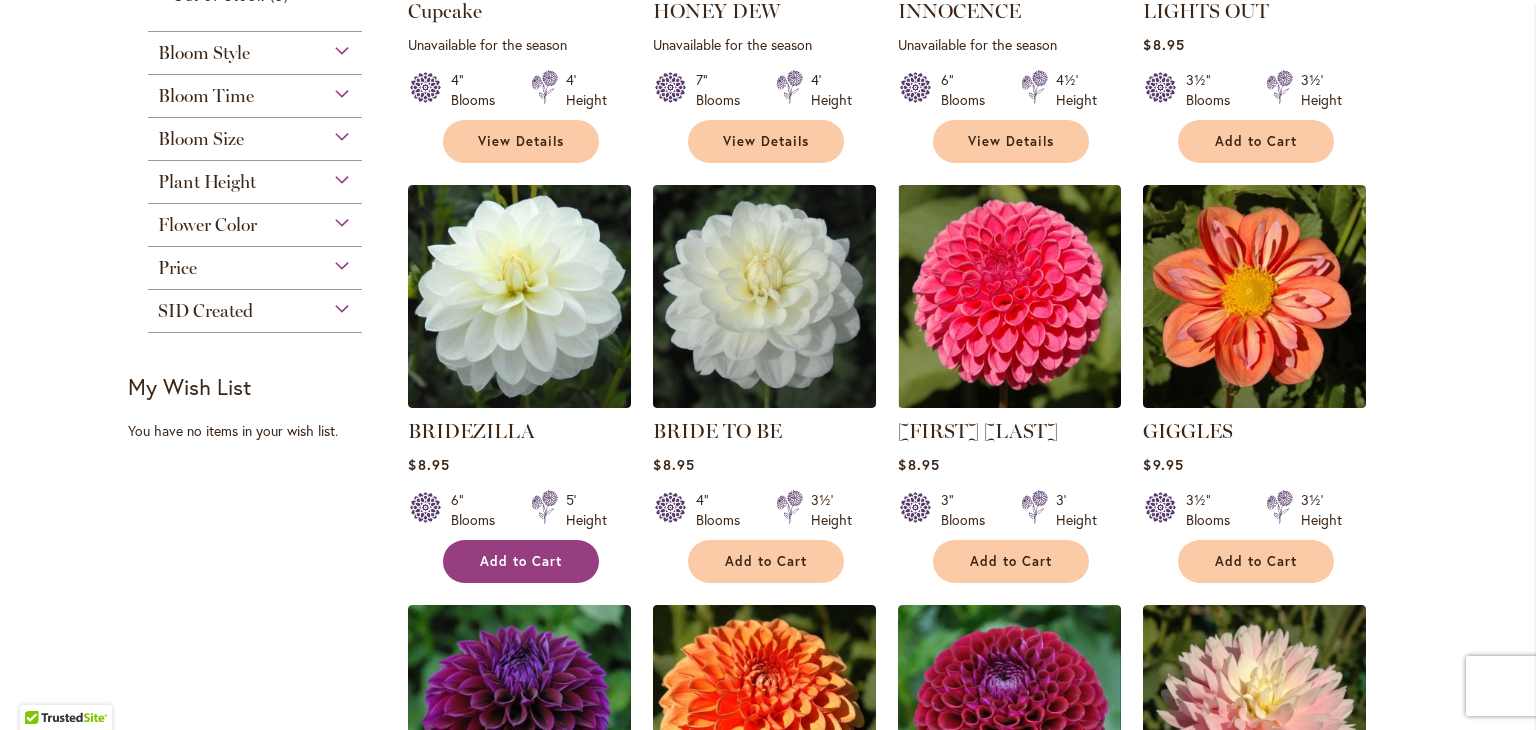 click on "Add to Cart" at bounding box center [521, 561] 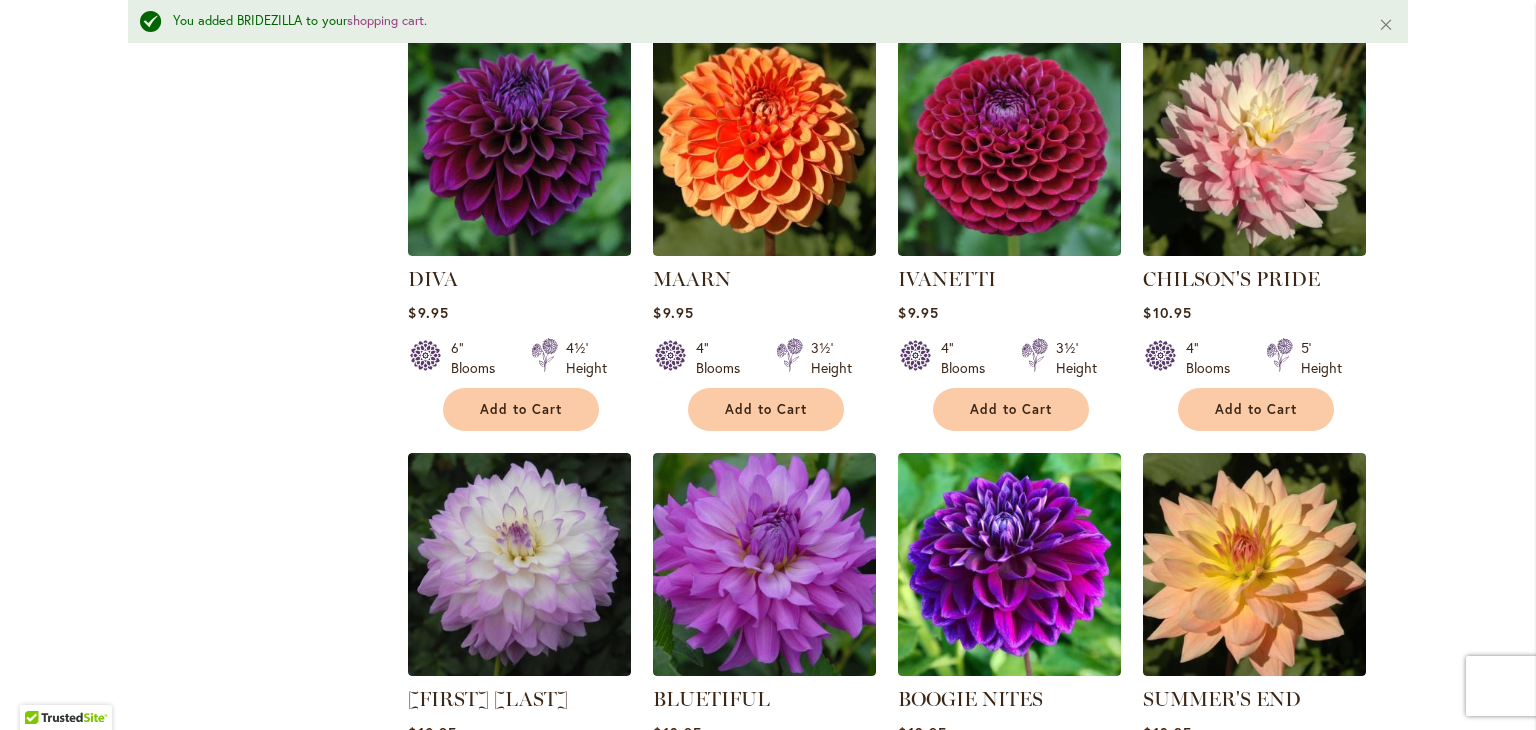 scroll, scrollTop: 1331, scrollLeft: 0, axis: vertical 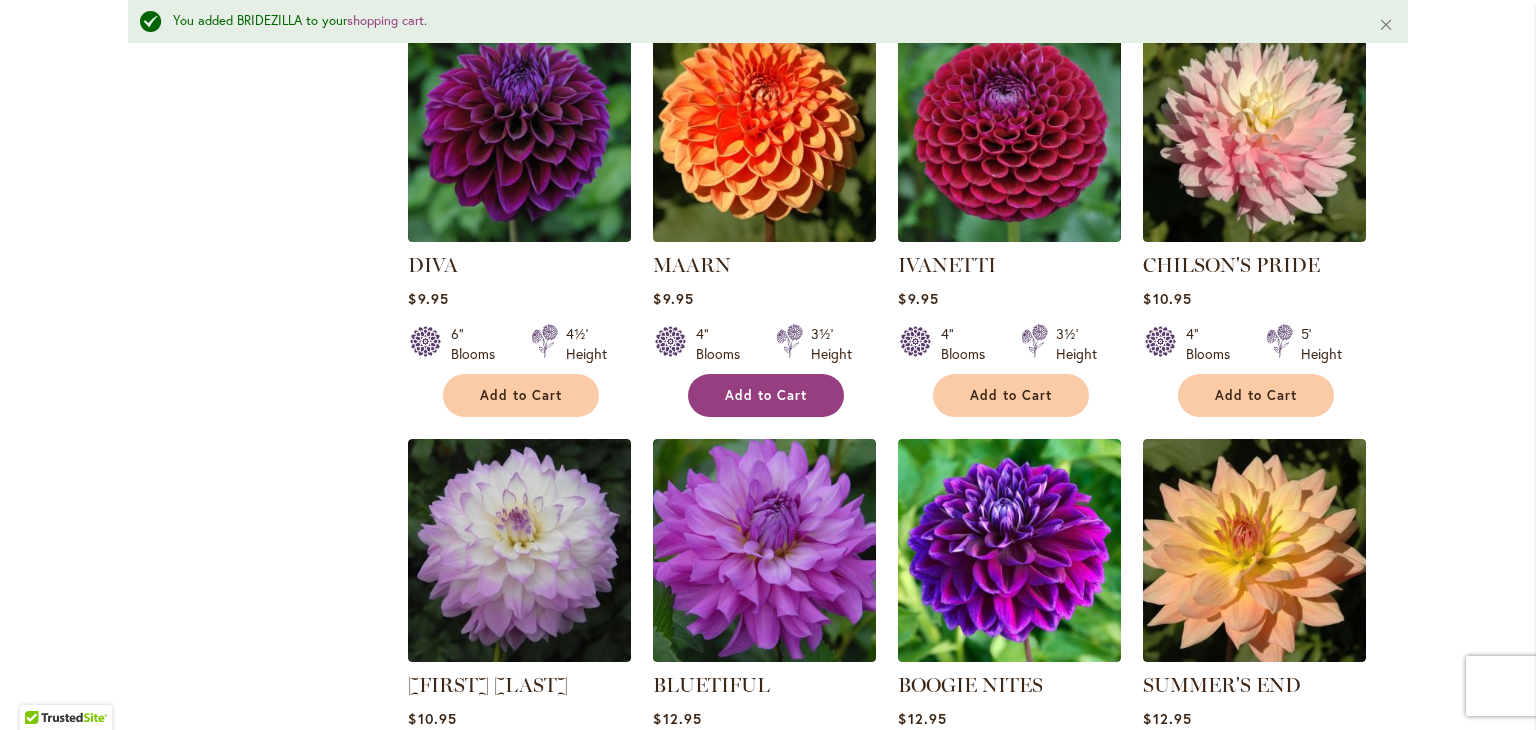 click on "Add to Cart" at bounding box center [766, 395] 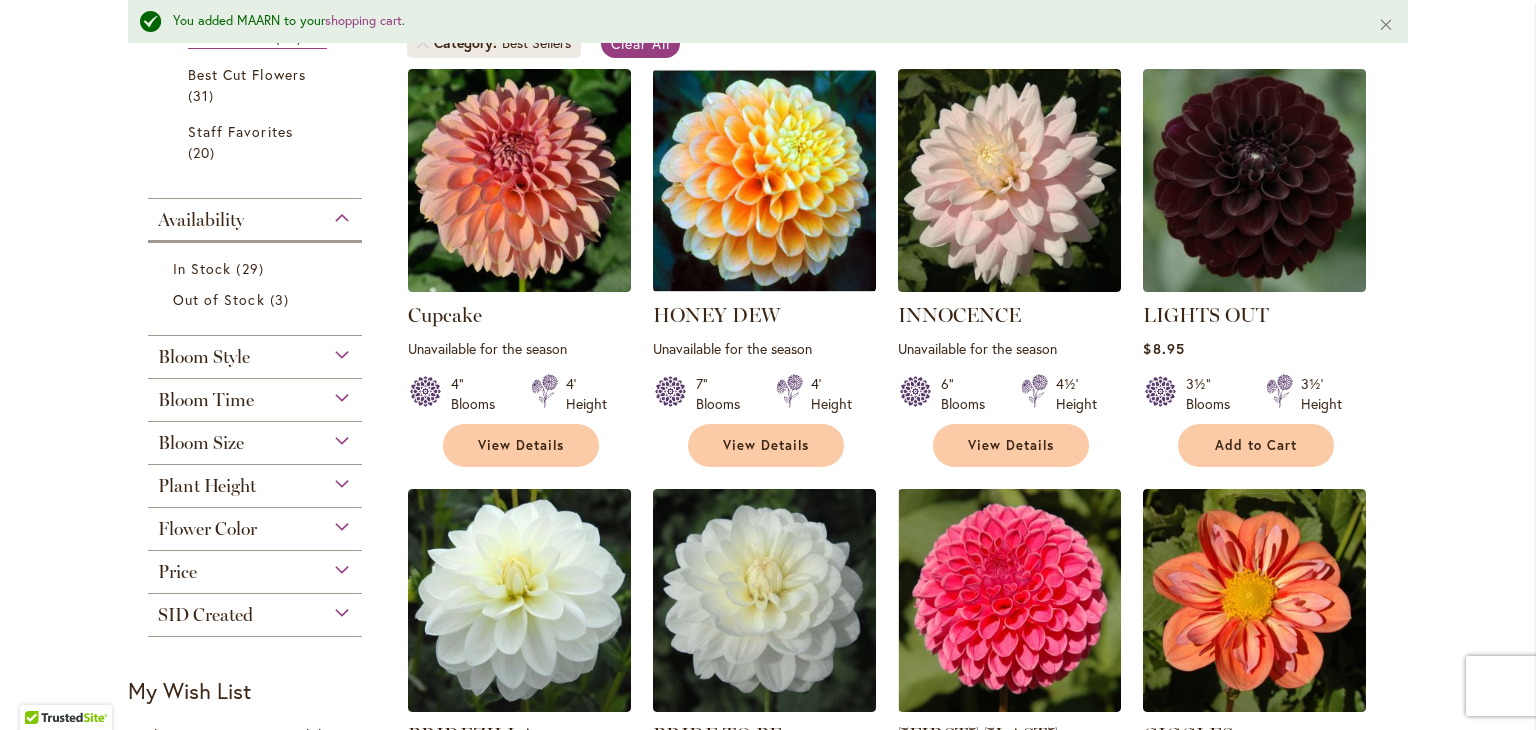 scroll, scrollTop: 0, scrollLeft: 0, axis: both 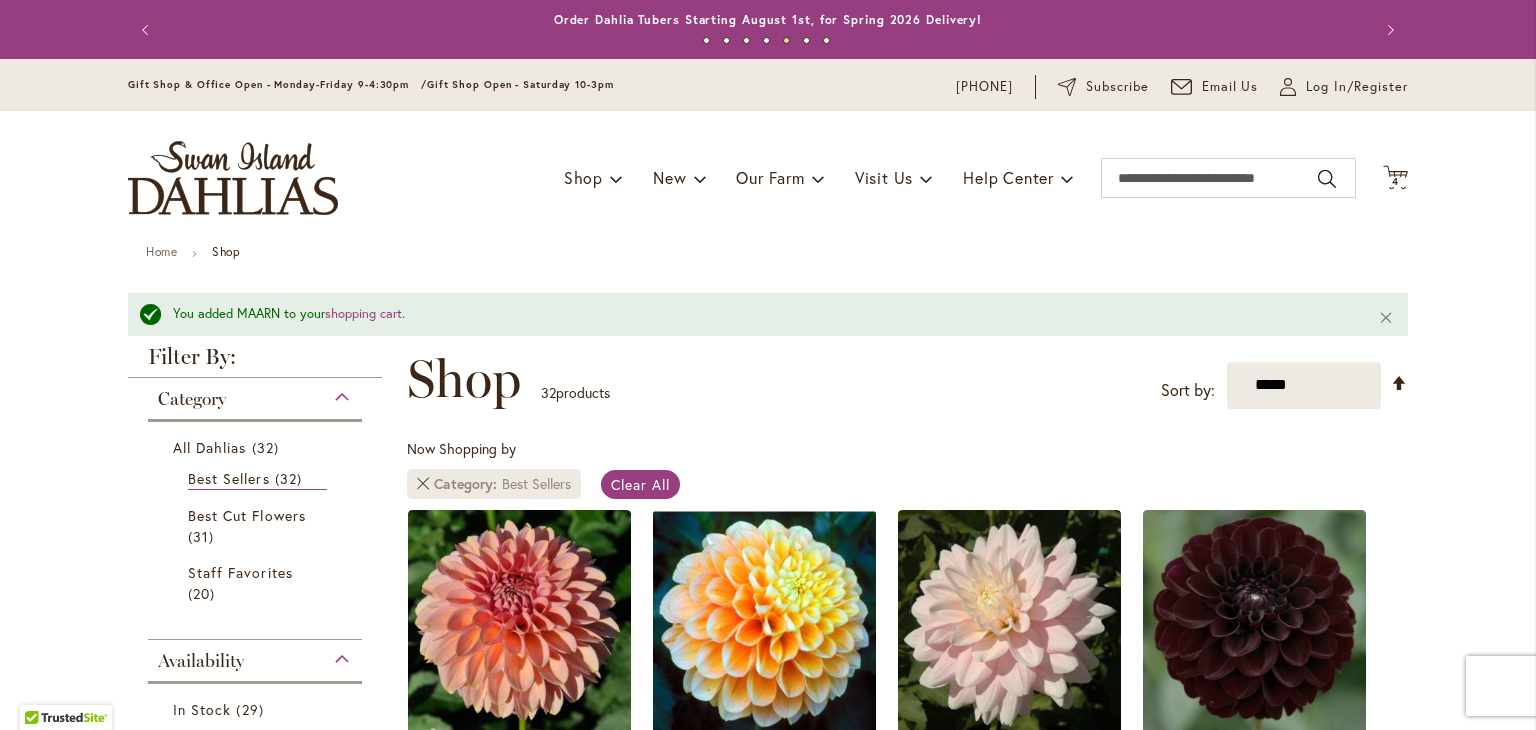 click at bounding box center (423, 484) 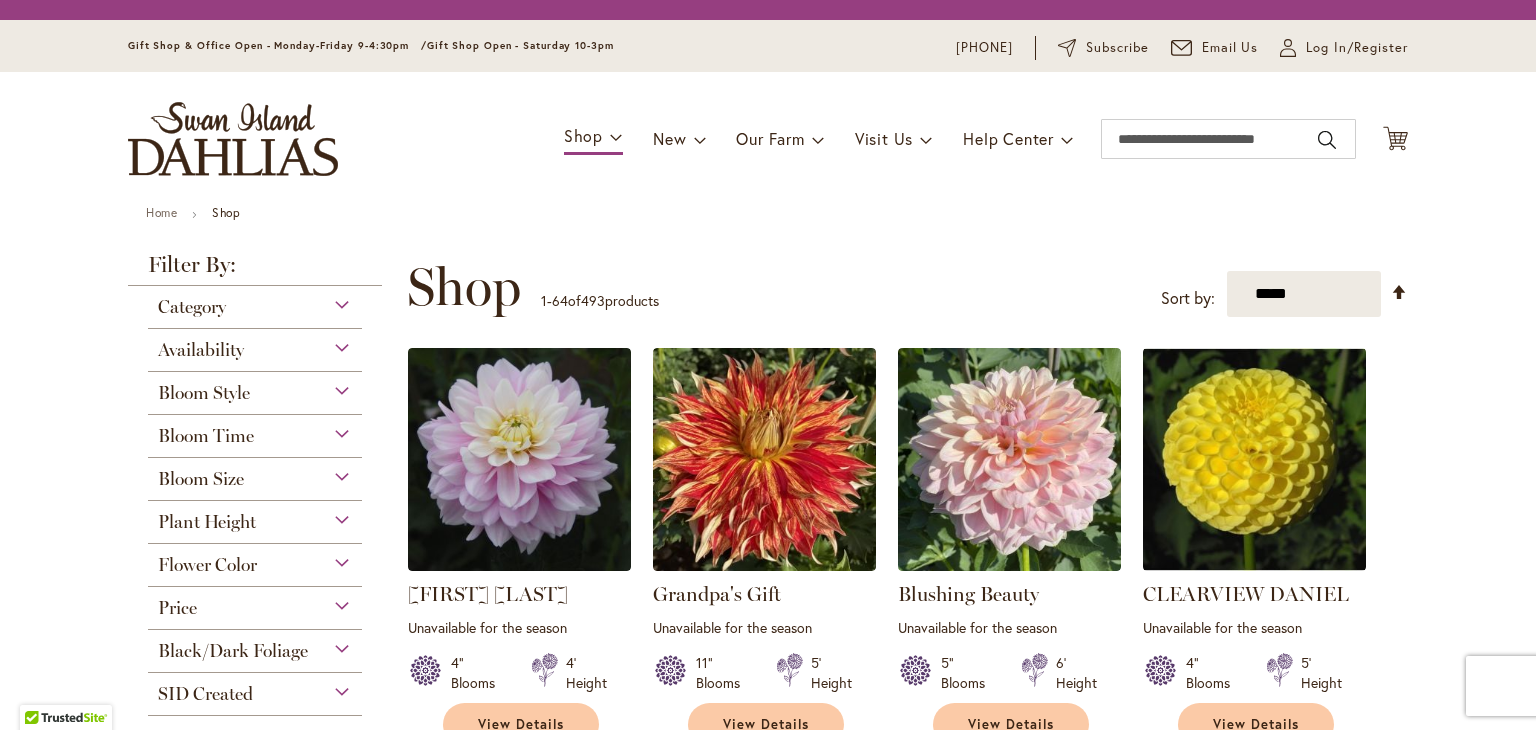 scroll, scrollTop: 0, scrollLeft: 0, axis: both 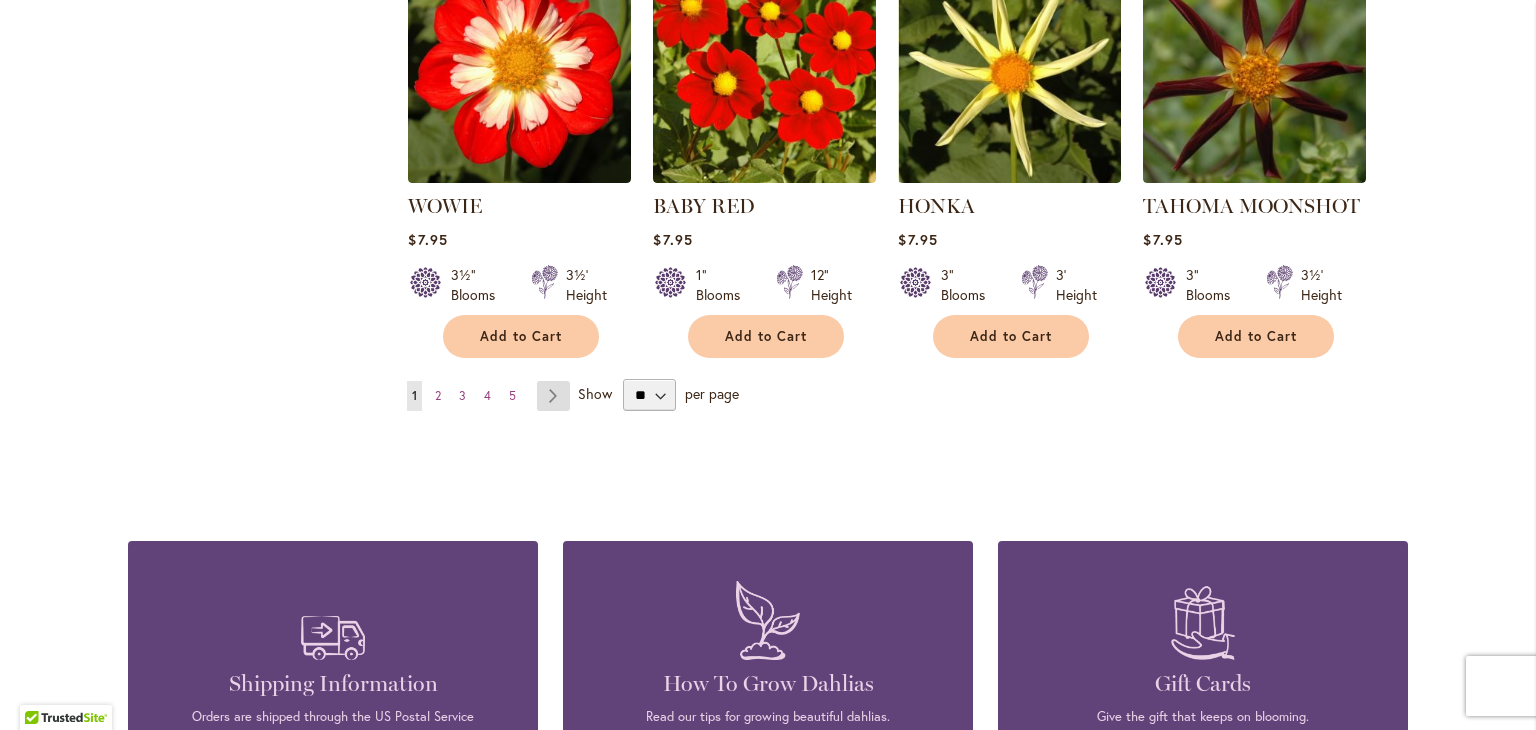 click on "Page
Next" at bounding box center [553, 396] 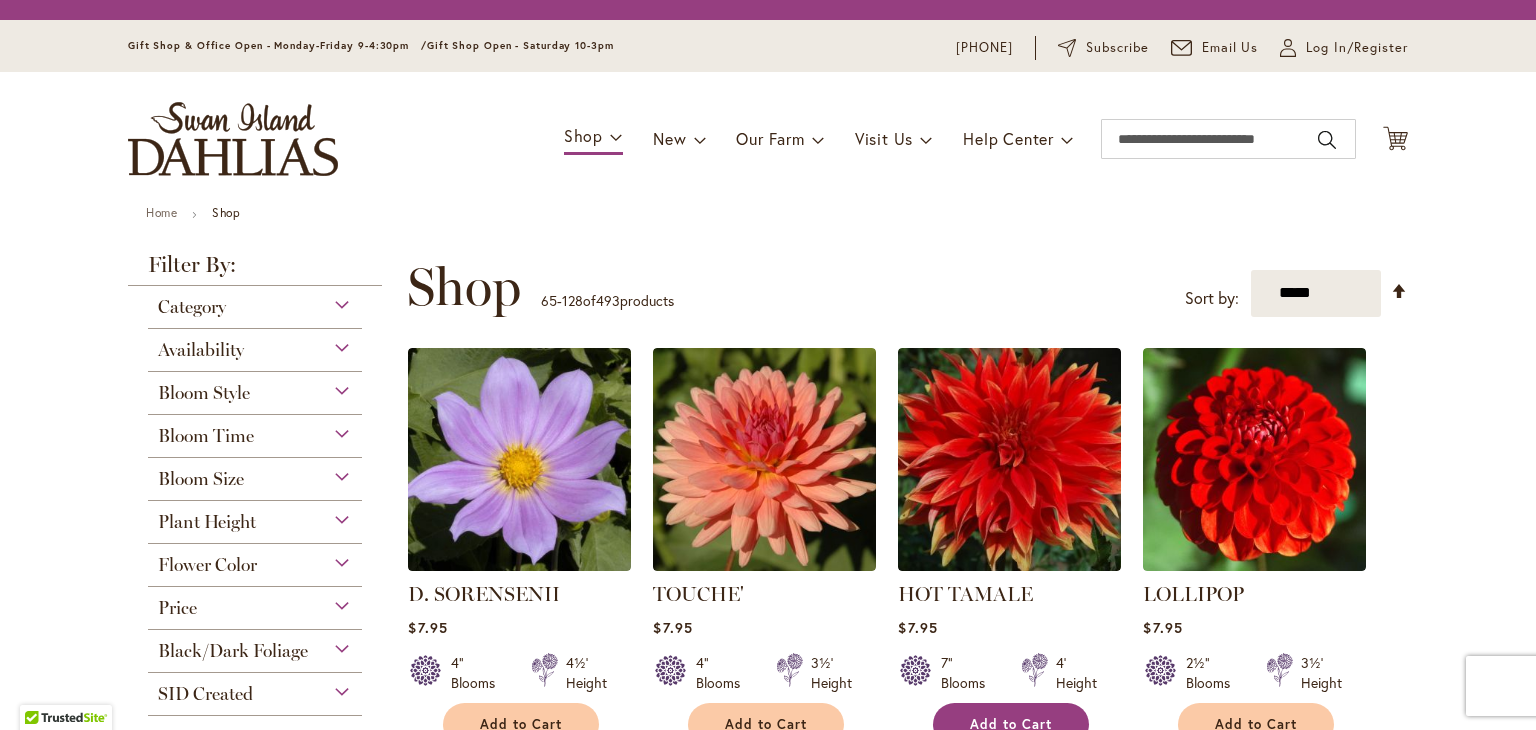 scroll, scrollTop: 0, scrollLeft: 0, axis: both 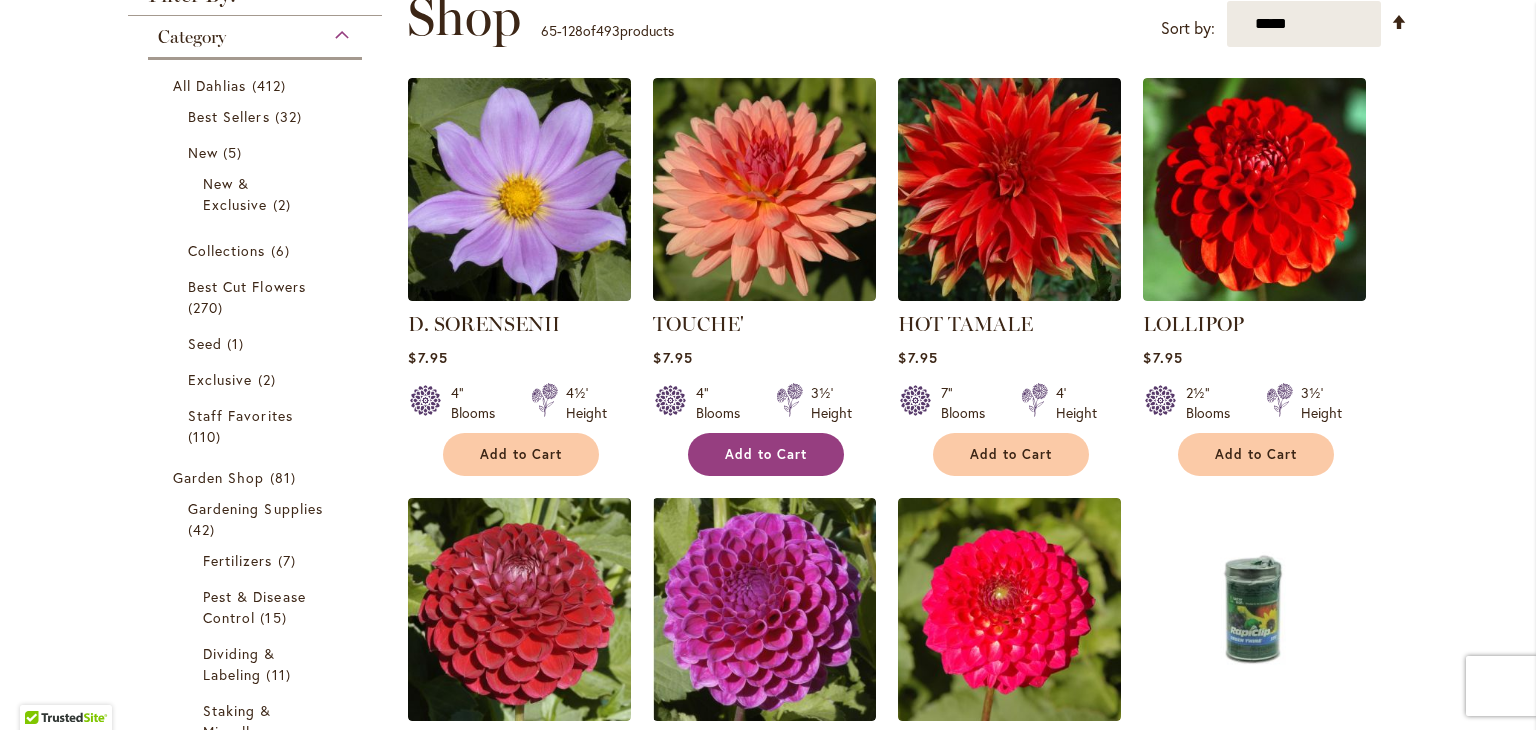click on "Add to Cart" at bounding box center [766, 454] 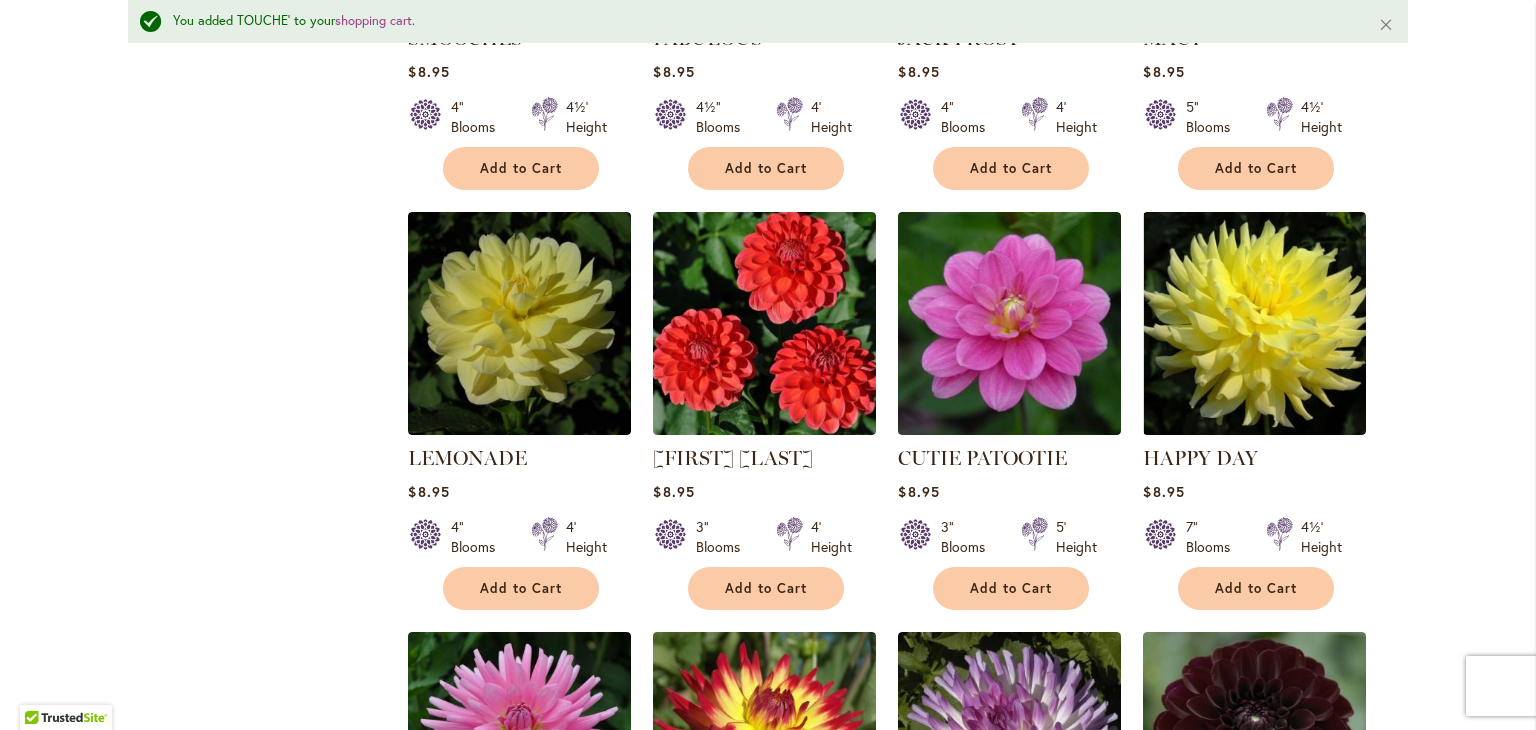 scroll, scrollTop: 2722, scrollLeft: 0, axis: vertical 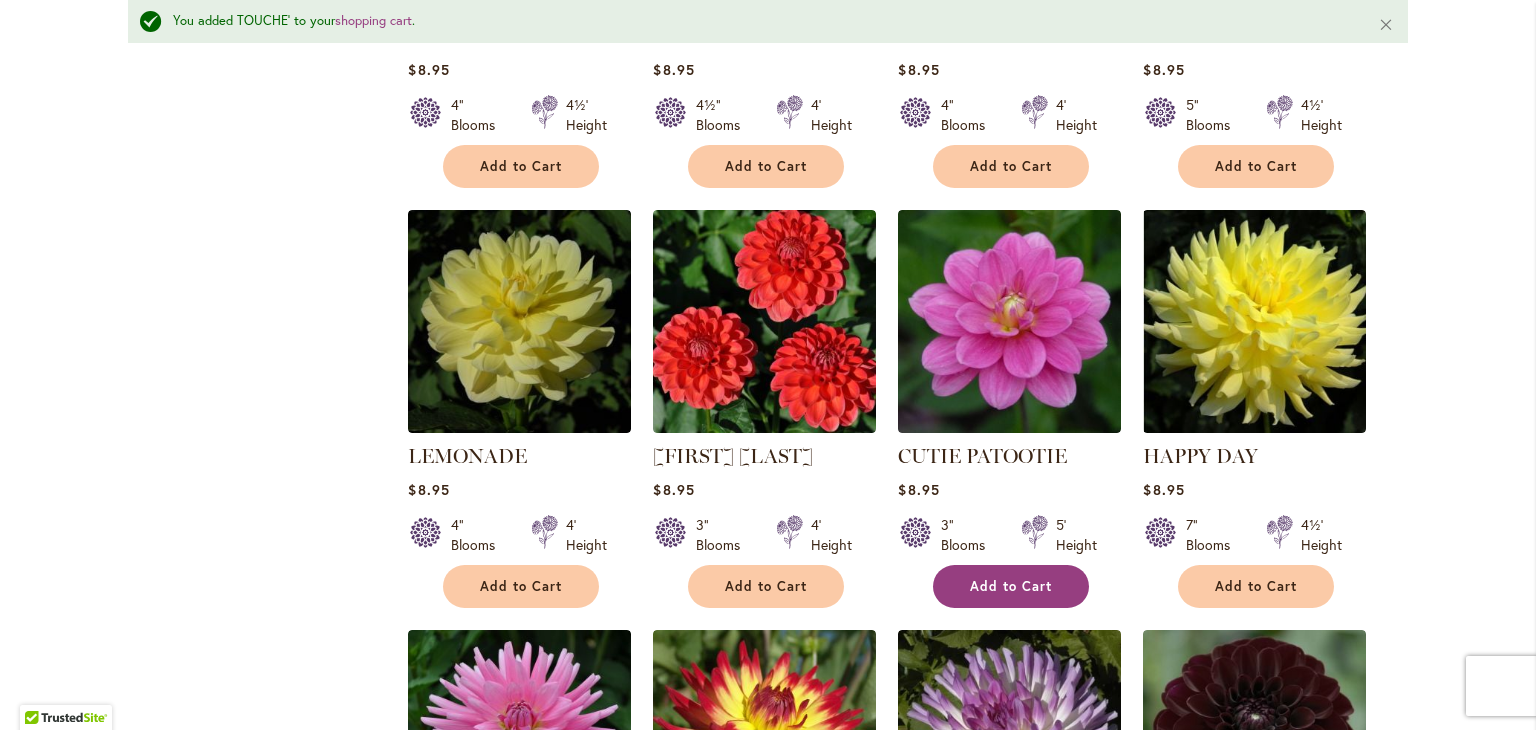 click on "Add to Cart" at bounding box center [1011, 586] 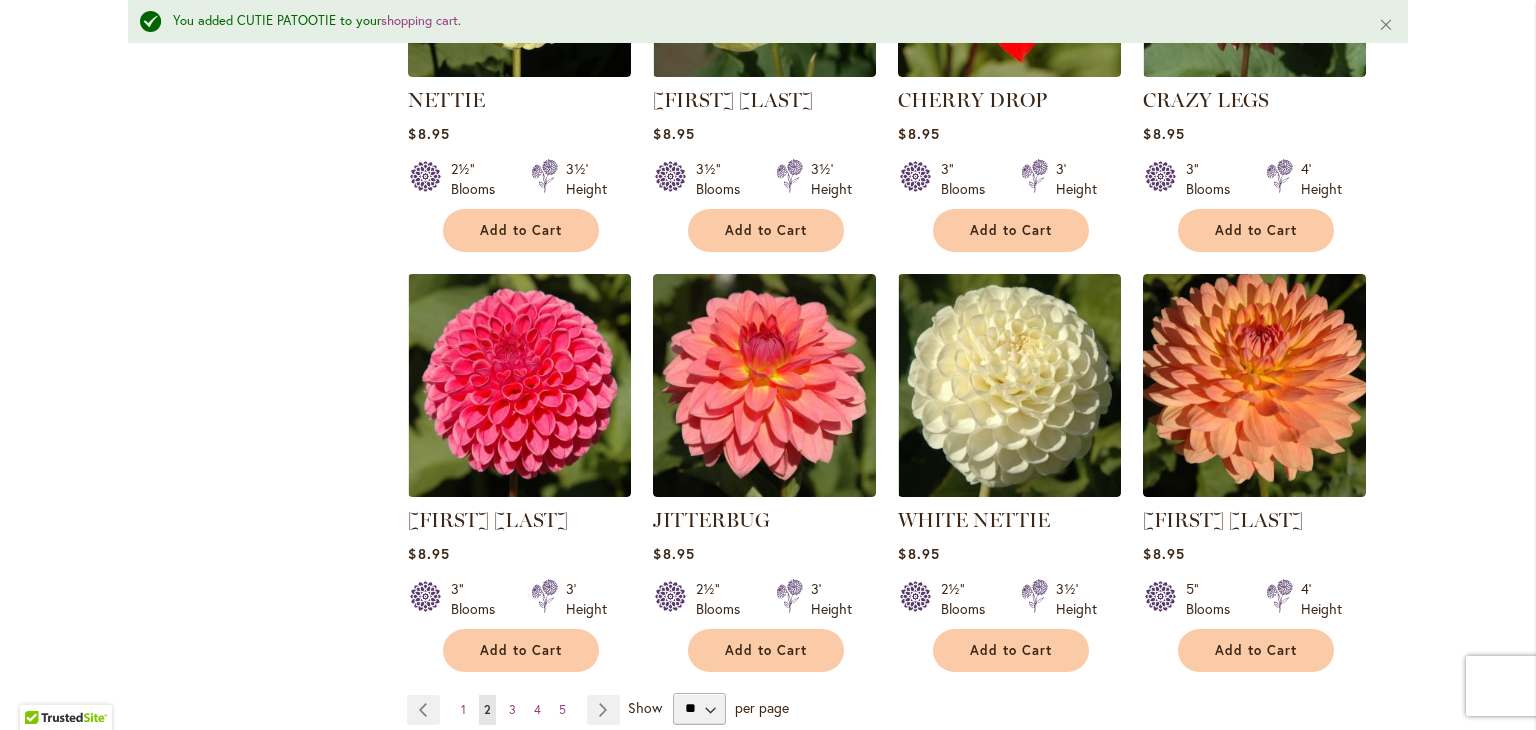 scroll, scrollTop: 6468, scrollLeft: 0, axis: vertical 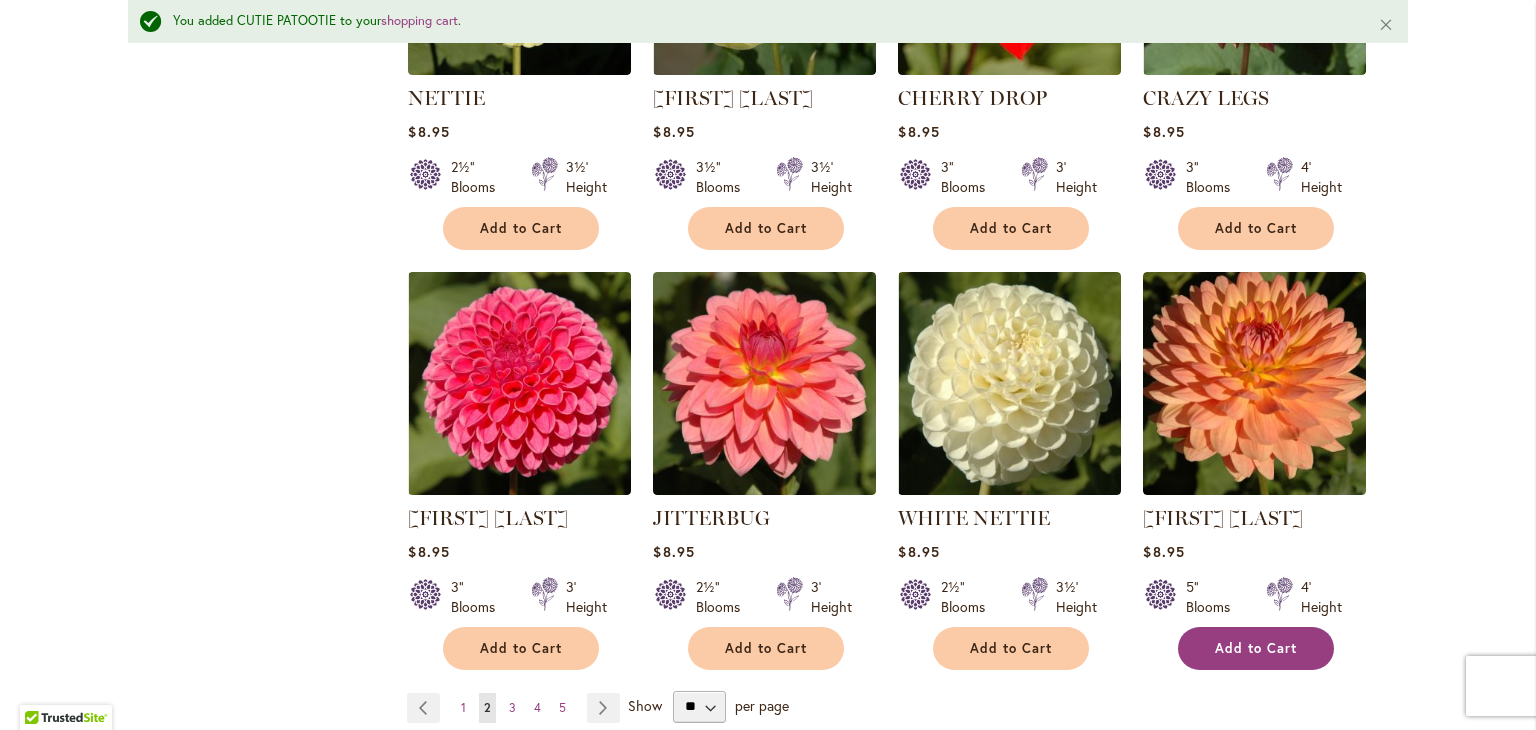 click on "Add to Cart" at bounding box center [1256, 648] 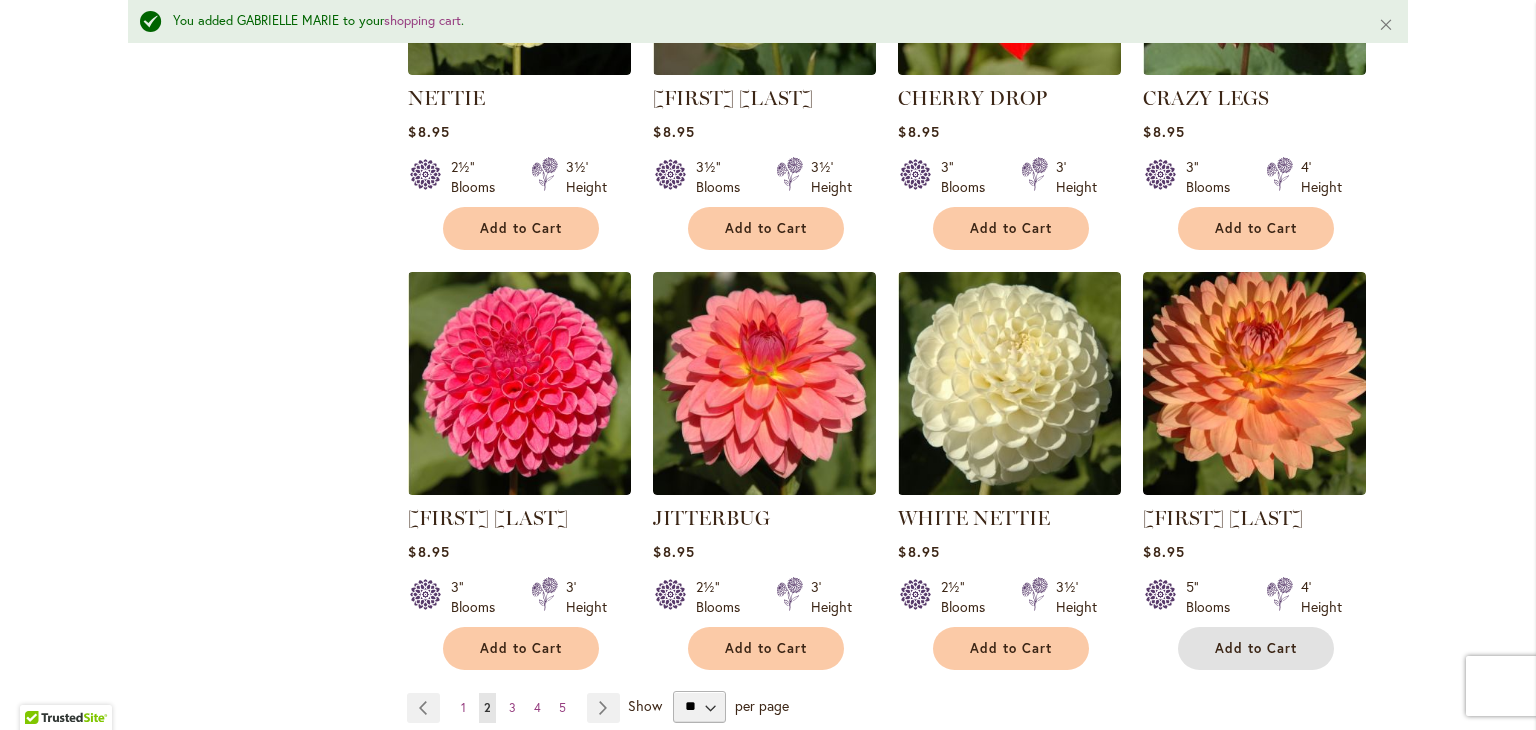 scroll, scrollTop: 6620, scrollLeft: 0, axis: vertical 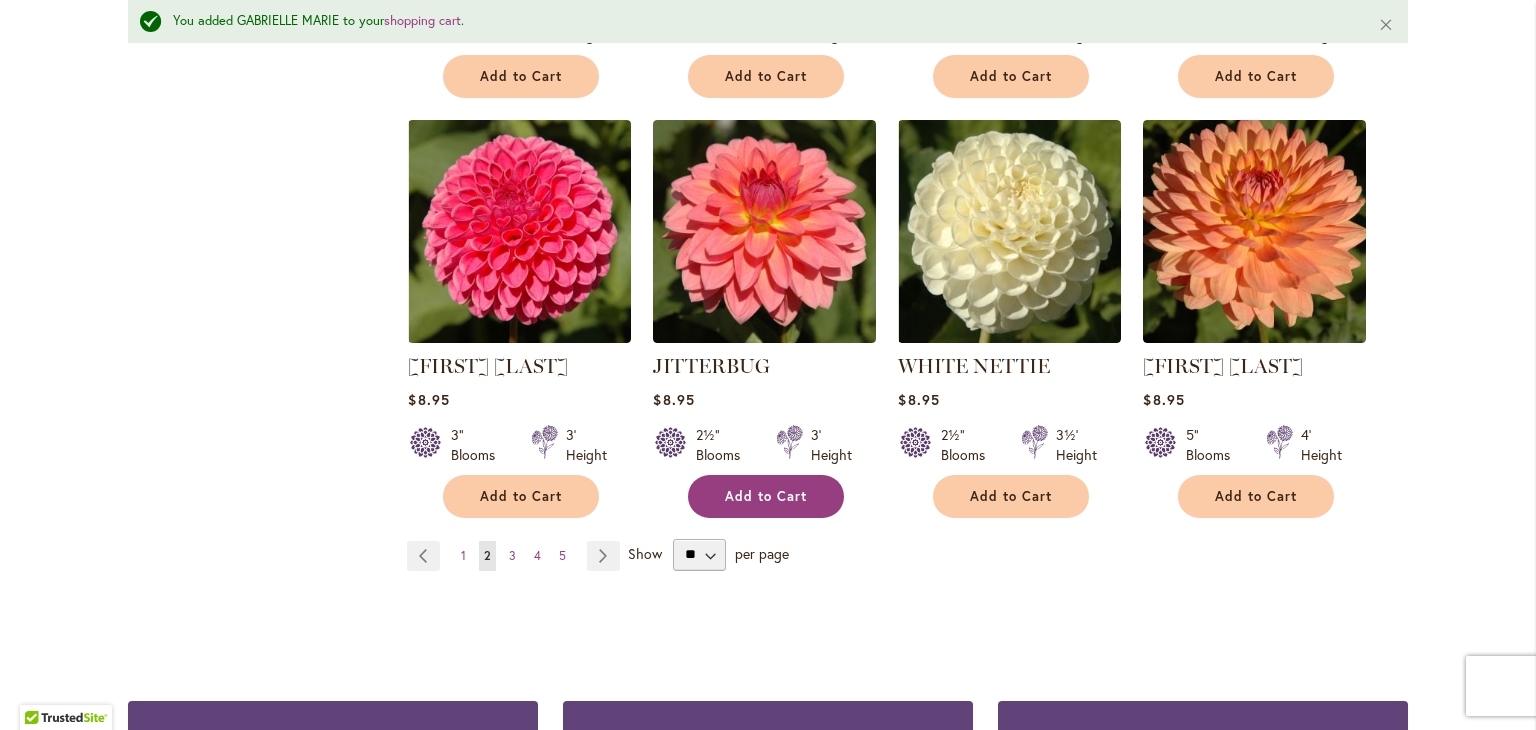 click on "Add to Cart" at bounding box center [766, 496] 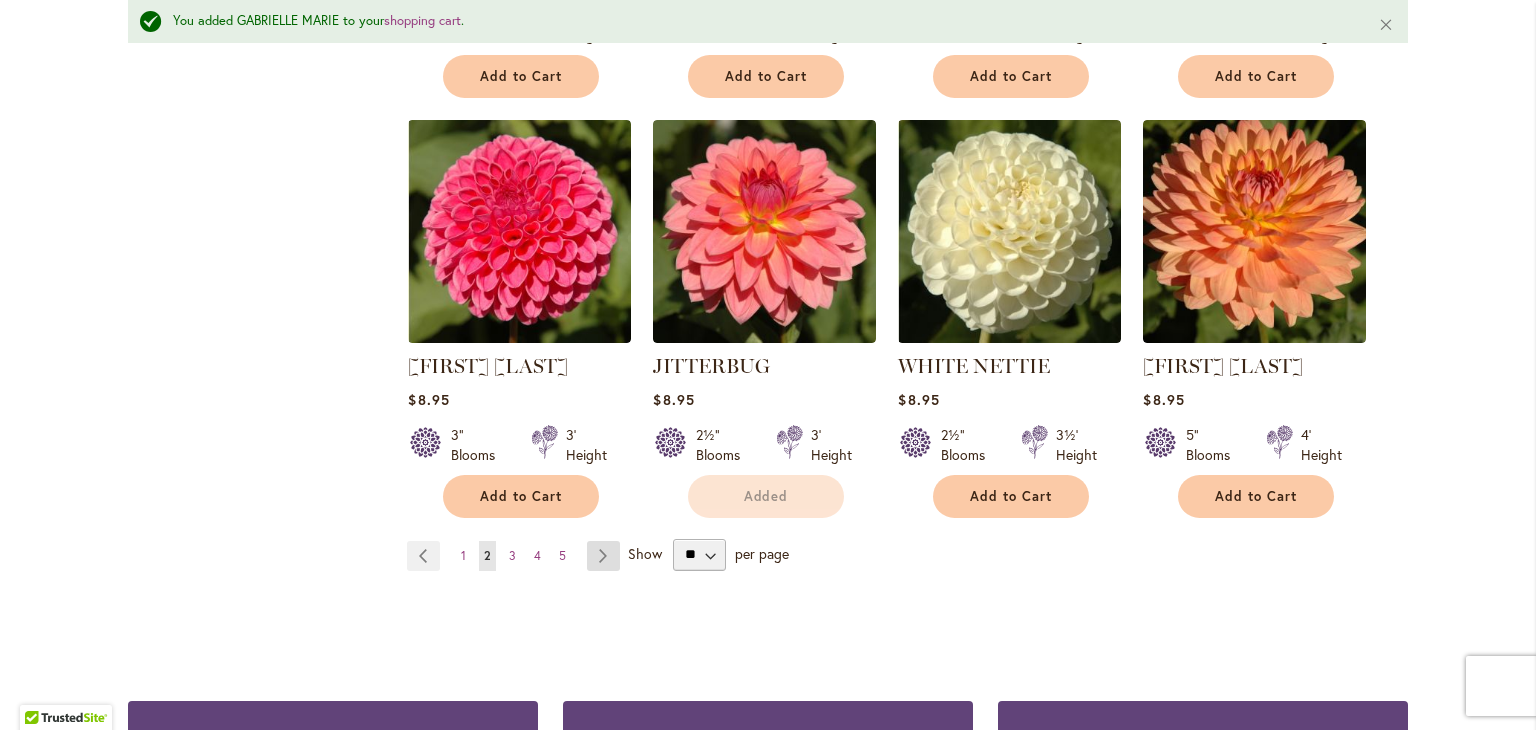 click on "Page
Next" at bounding box center [603, 556] 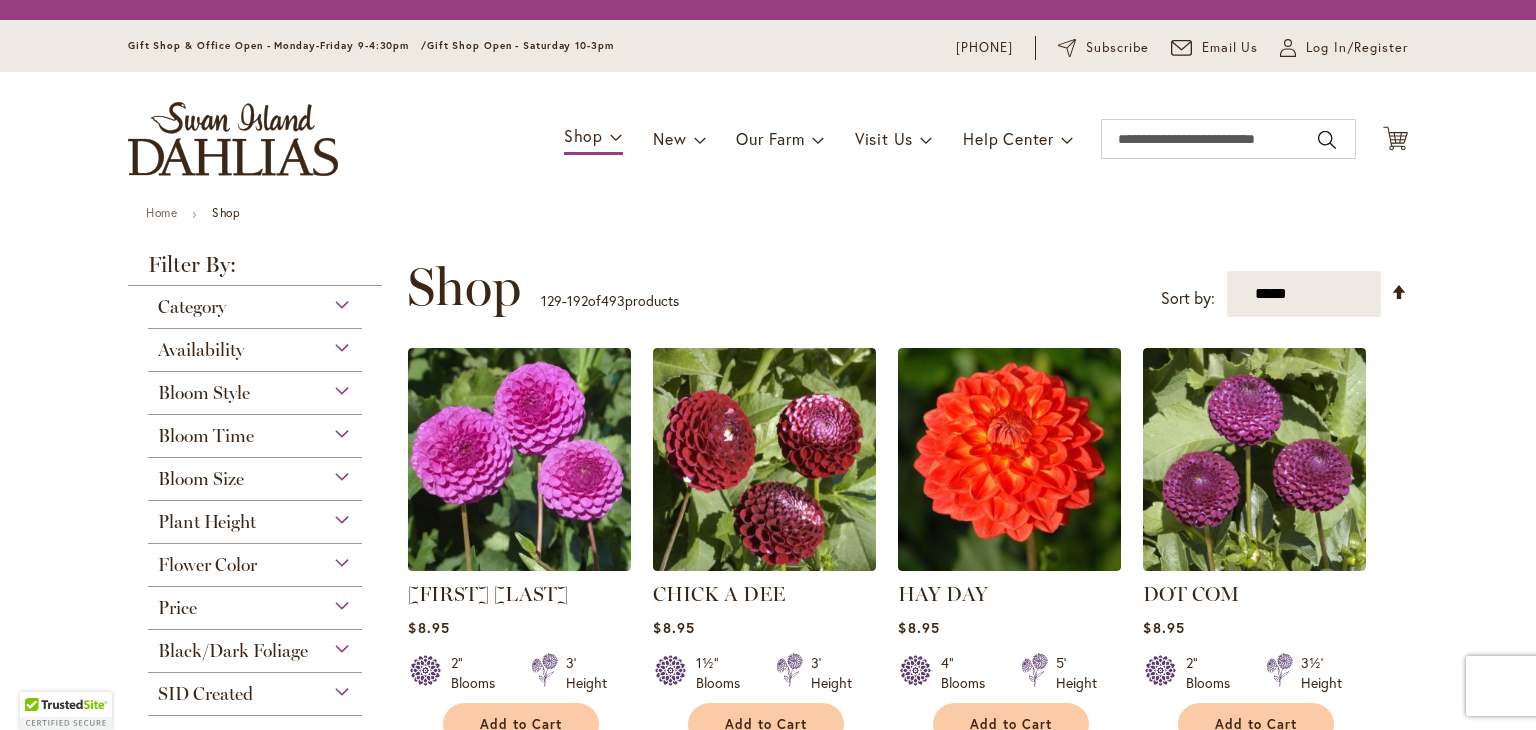 scroll, scrollTop: 0, scrollLeft: 0, axis: both 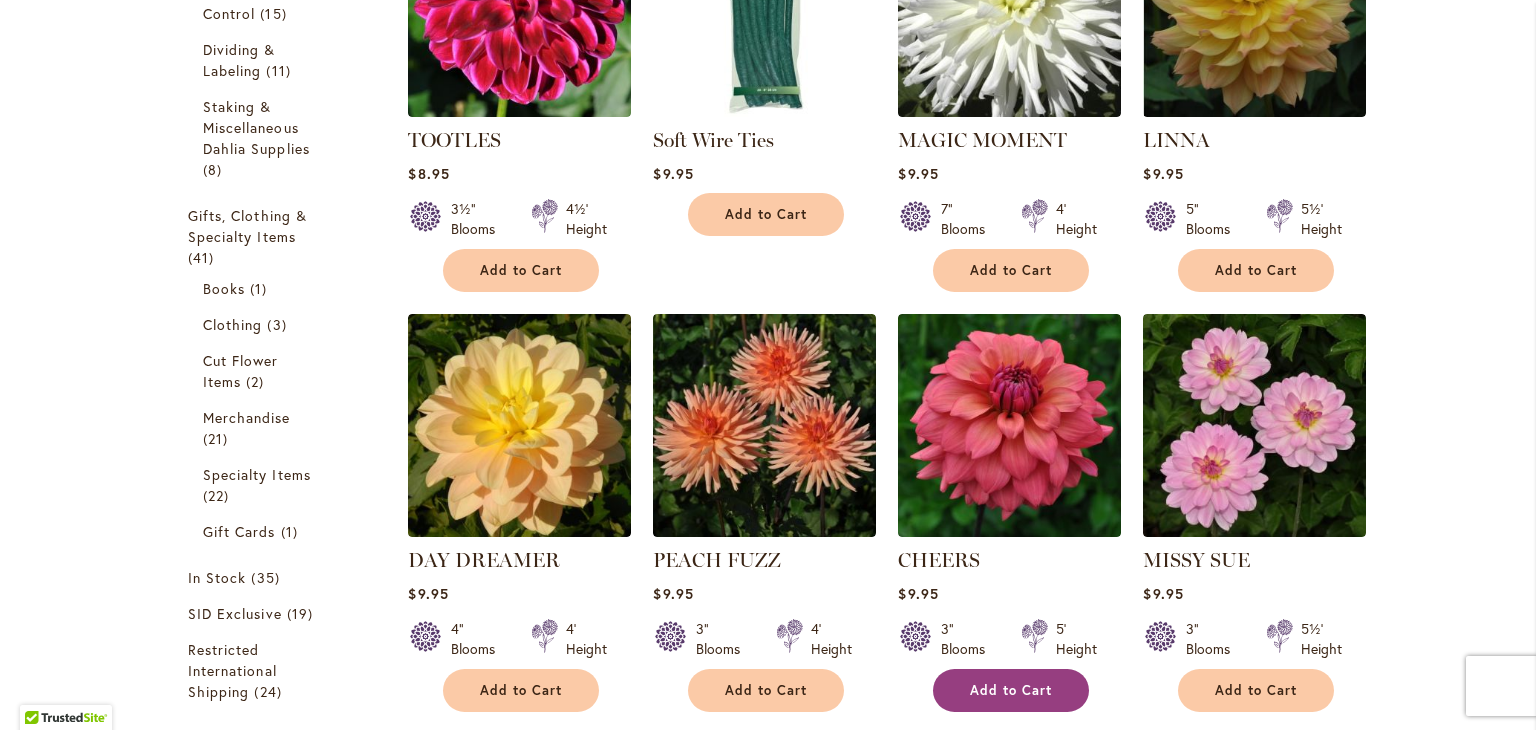click on "Add to Cart" at bounding box center [1011, 690] 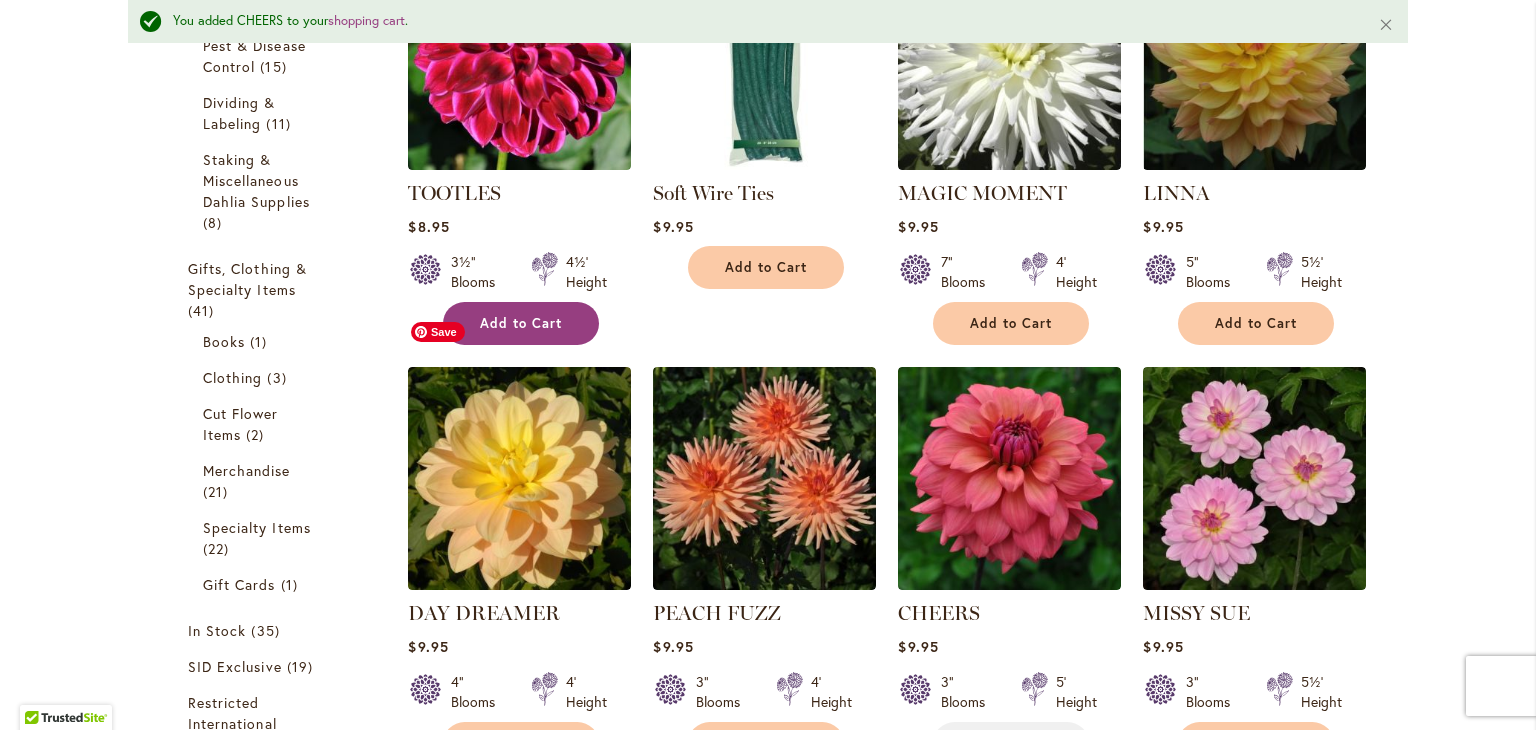 scroll, scrollTop: 965, scrollLeft: 0, axis: vertical 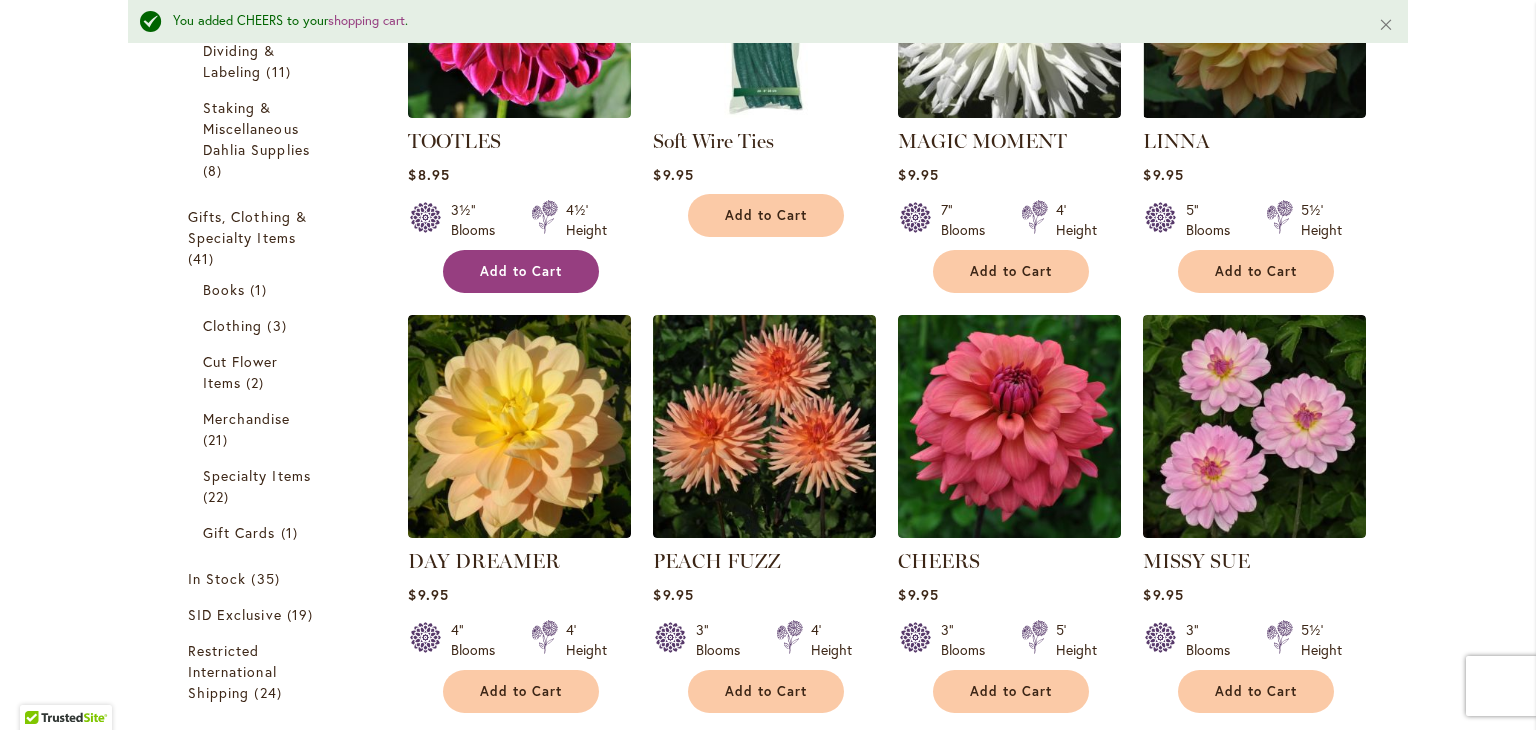 click on "Add to Cart" at bounding box center [521, 271] 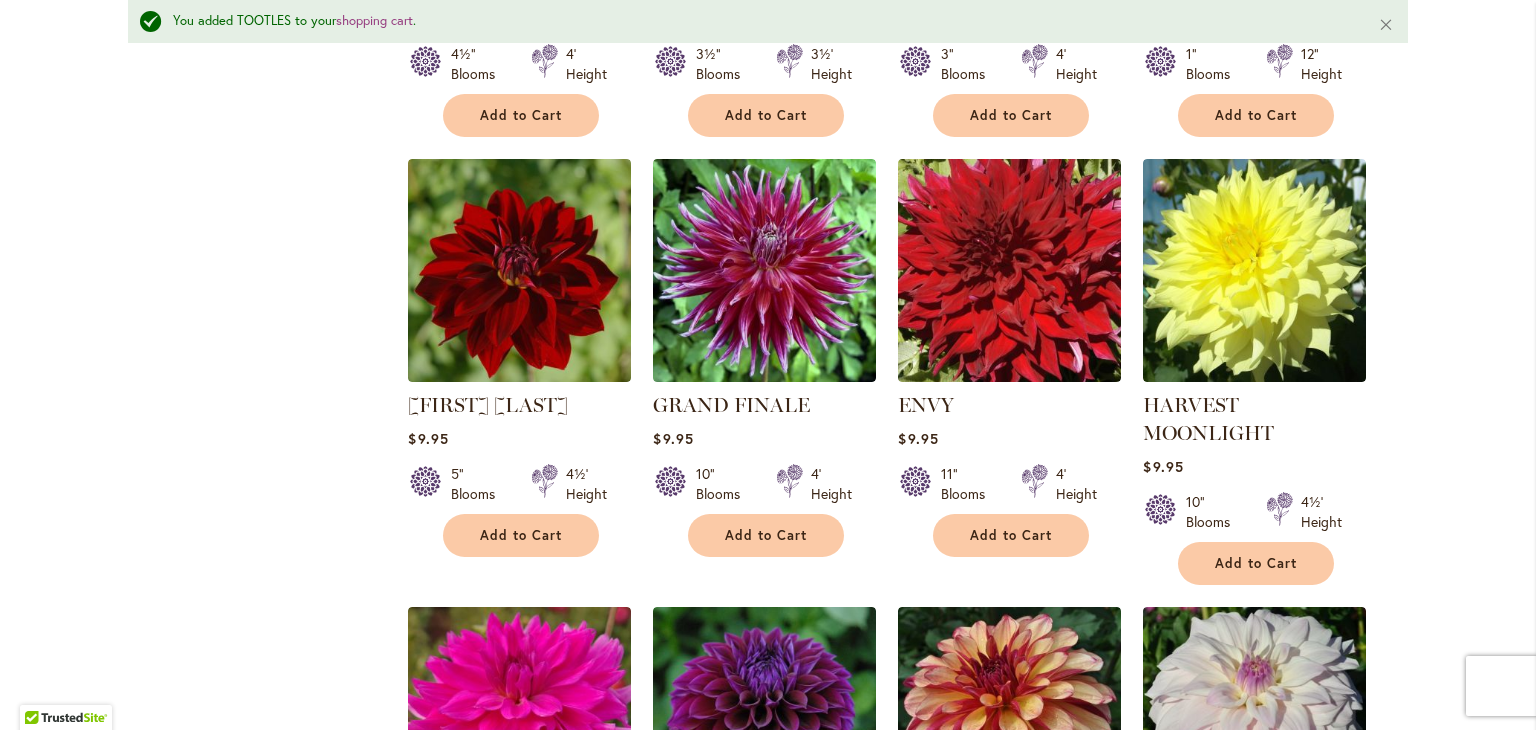 scroll, scrollTop: 3217, scrollLeft: 0, axis: vertical 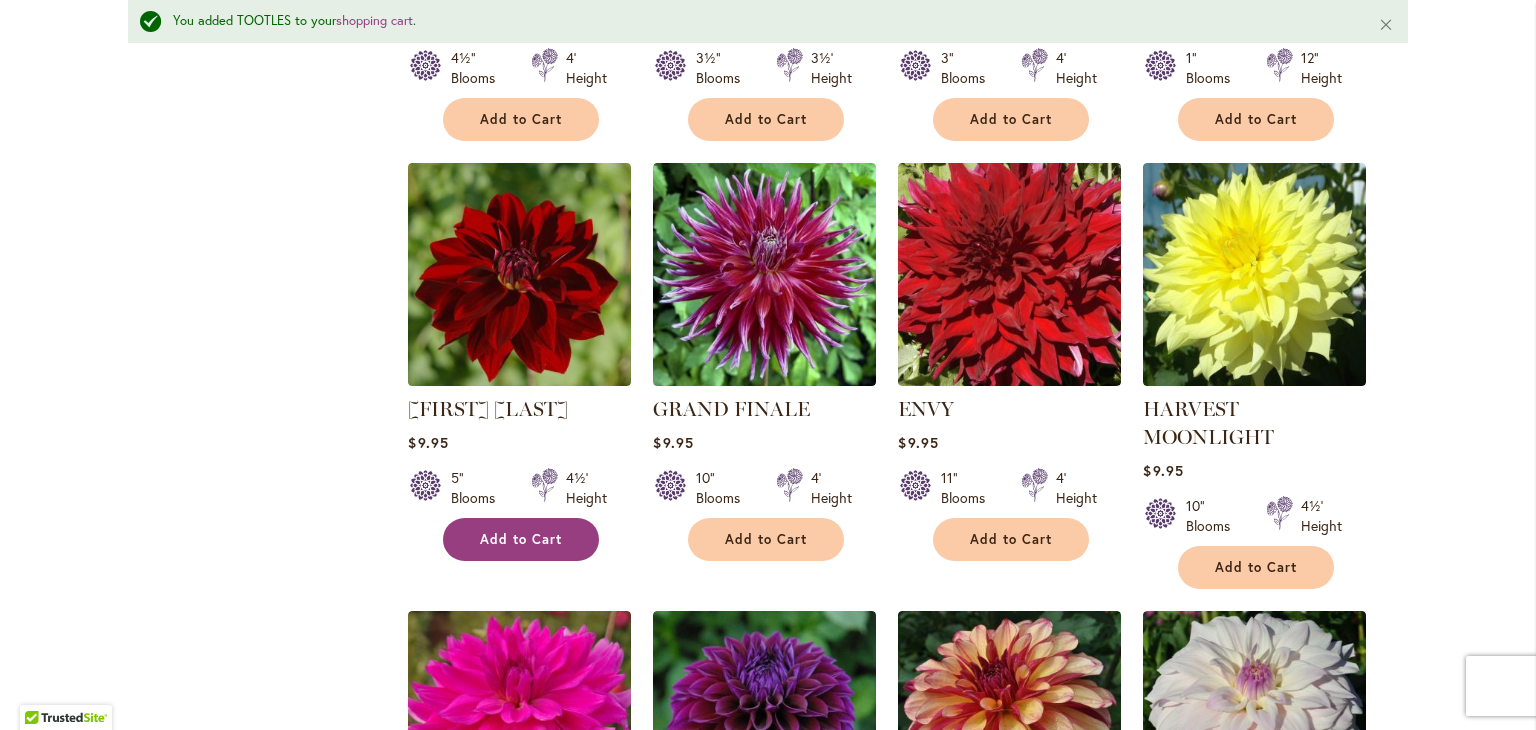 click on "Add to Cart" at bounding box center [521, 539] 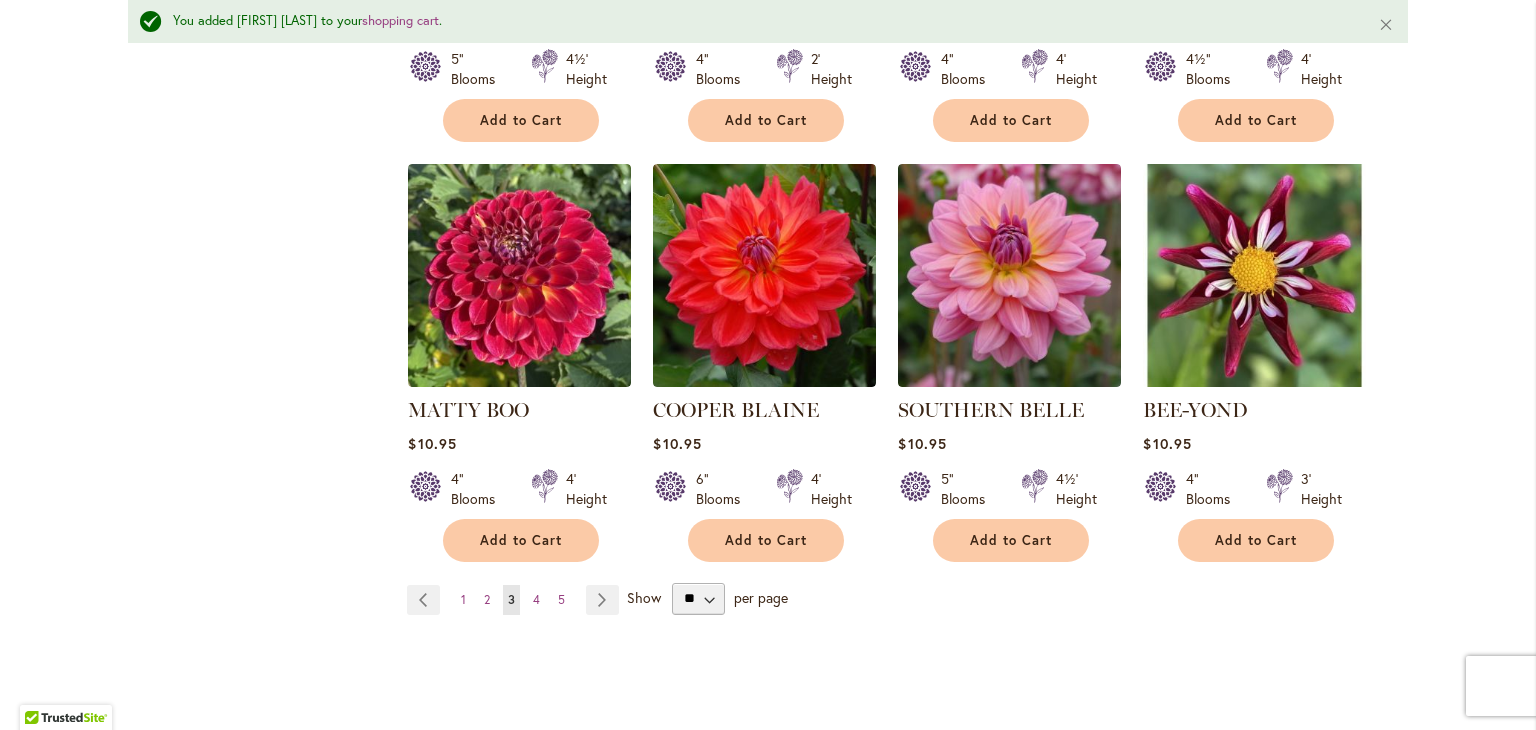 scroll, scrollTop: 6640, scrollLeft: 0, axis: vertical 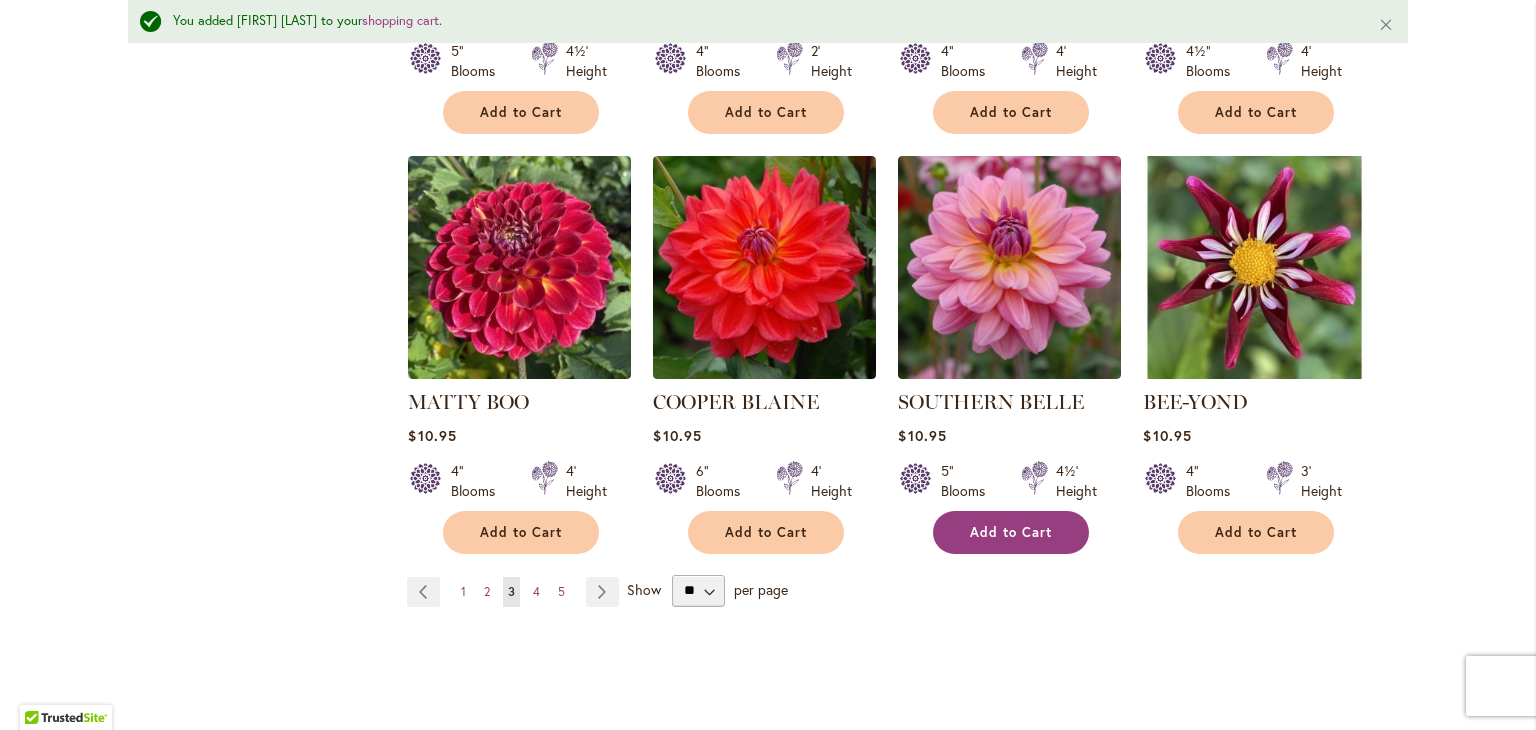 click on "Add to Cart" at bounding box center [1011, 532] 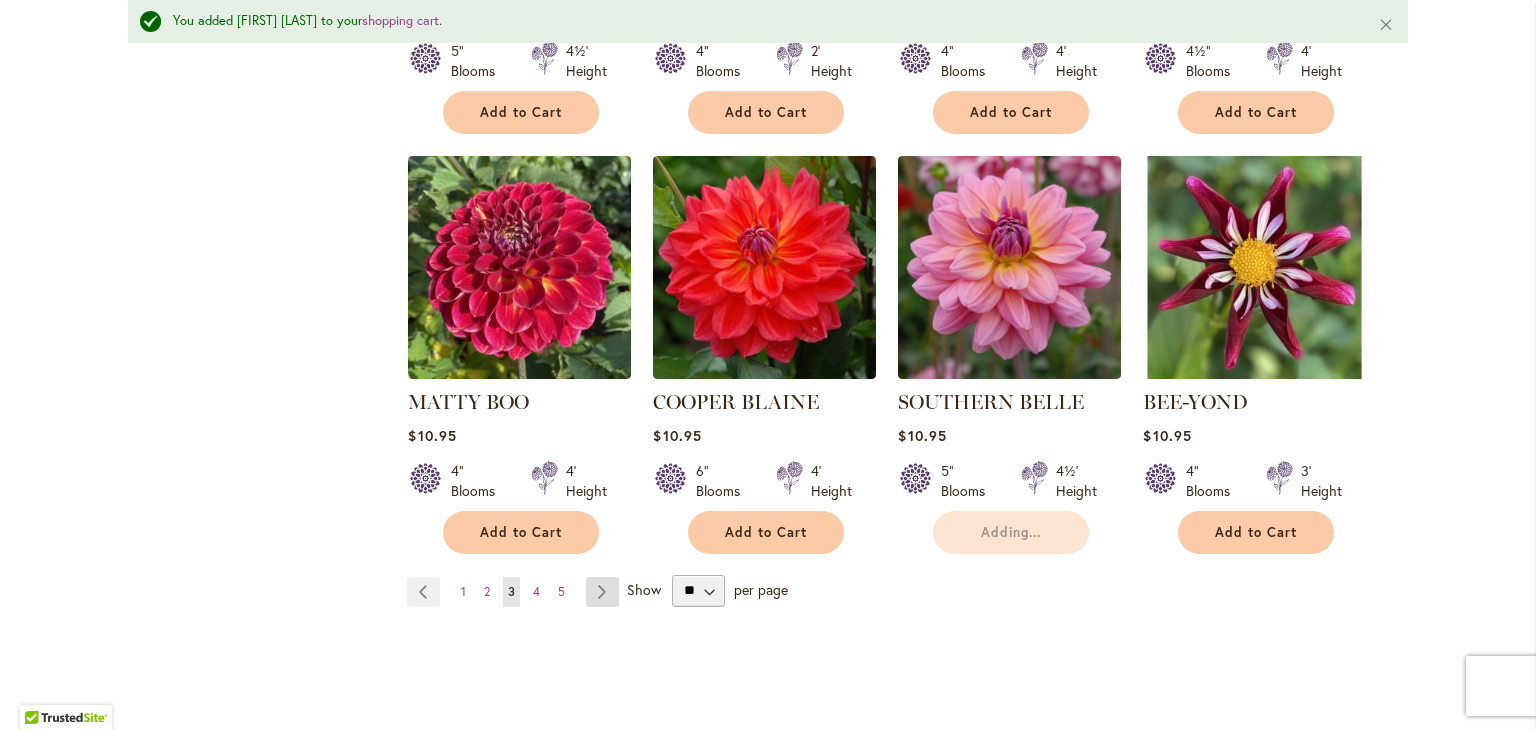 click on "Page
Next" at bounding box center (602, 592) 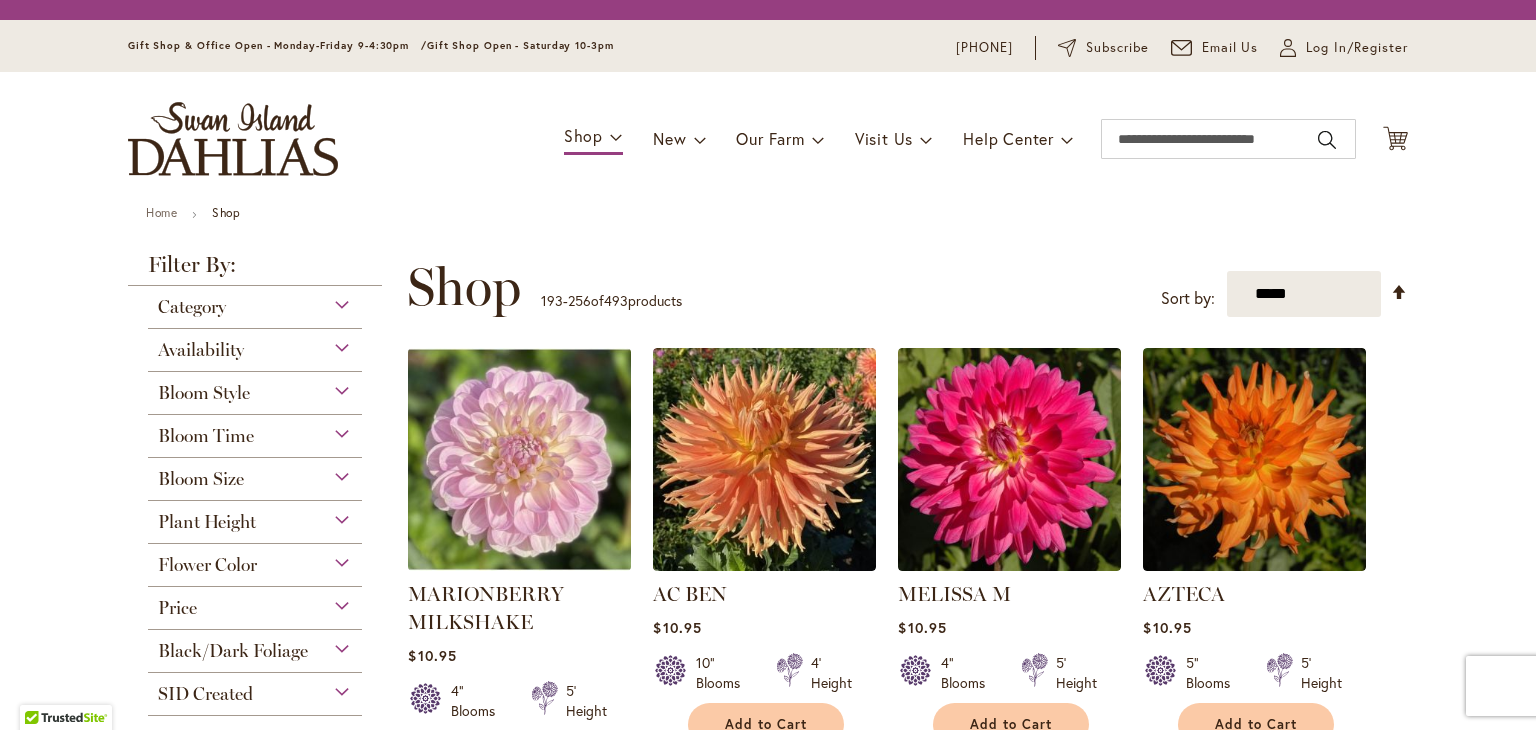 scroll, scrollTop: 0, scrollLeft: 0, axis: both 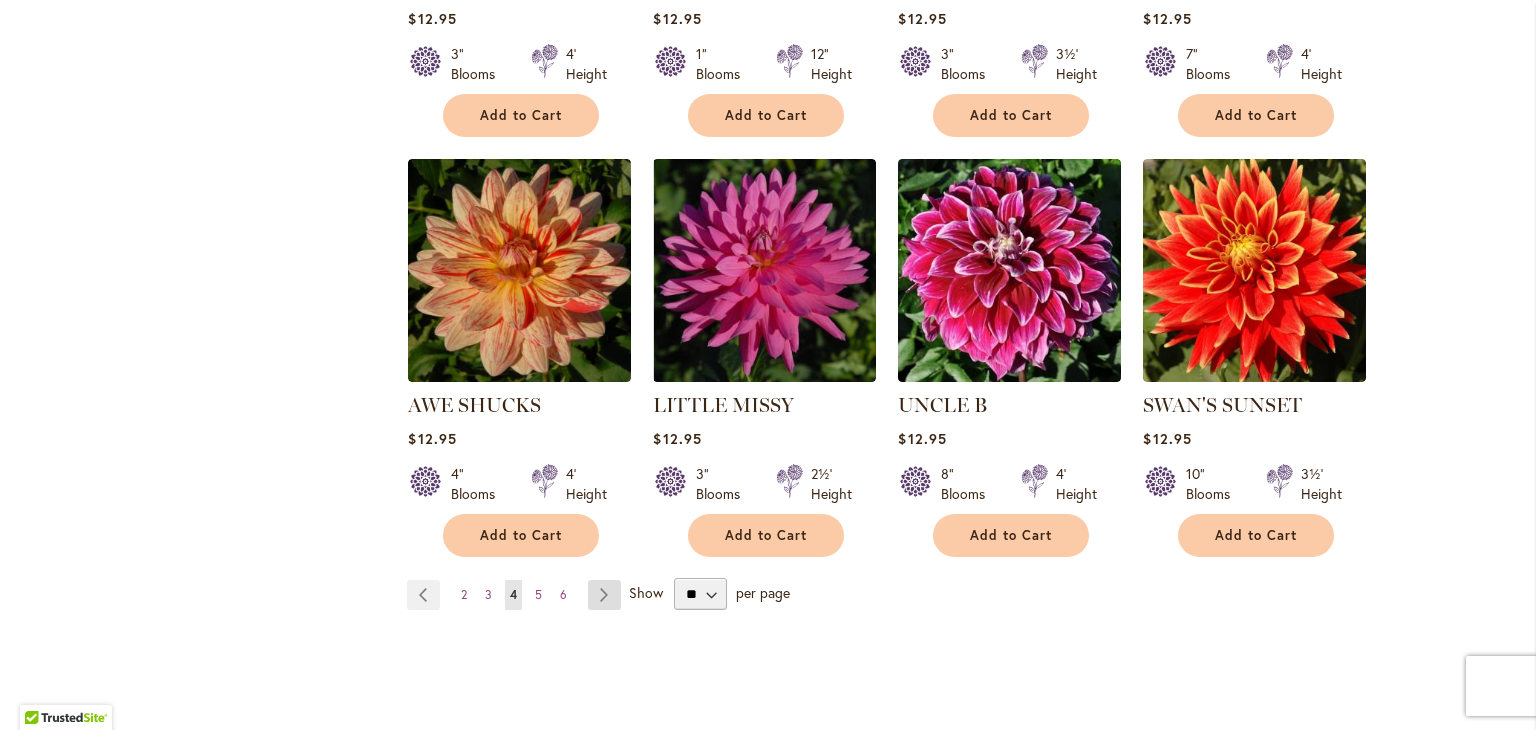 click on "Page
Next" at bounding box center (604, 595) 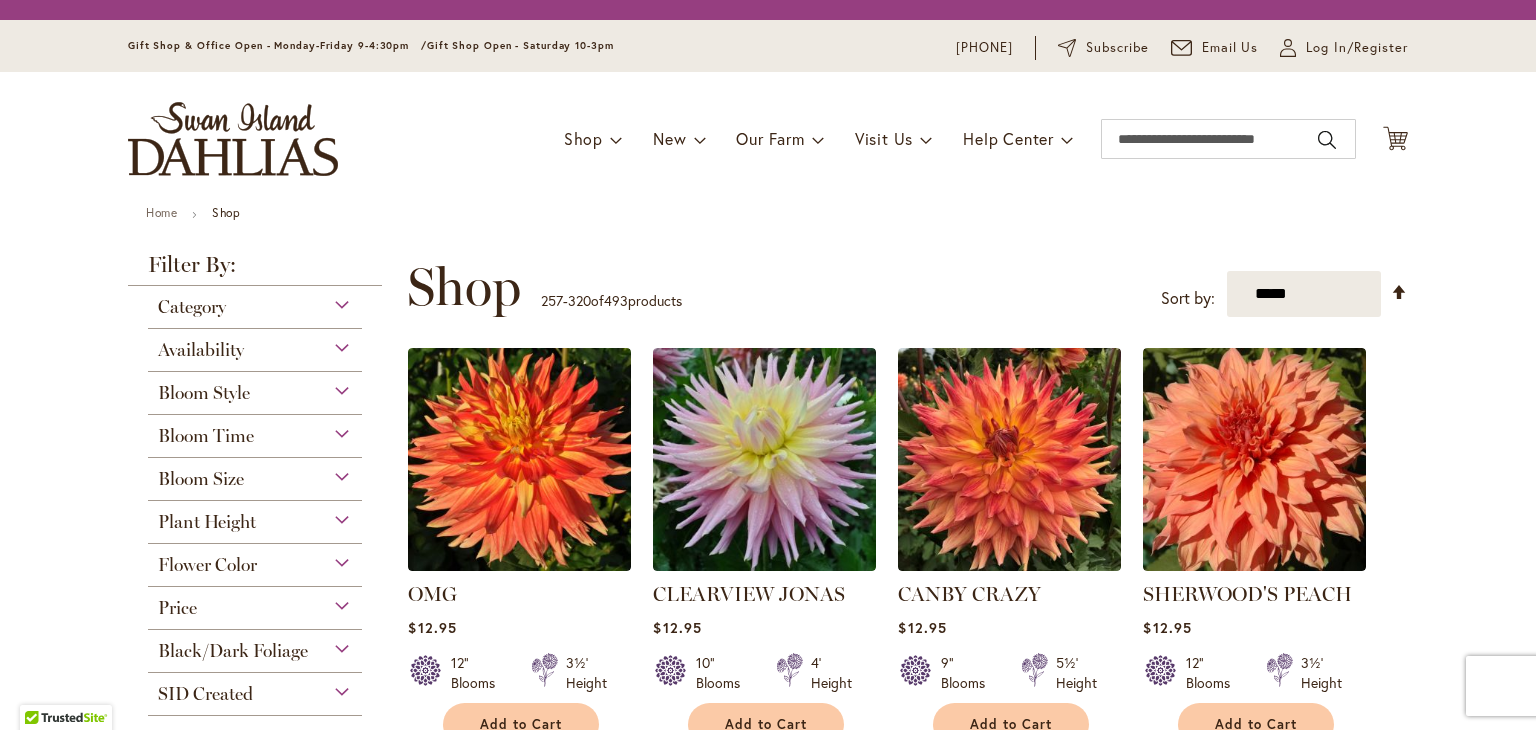scroll, scrollTop: 0, scrollLeft: 0, axis: both 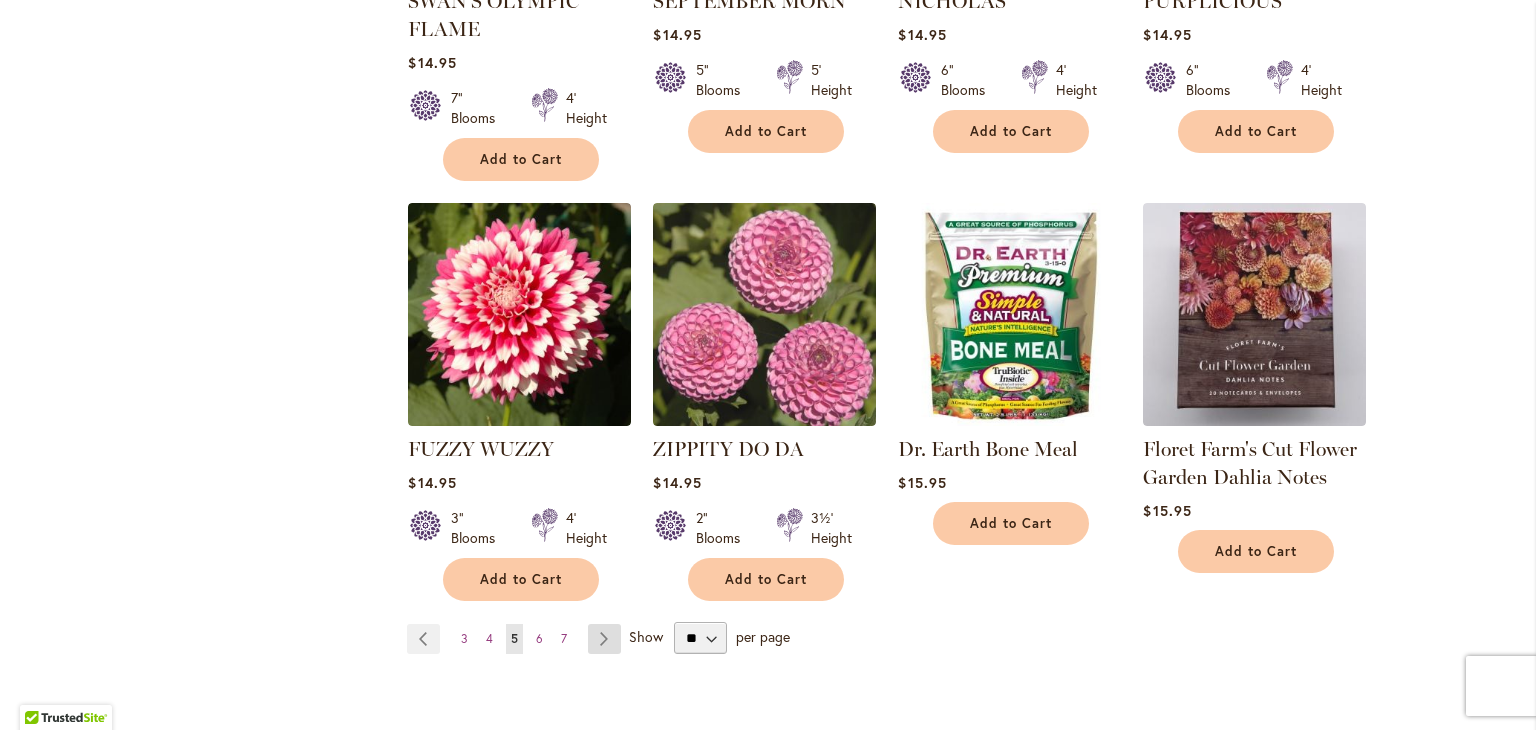 click on "Page
Next" at bounding box center (604, 639) 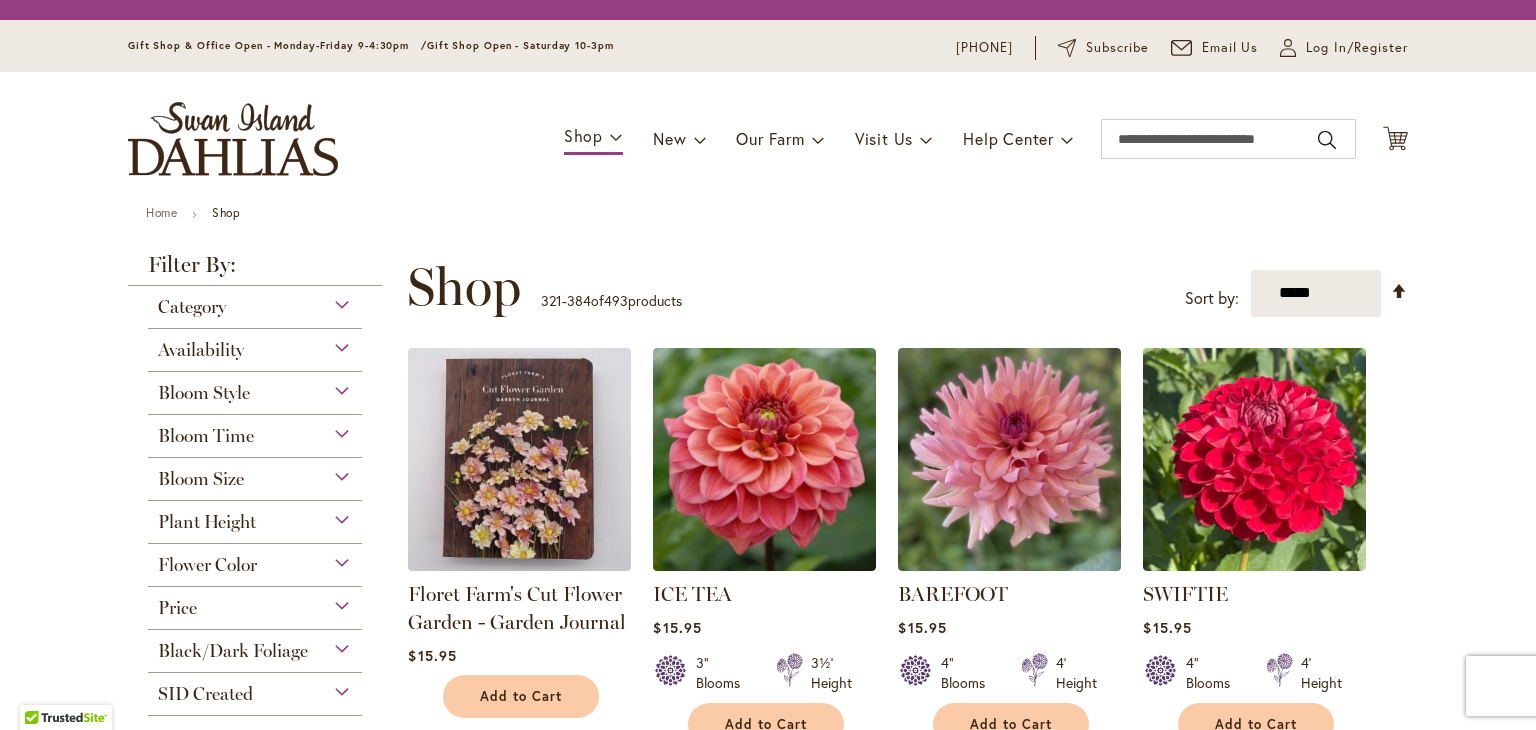 scroll, scrollTop: 0, scrollLeft: 0, axis: both 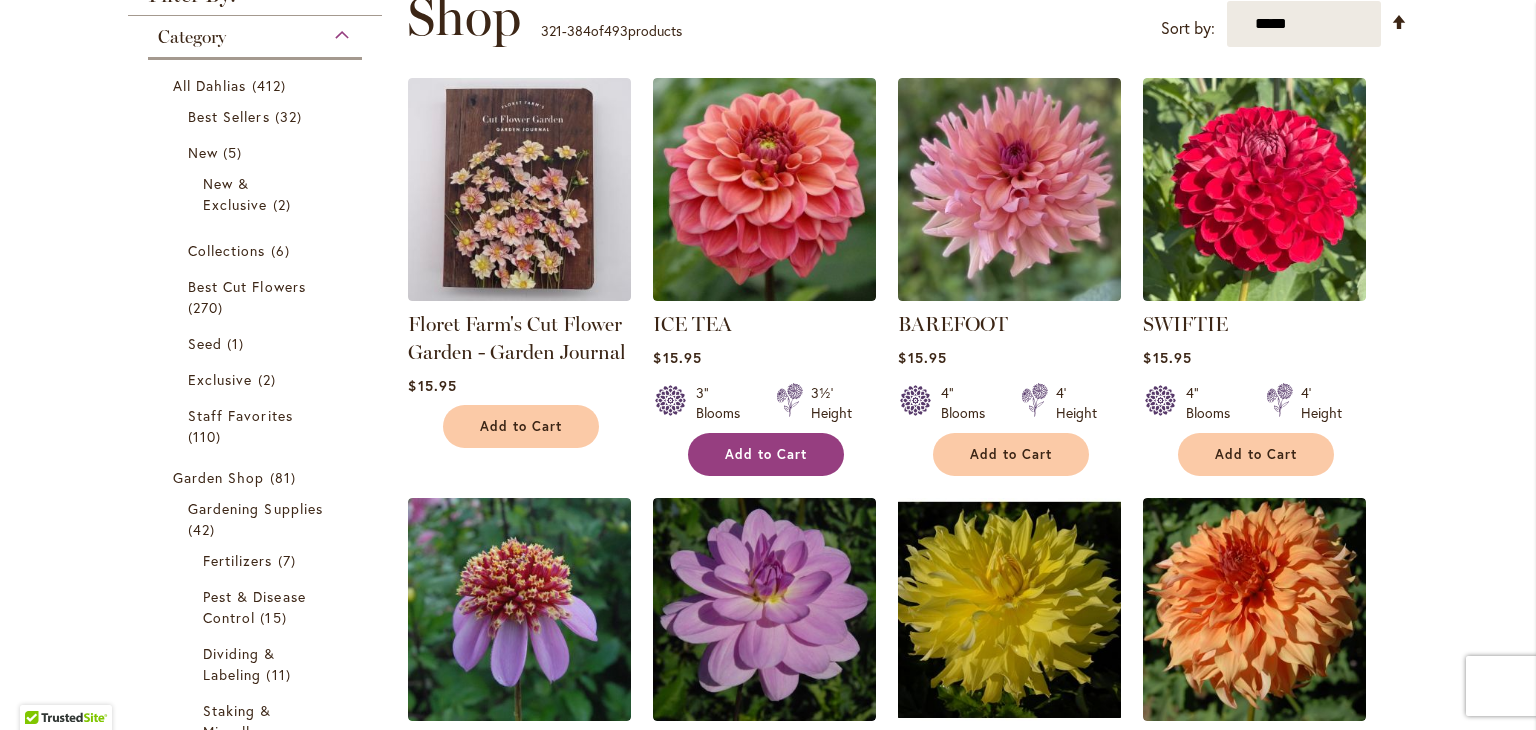 click on "Add to Cart" at bounding box center [766, 454] 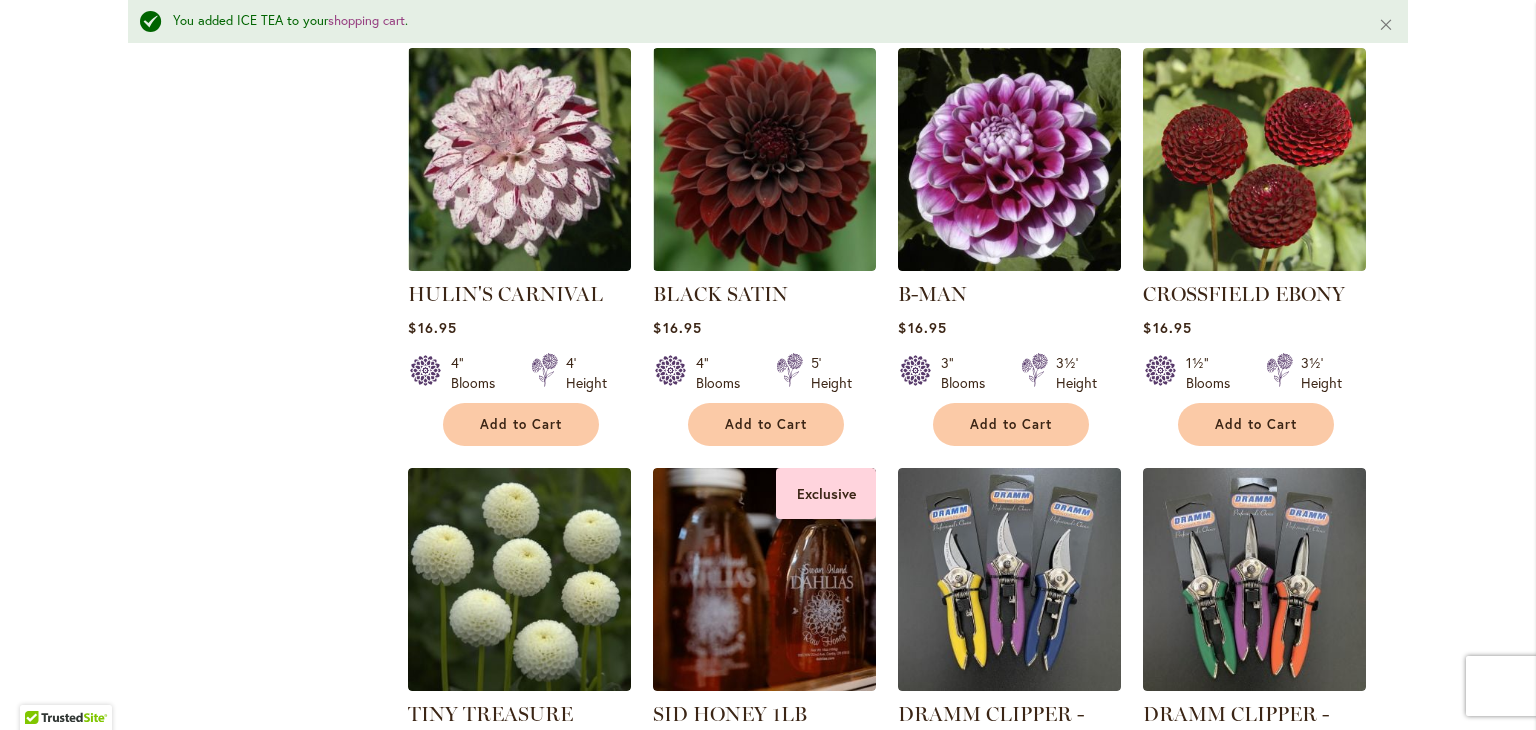 scroll, scrollTop: 4226, scrollLeft: 0, axis: vertical 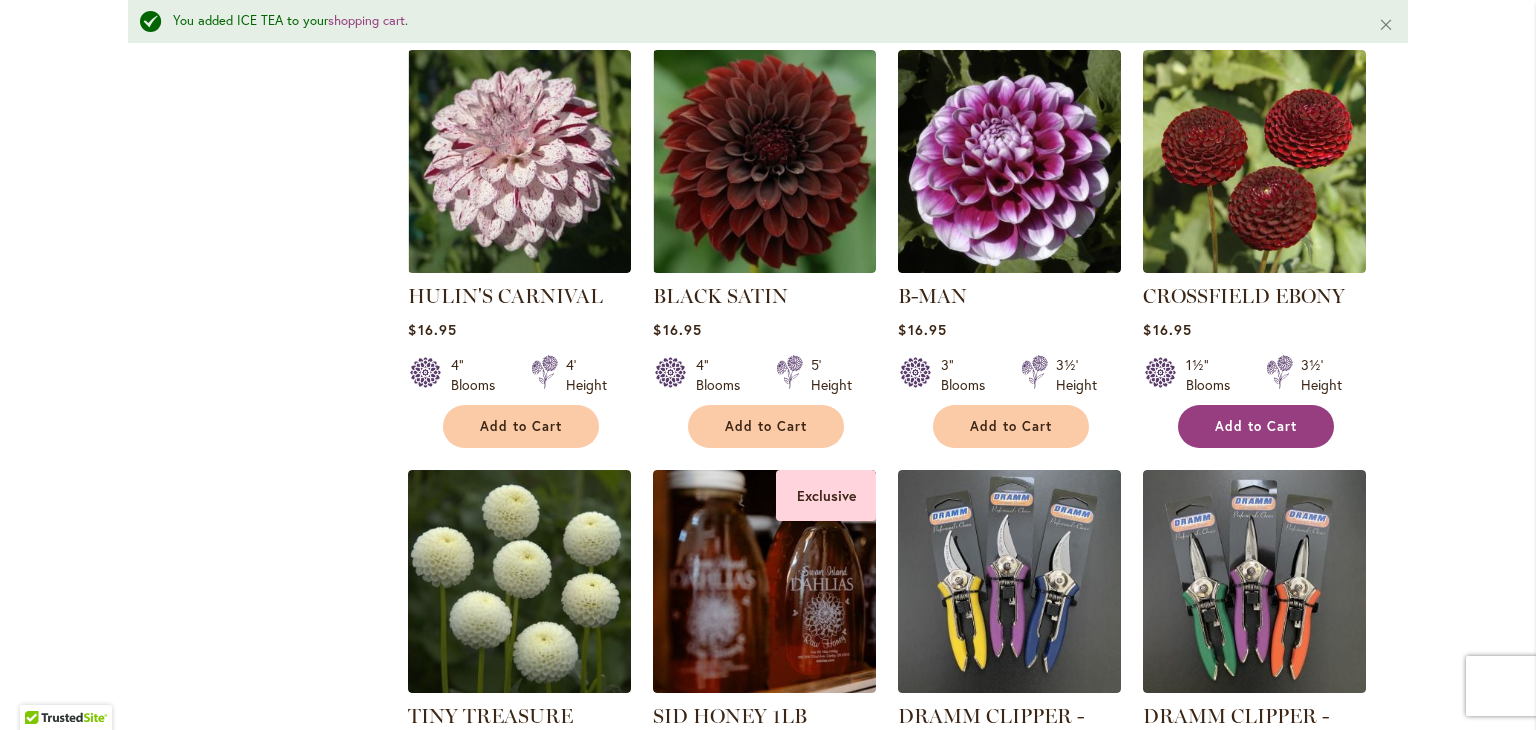 click on "Add to Cart" at bounding box center [1256, 426] 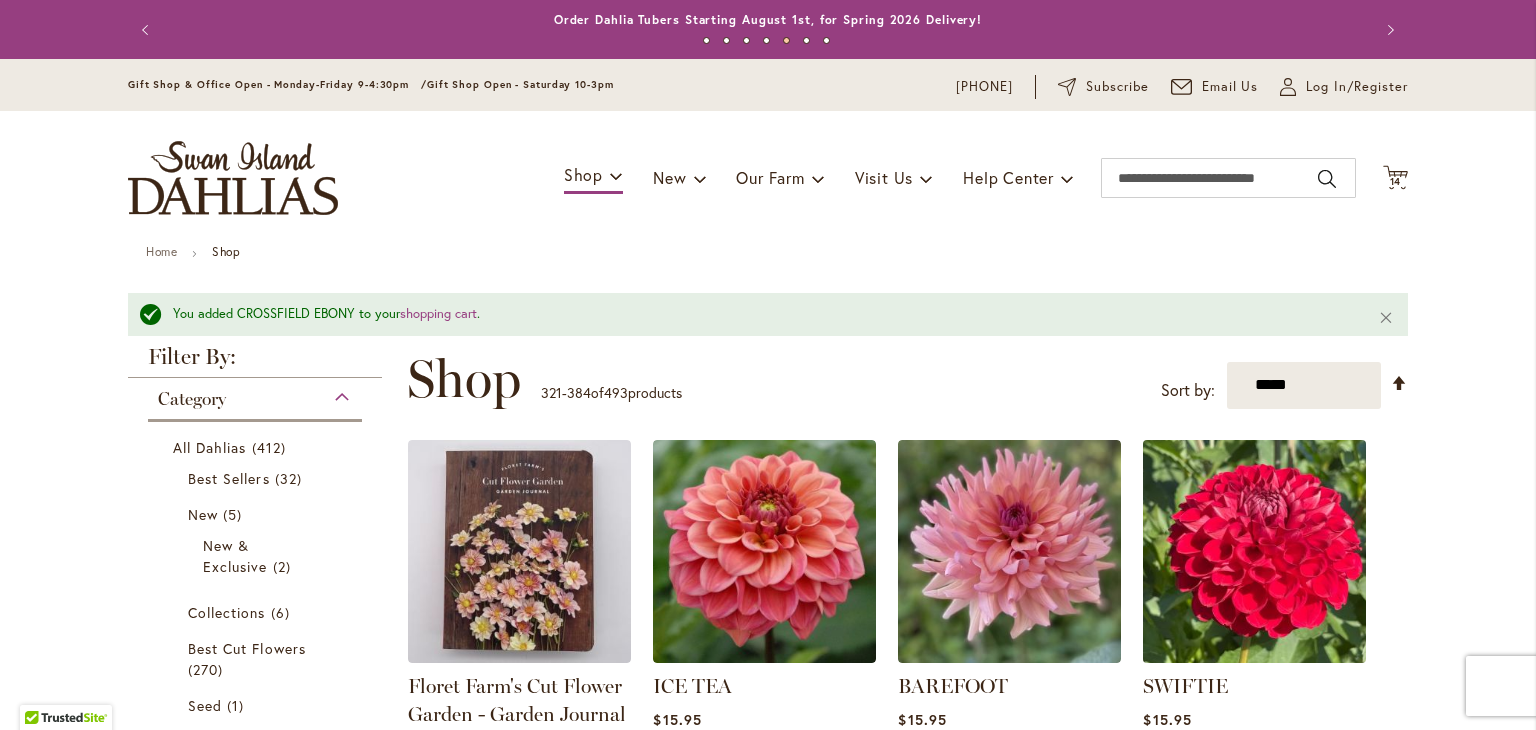 scroll, scrollTop: 0, scrollLeft: 0, axis: both 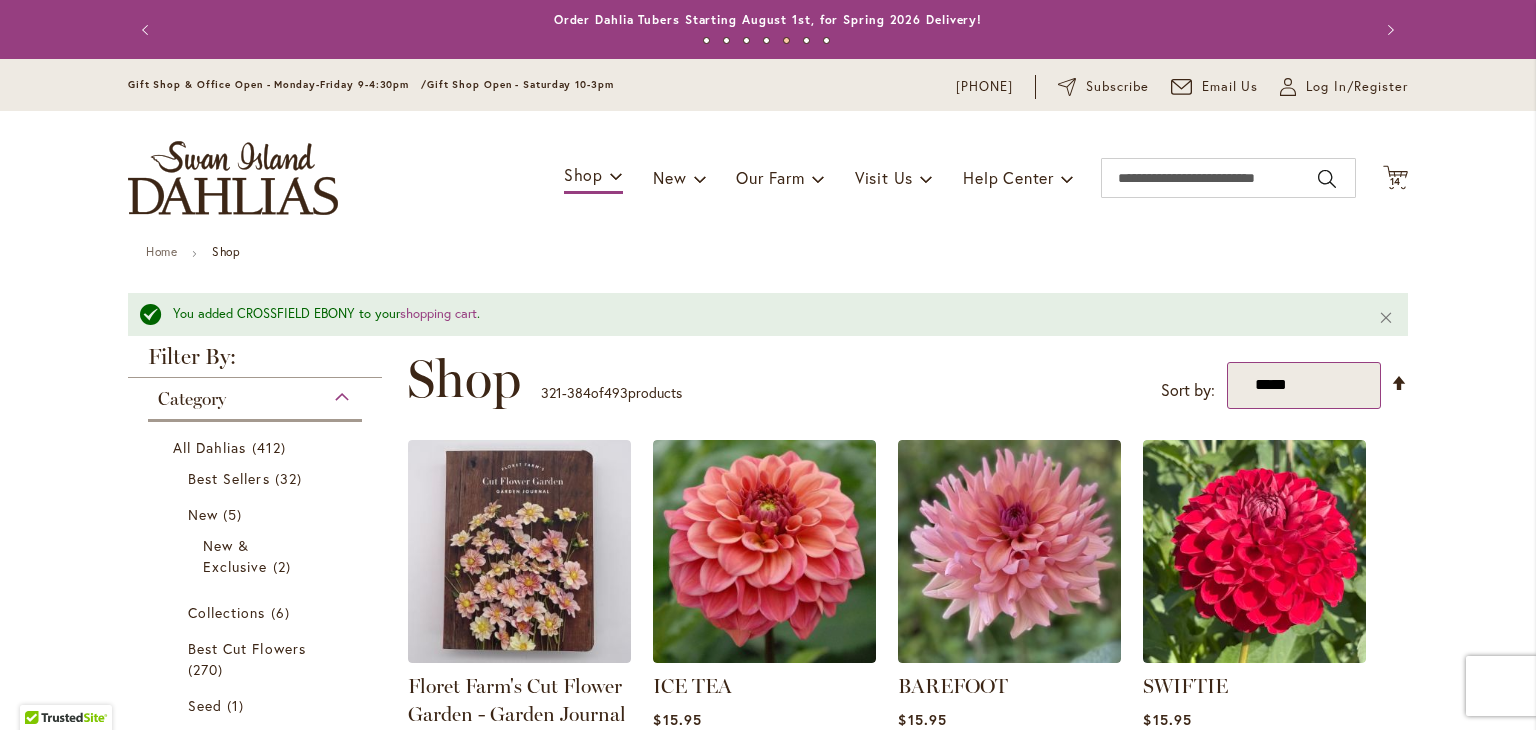 click on "**********" at bounding box center (1304, 385) 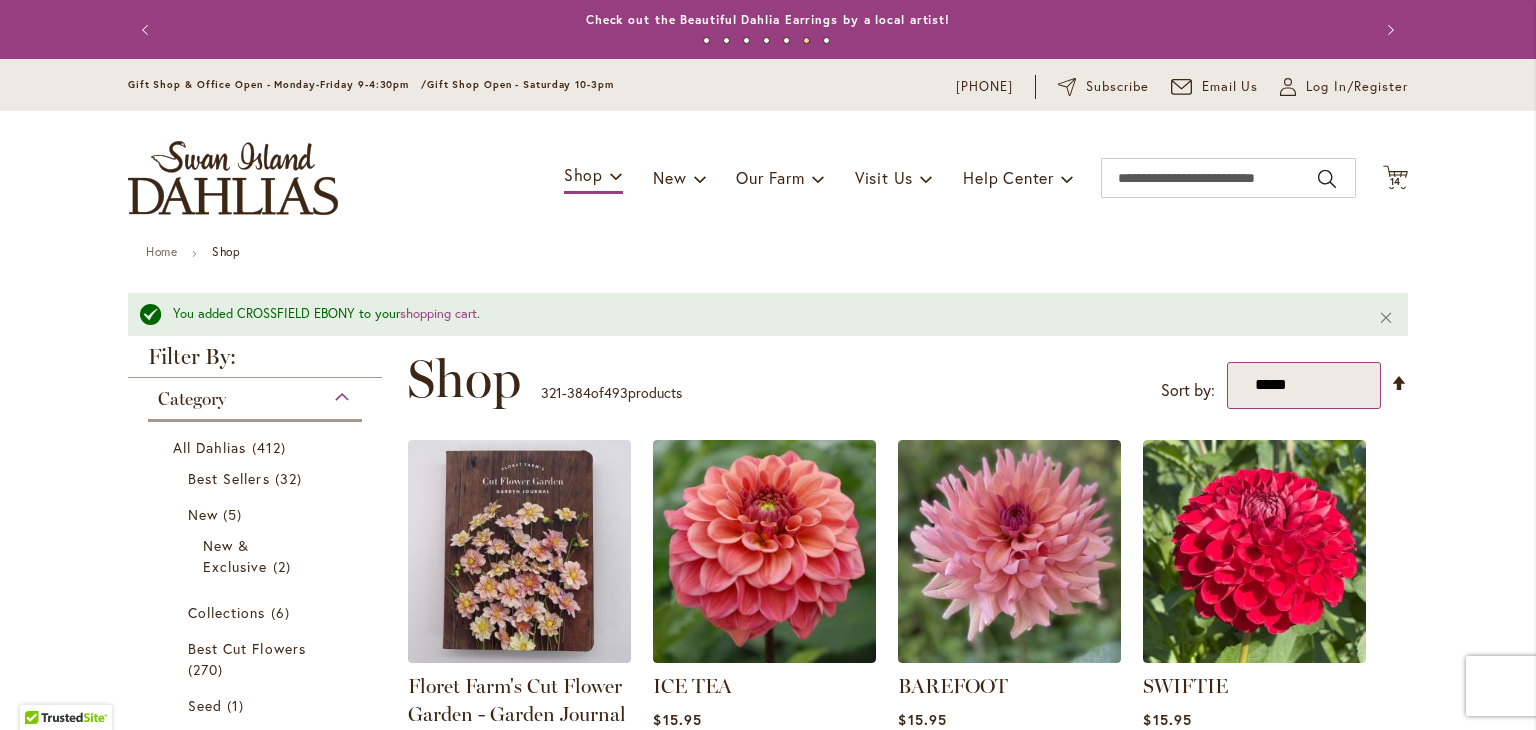 click on "**********" at bounding box center [1304, 385] 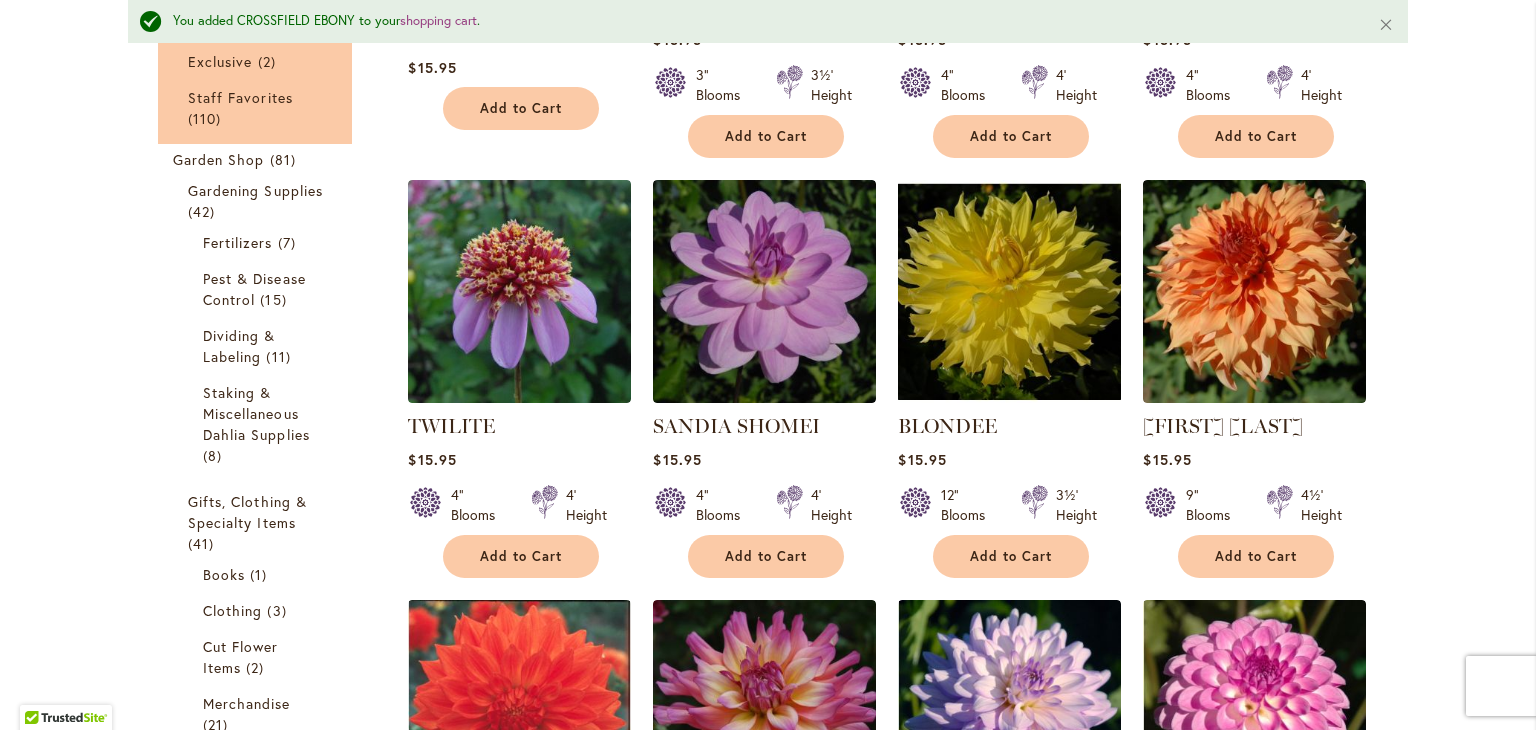 scroll, scrollTop: 682, scrollLeft: 0, axis: vertical 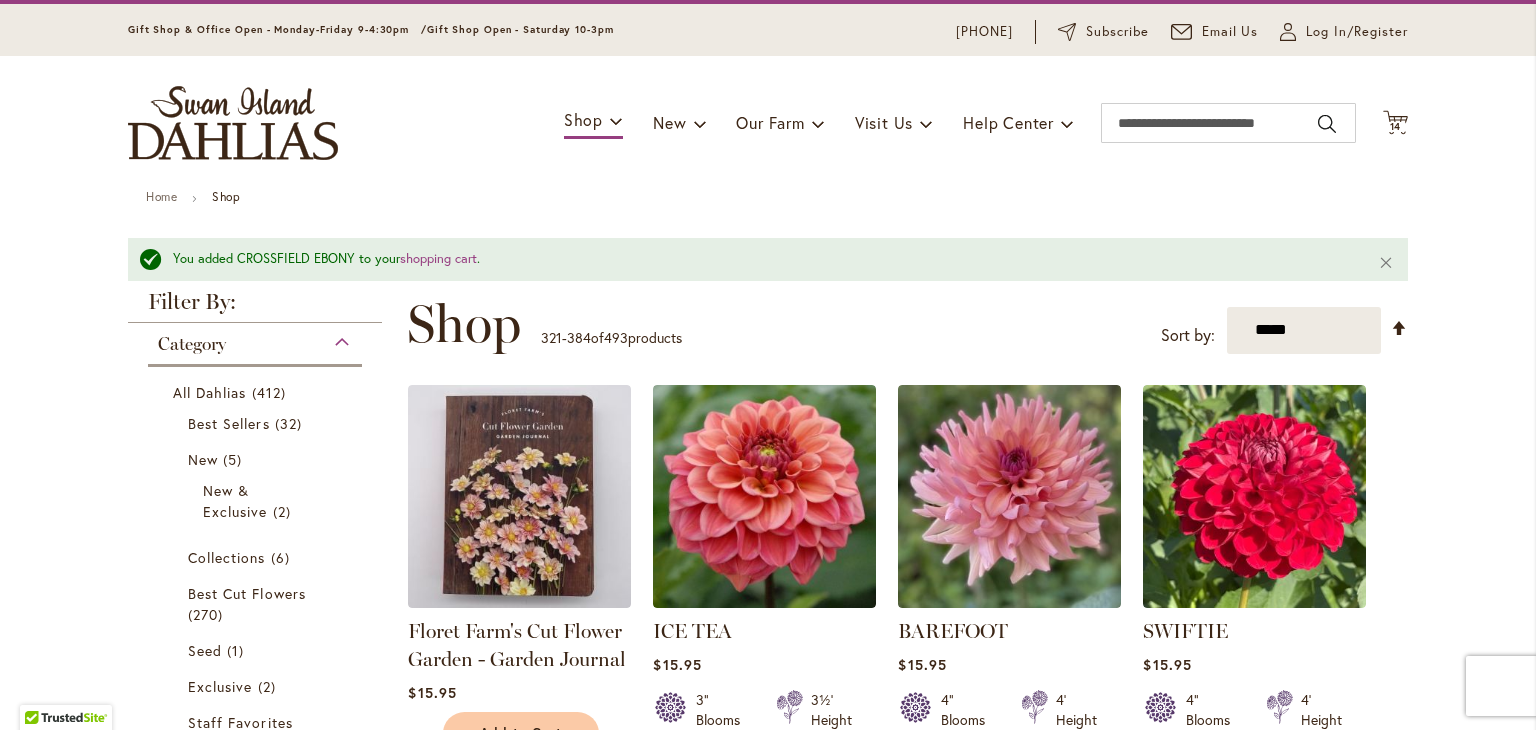 click at bounding box center [233, 123] 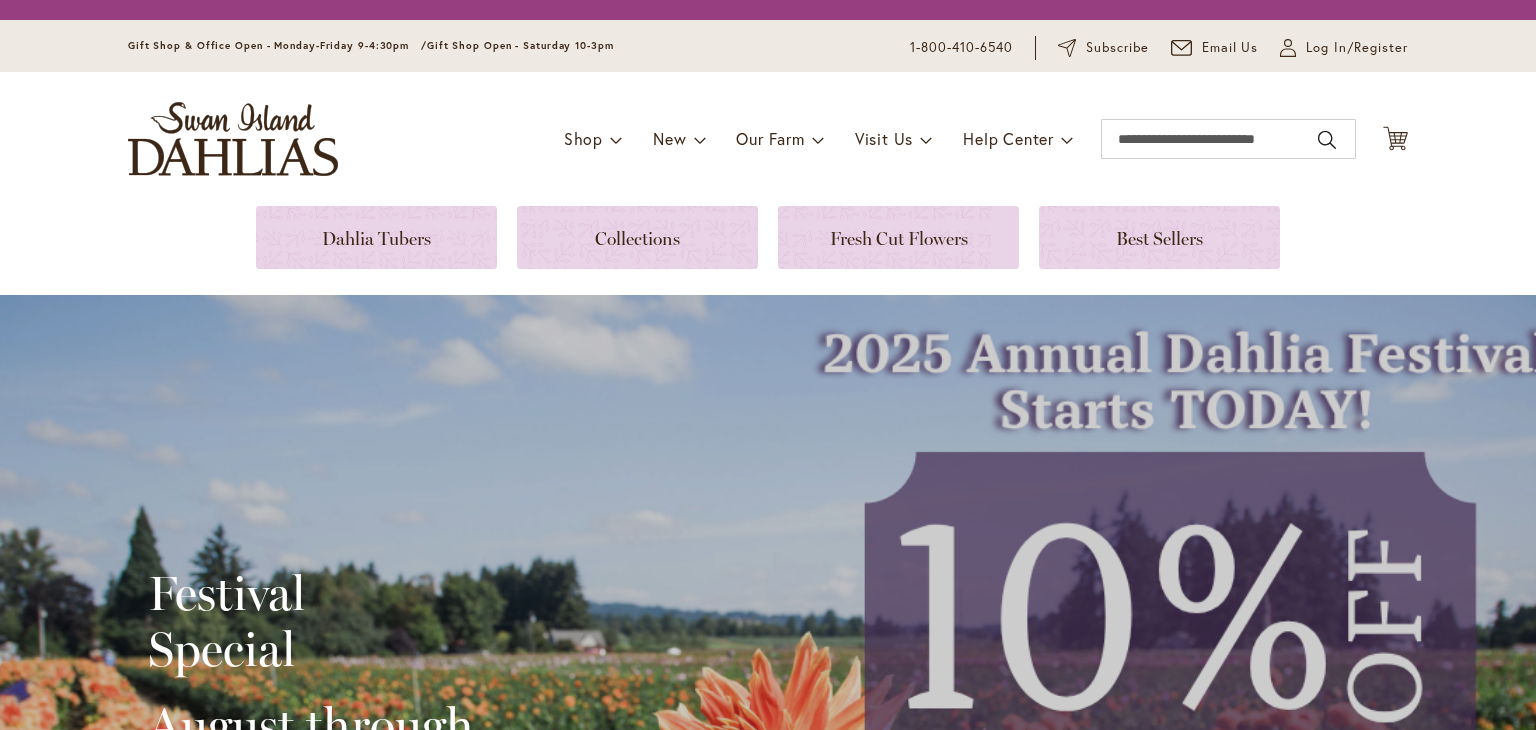 scroll, scrollTop: 0, scrollLeft: 0, axis: both 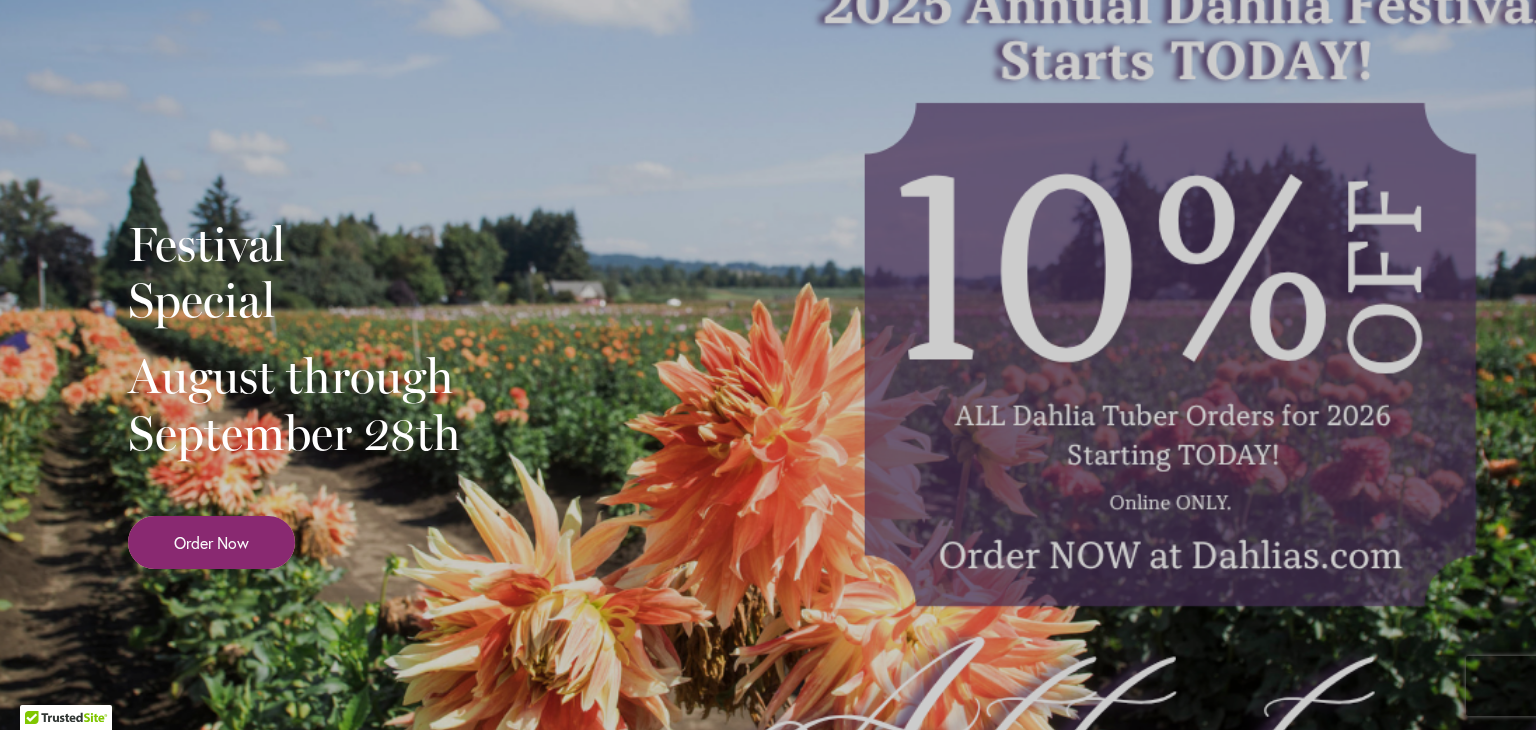 click on "Order Now" at bounding box center [211, 542] 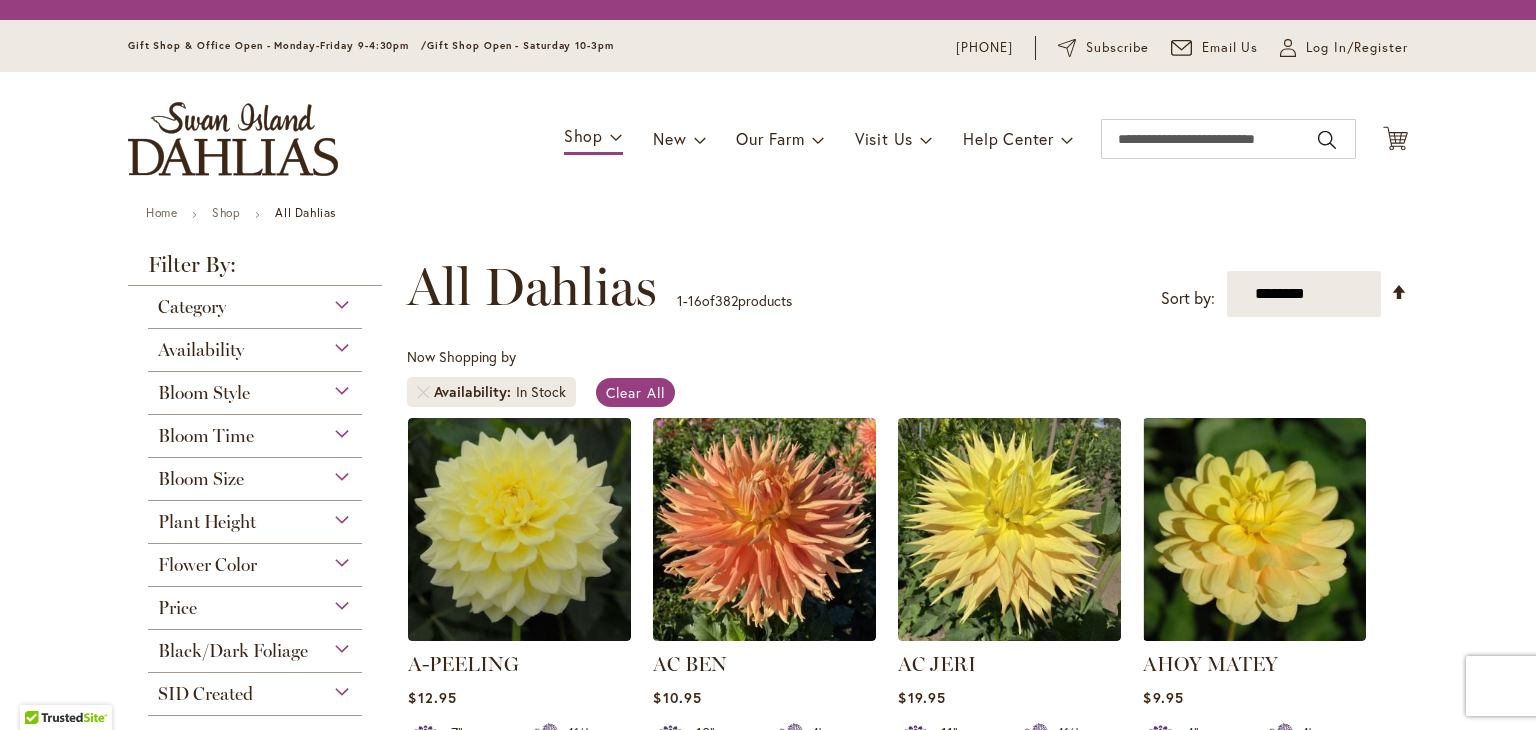 scroll, scrollTop: 0, scrollLeft: 0, axis: both 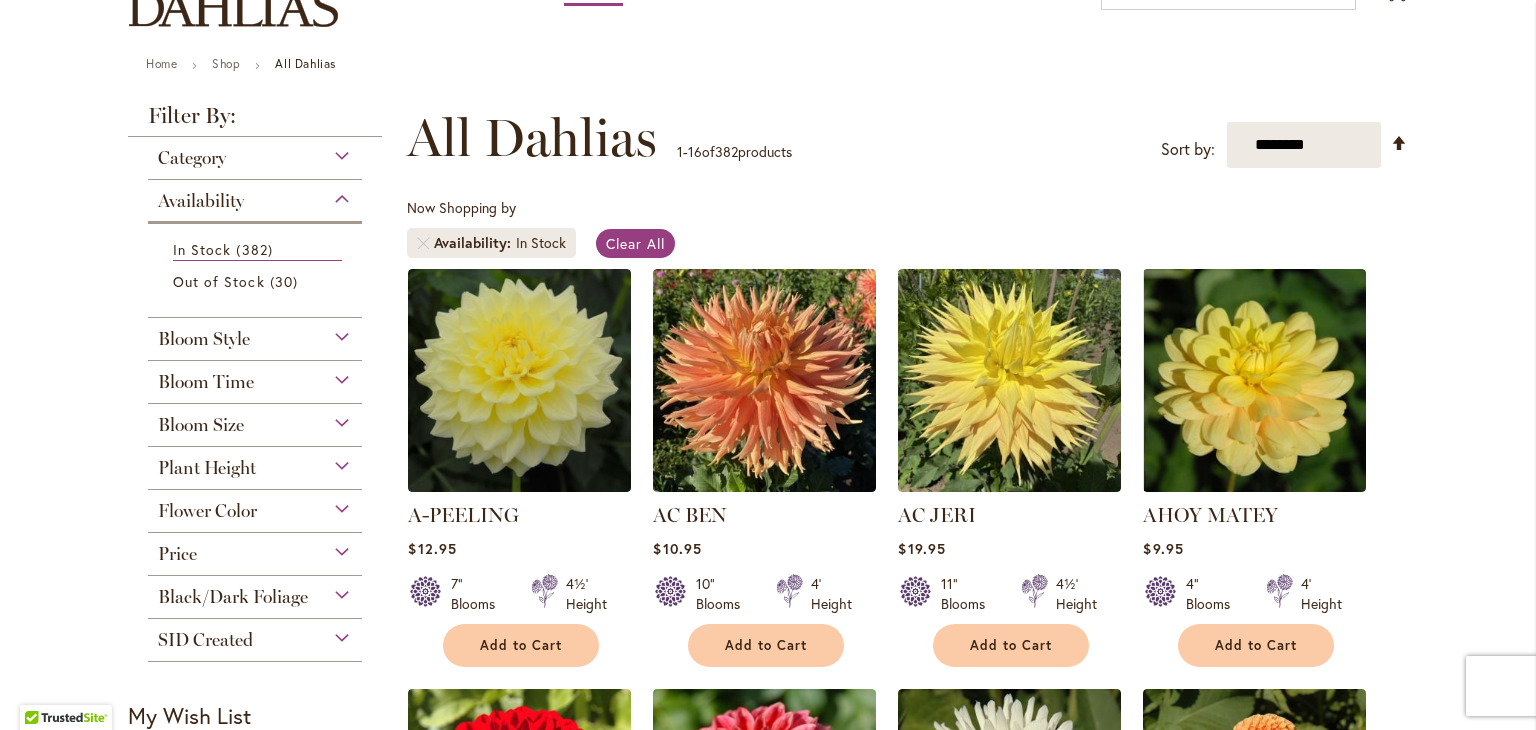 click on "Bloom Size" at bounding box center [201, 425] 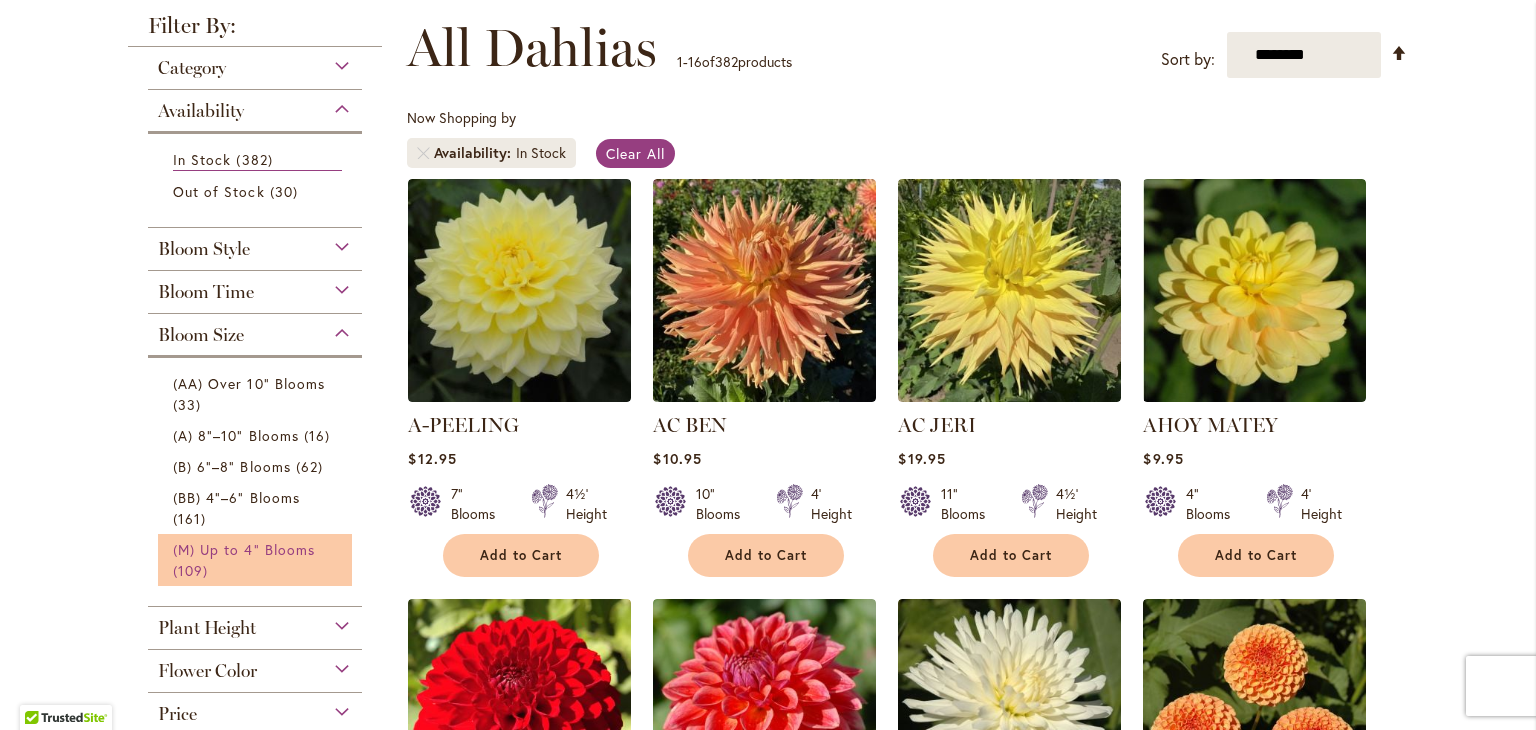 scroll, scrollTop: 279, scrollLeft: 0, axis: vertical 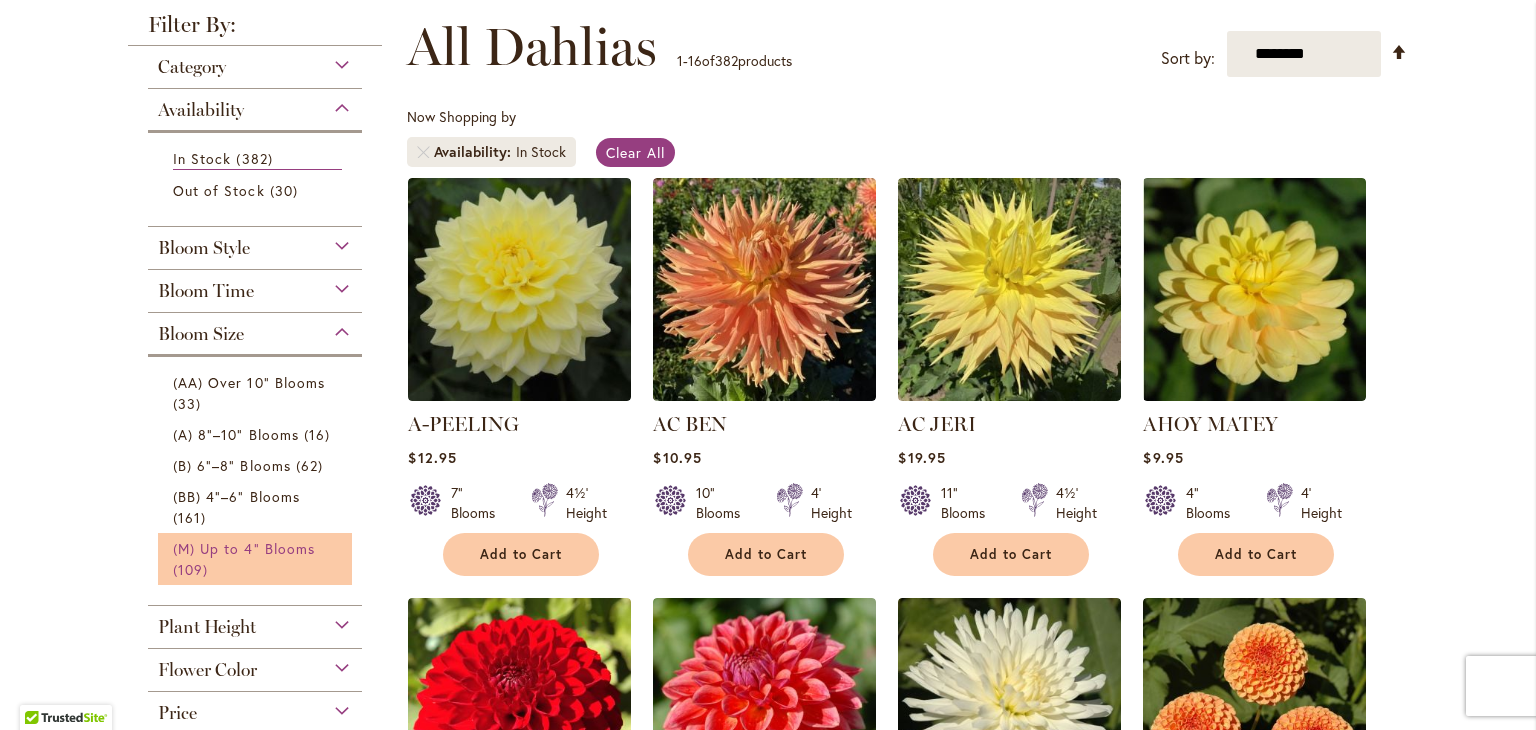 click on "(M) Up to 4" Blooms" at bounding box center [244, 548] 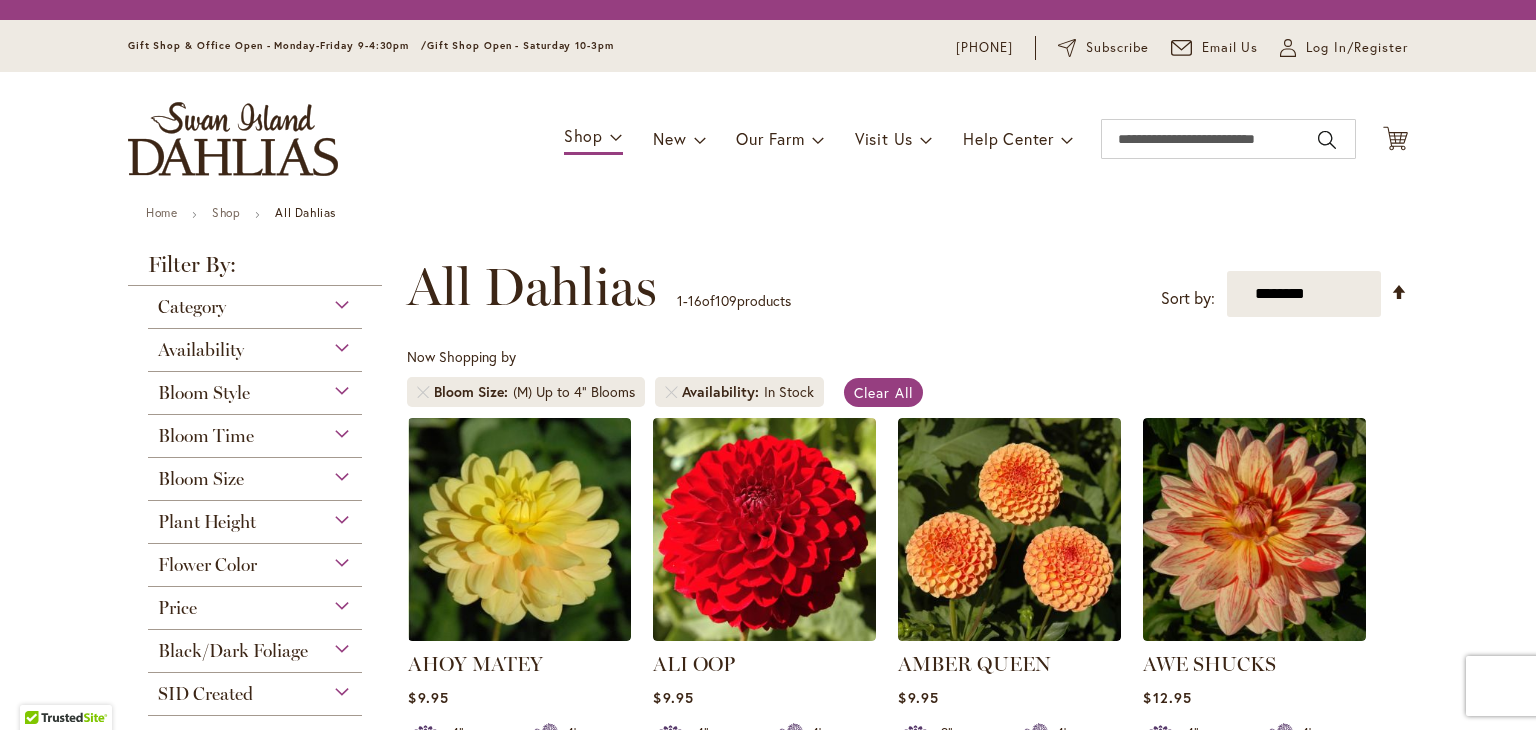 scroll, scrollTop: 0, scrollLeft: 0, axis: both 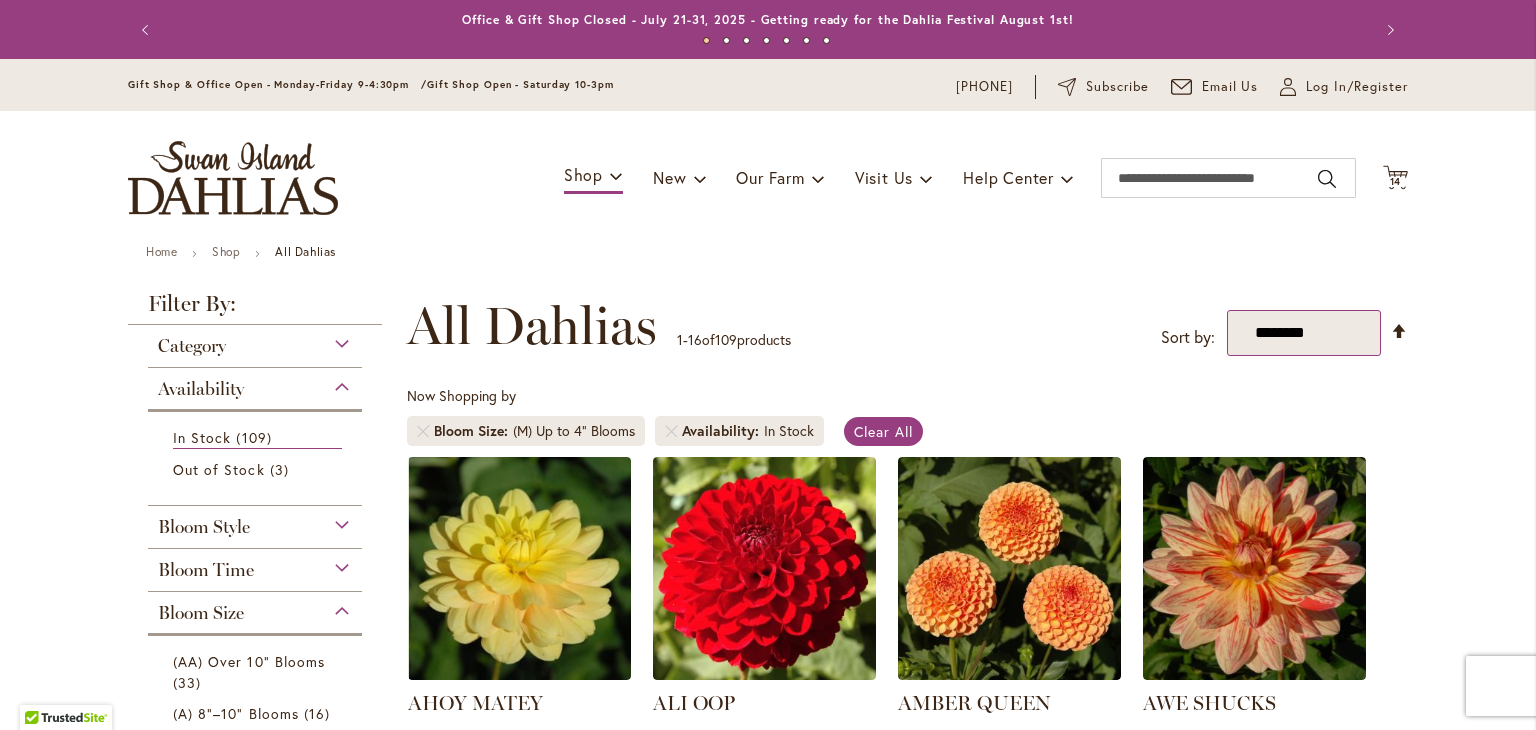 click on "**********" at bounding box center [1304, 333] 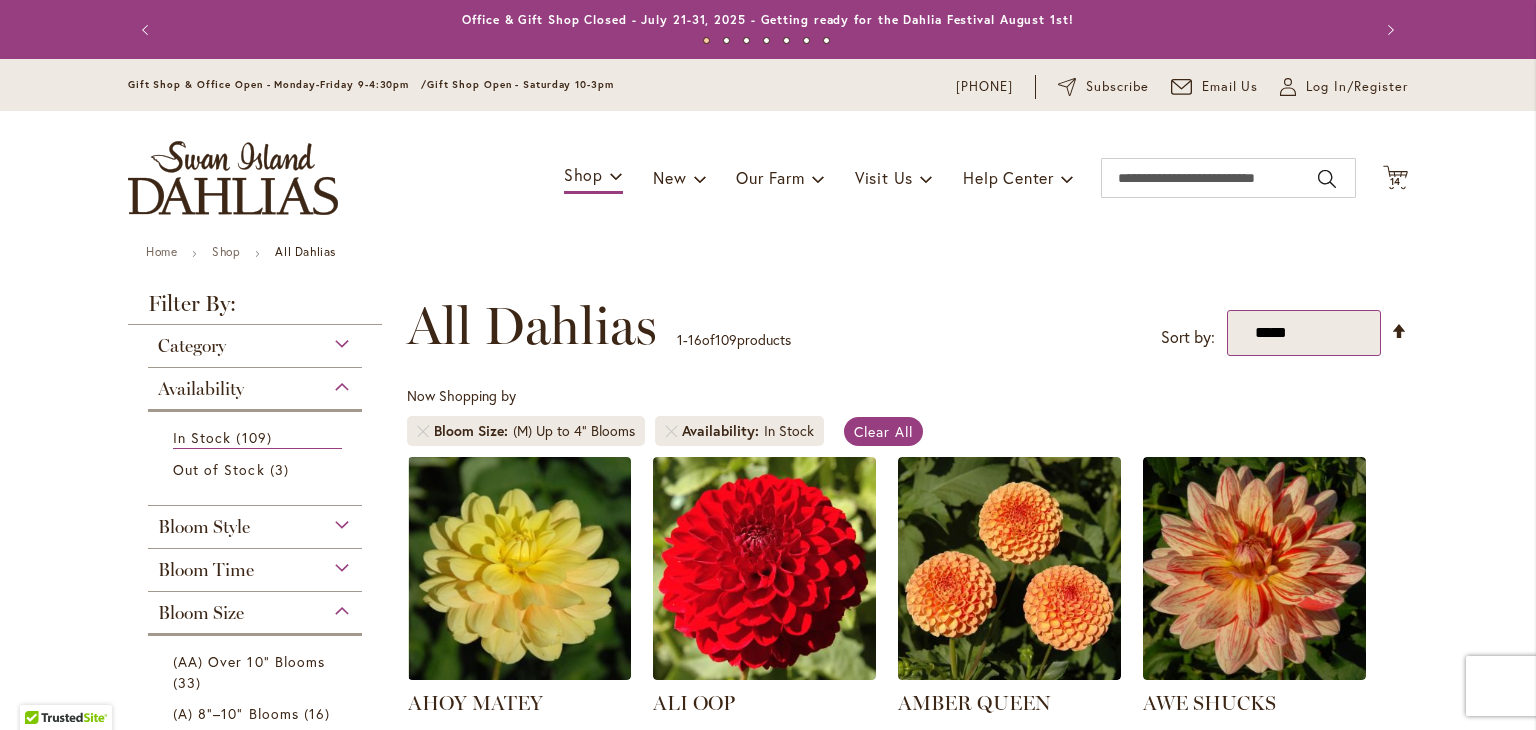 click on "**********" at bounding box center (1304, 333) 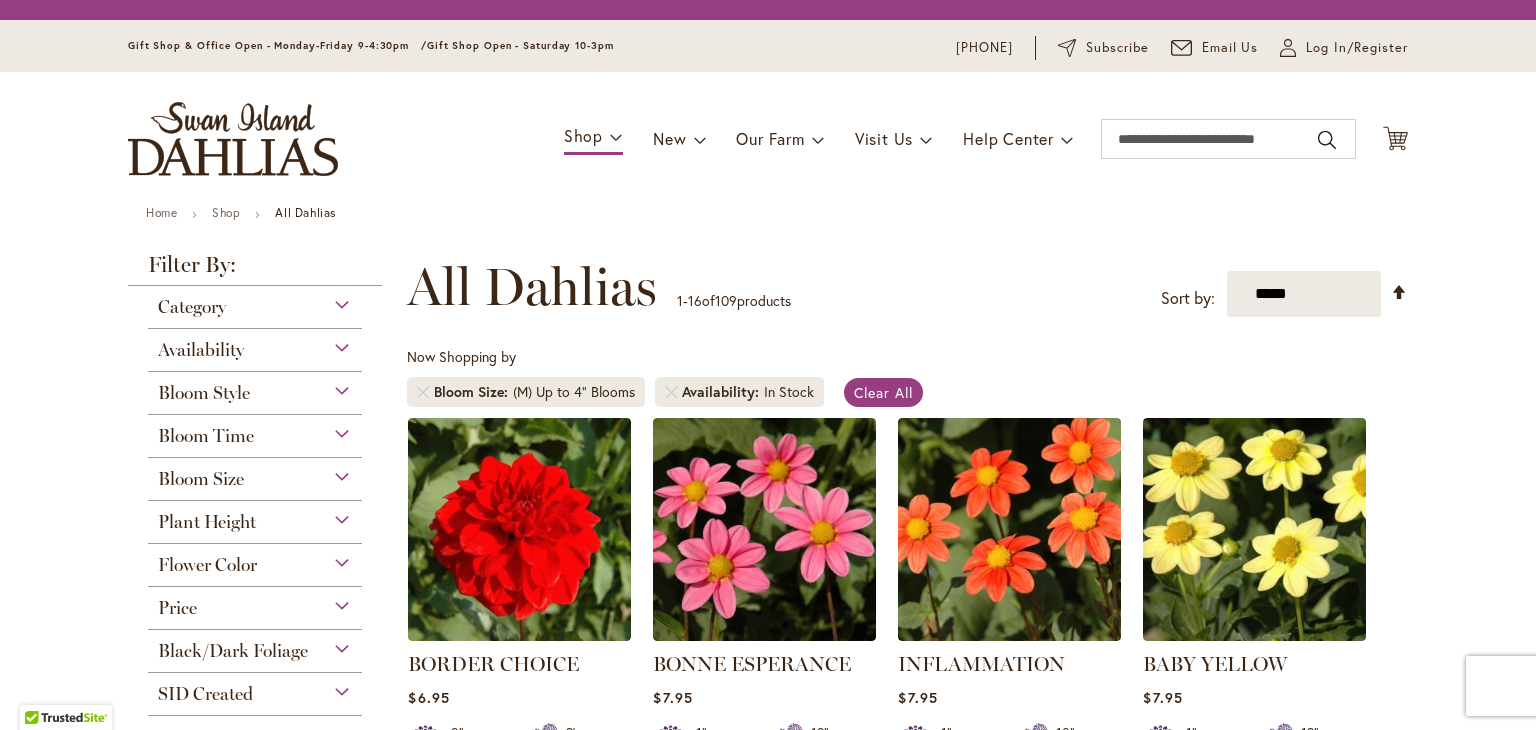 scroll, scrollTop: 0, scrollLeft: 0, axis: both 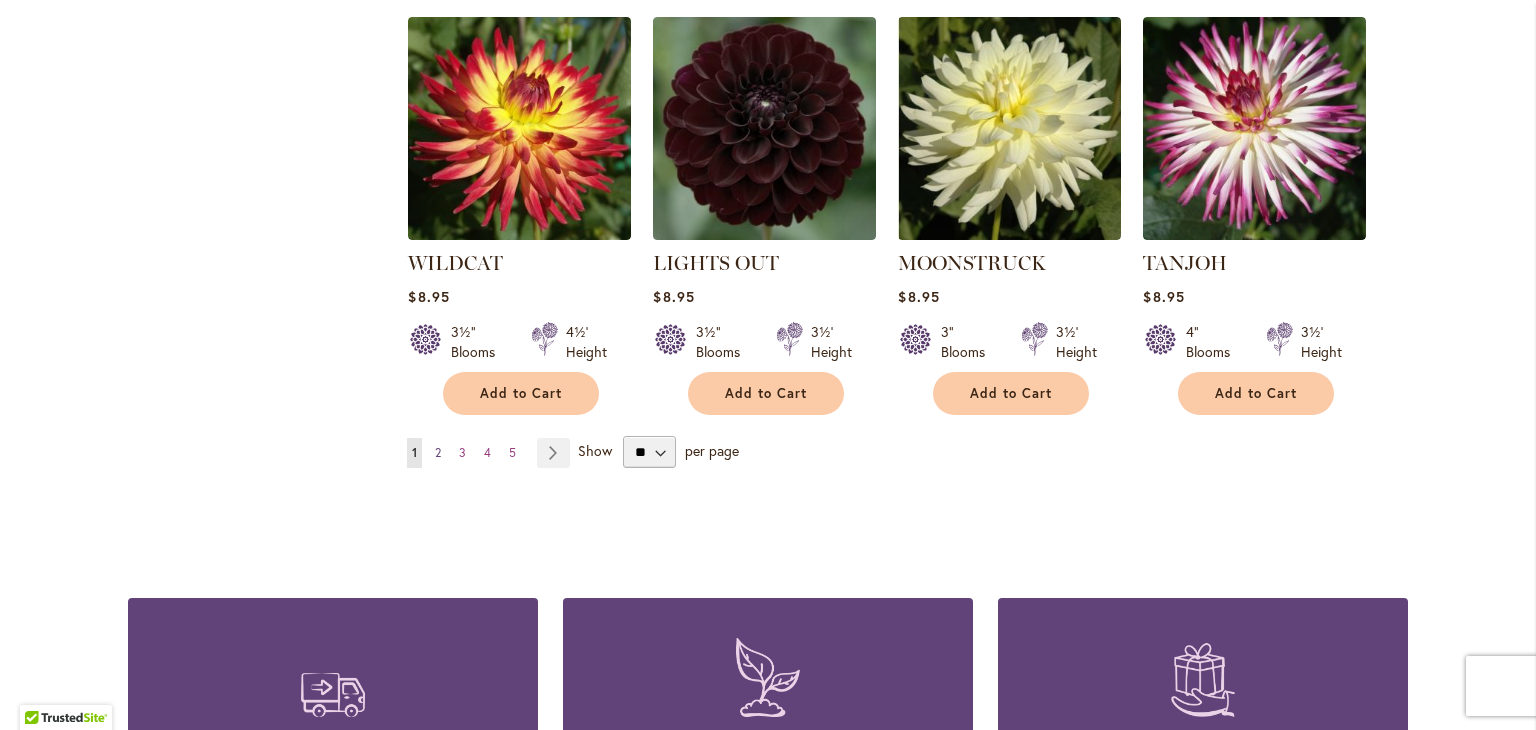 click on "2" at bounding box center (438, 452) 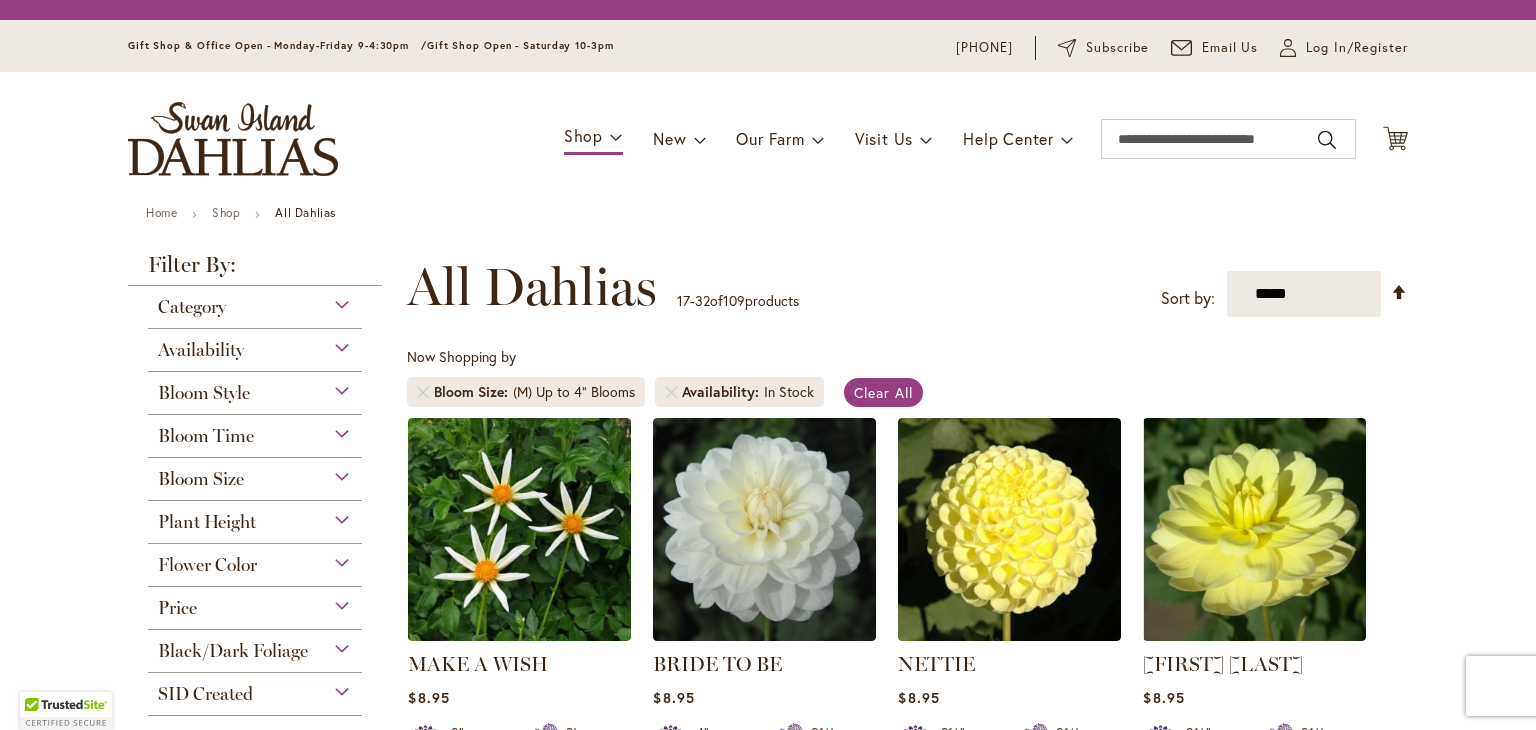 scroll, scrollTop: 0, scrollLeft: 0, axis: both 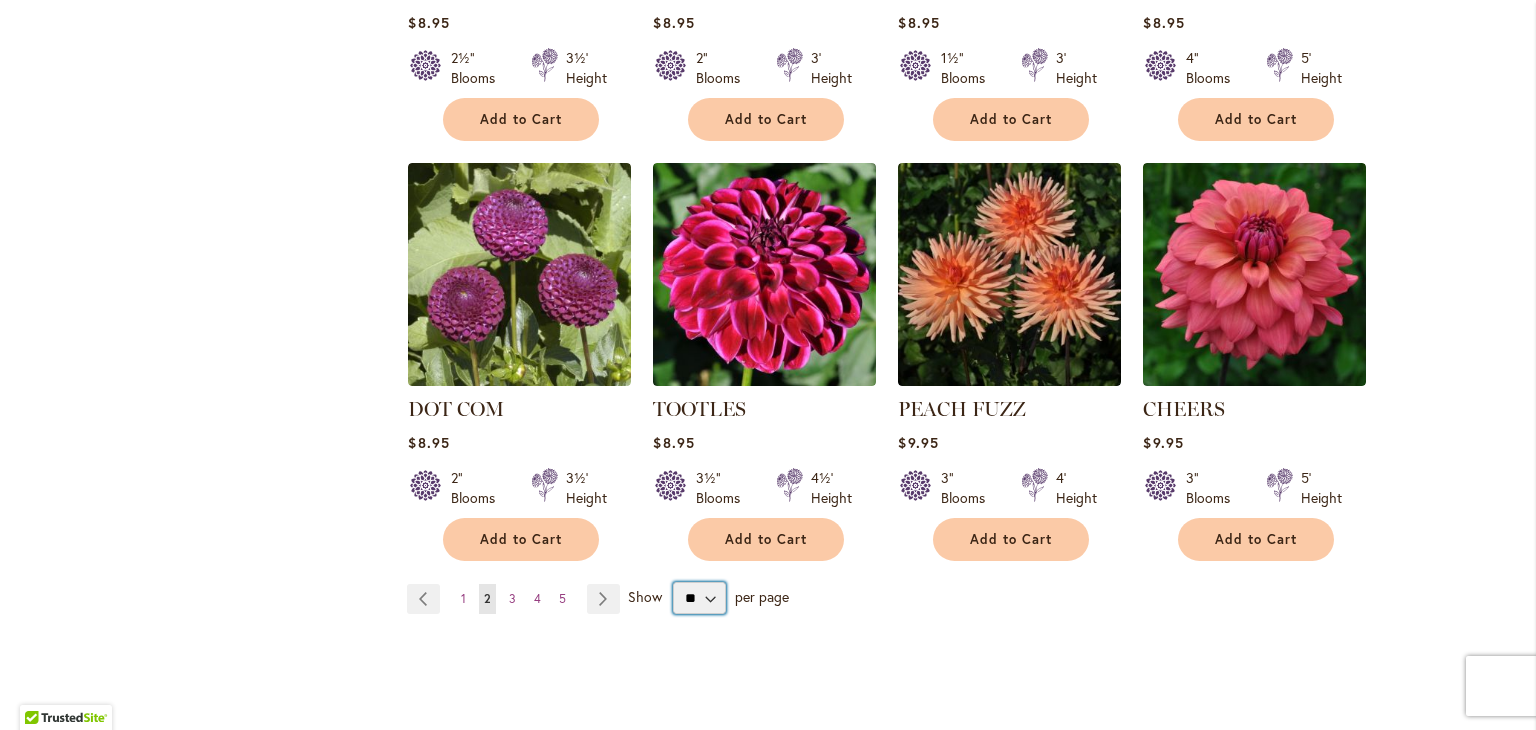 click on "**
**
**
**" at bounding box center (699, 598) 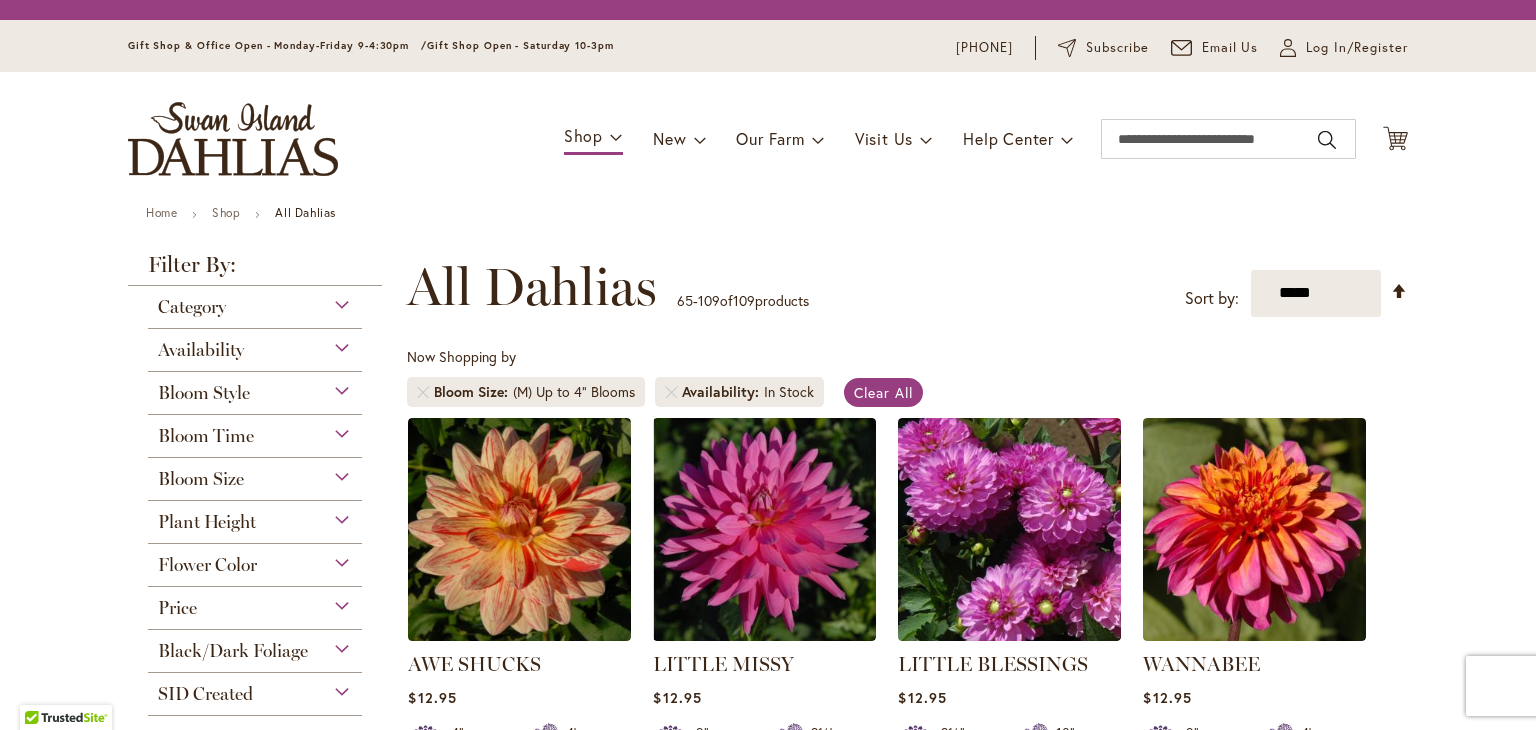 scroll, scrollTop: 0, scrollLeft: 0, axis: both 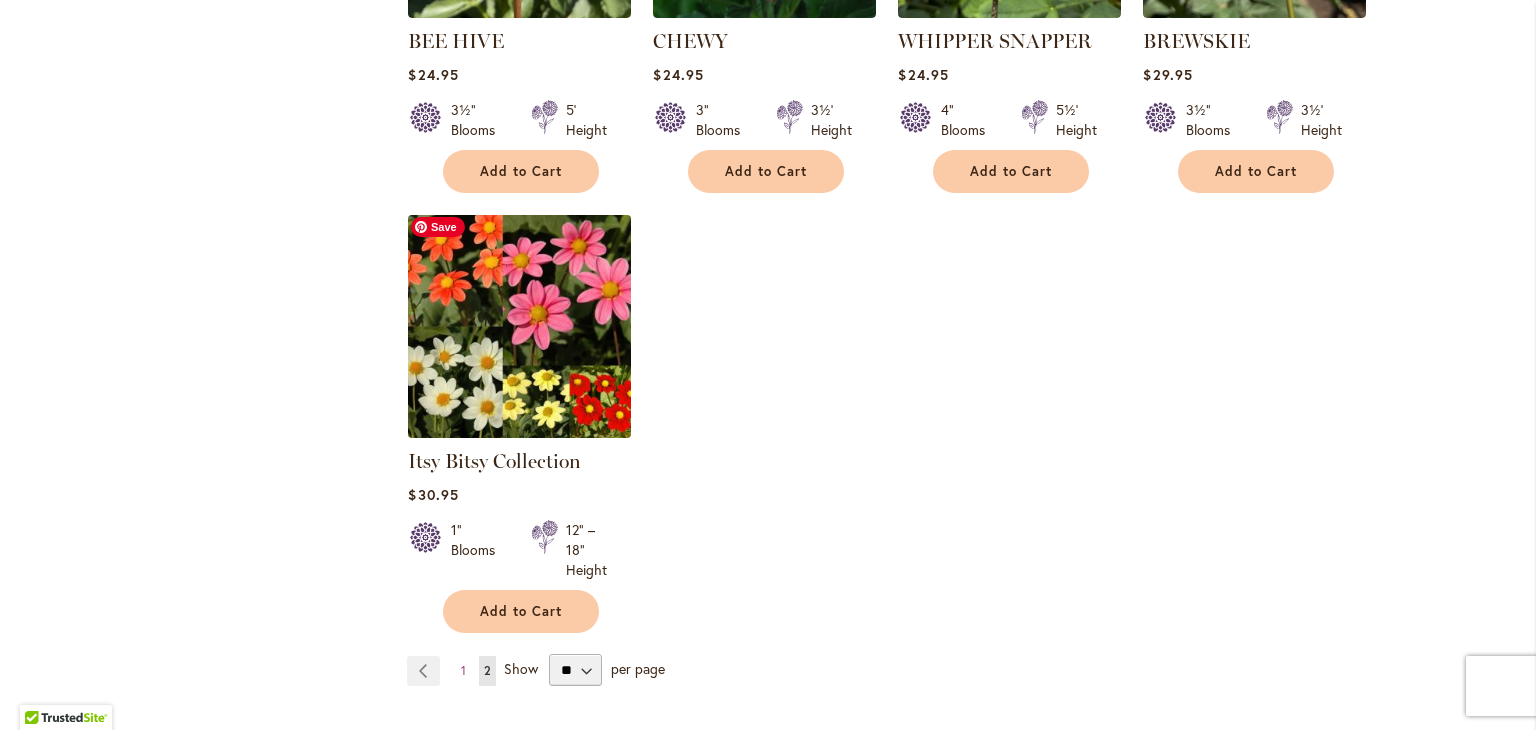 click at bounding box center [520, 326] 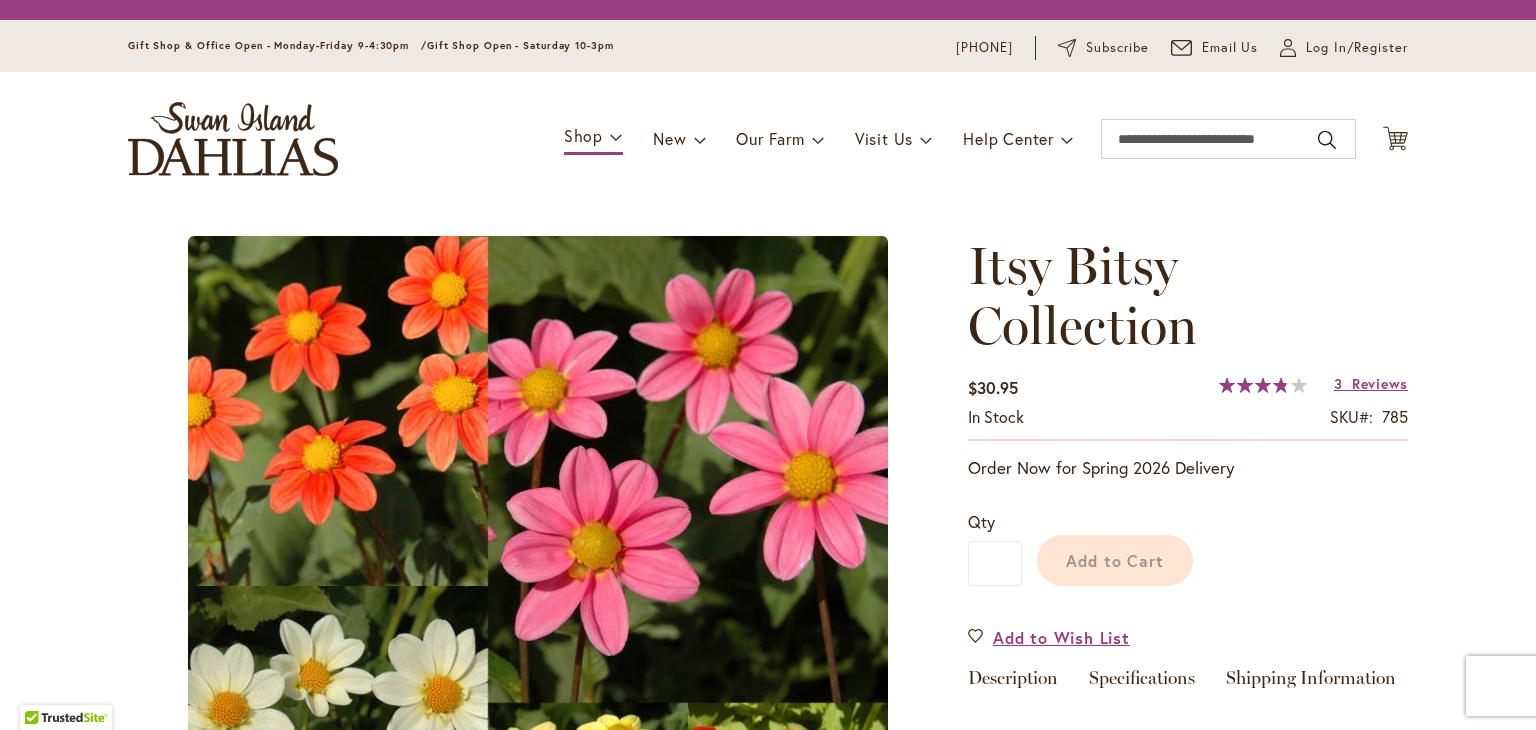 scroll, scrollTop: 0, scrollLeft: 0, axis: both 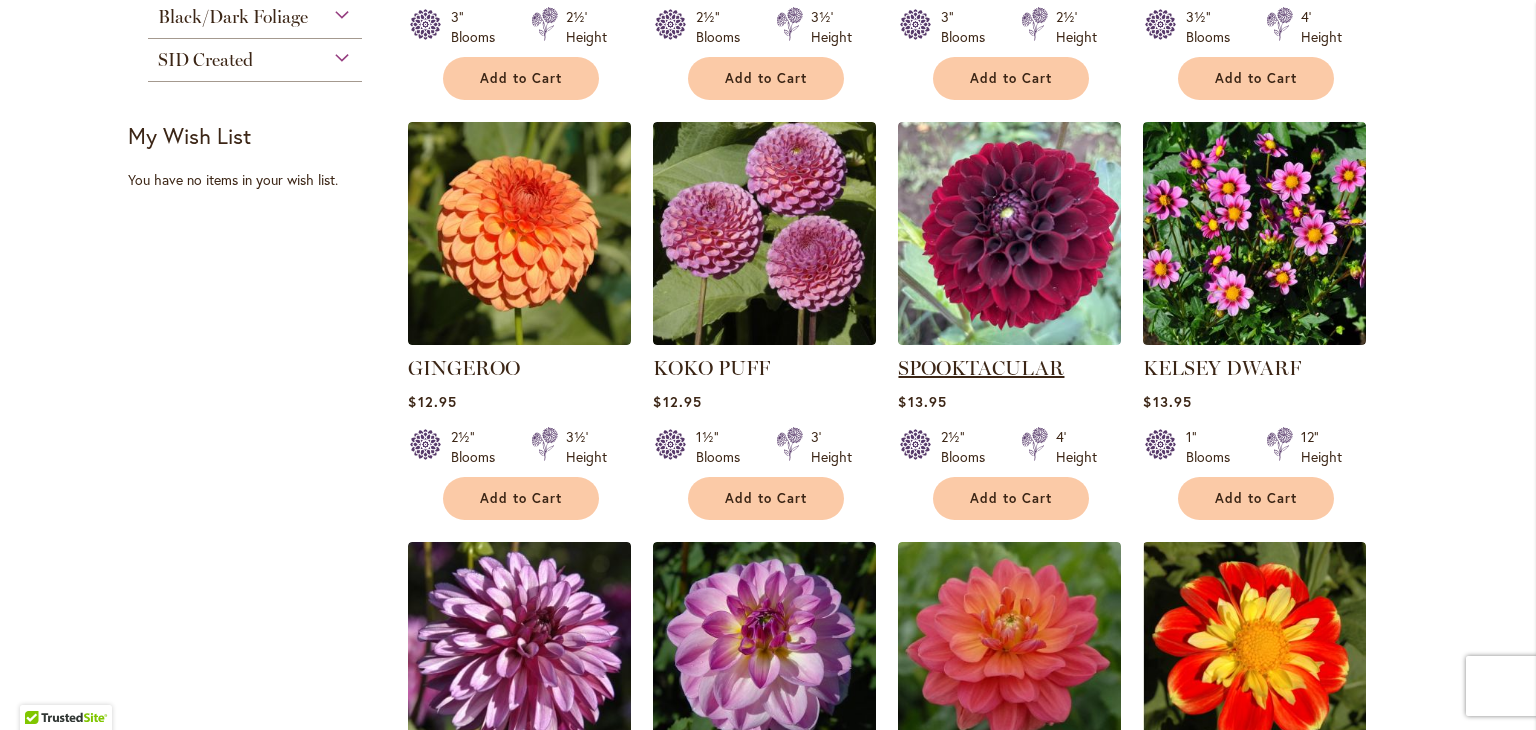 click on "SPOOKTACULAR" at bounding box center (981, 368) 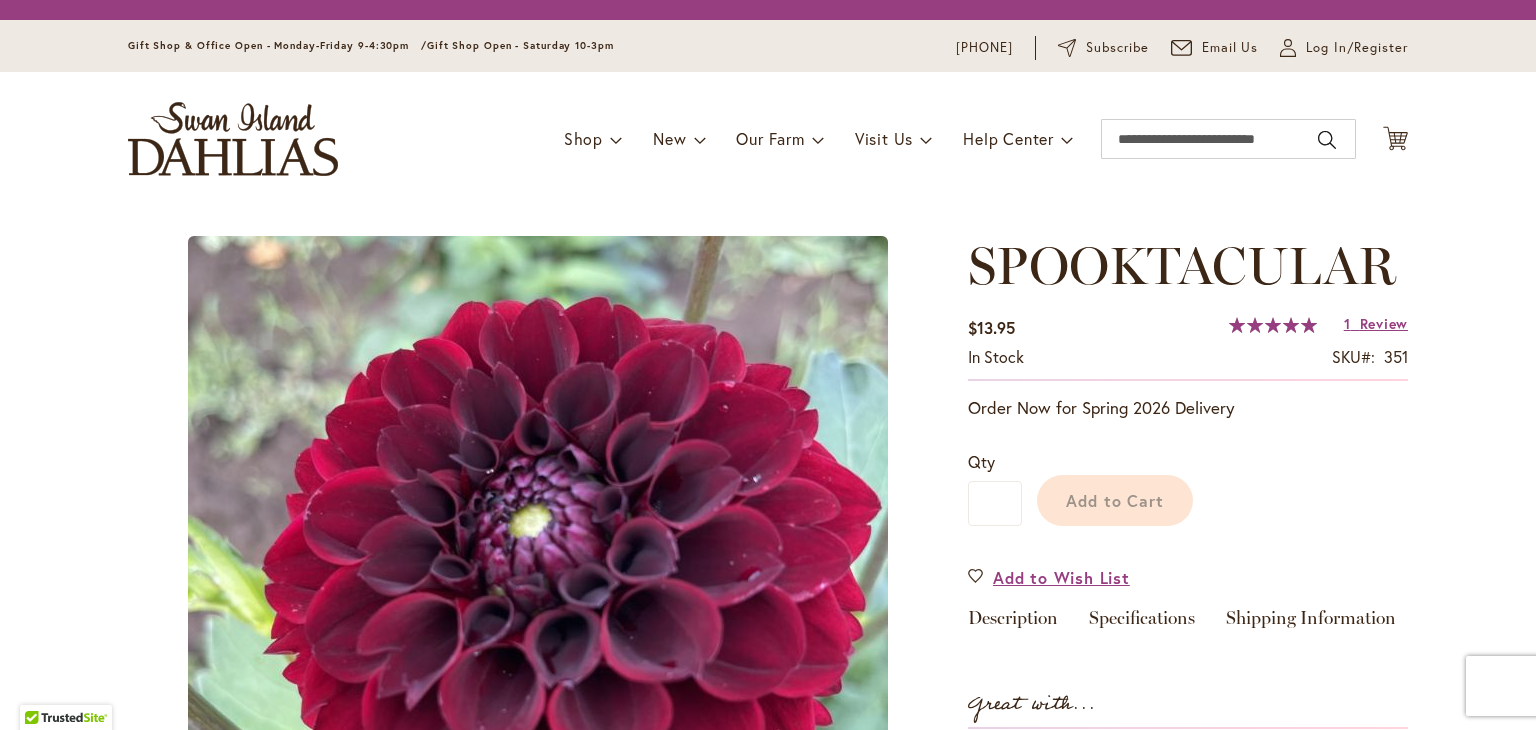 scroll, scrollTop: 0, scrollLeft: 0, axis: both 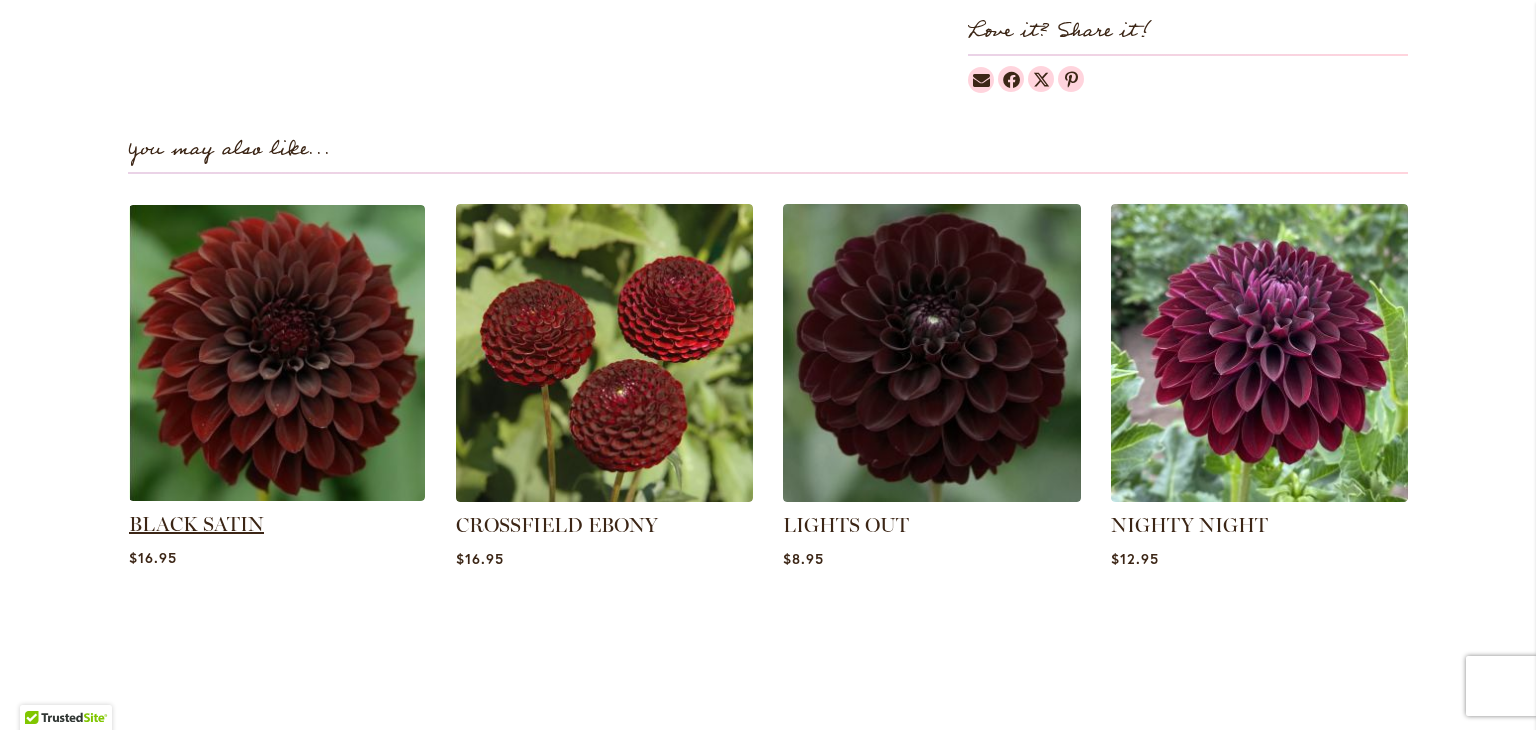 click on "BLACK SATIN" at bounding box center (196, 524) 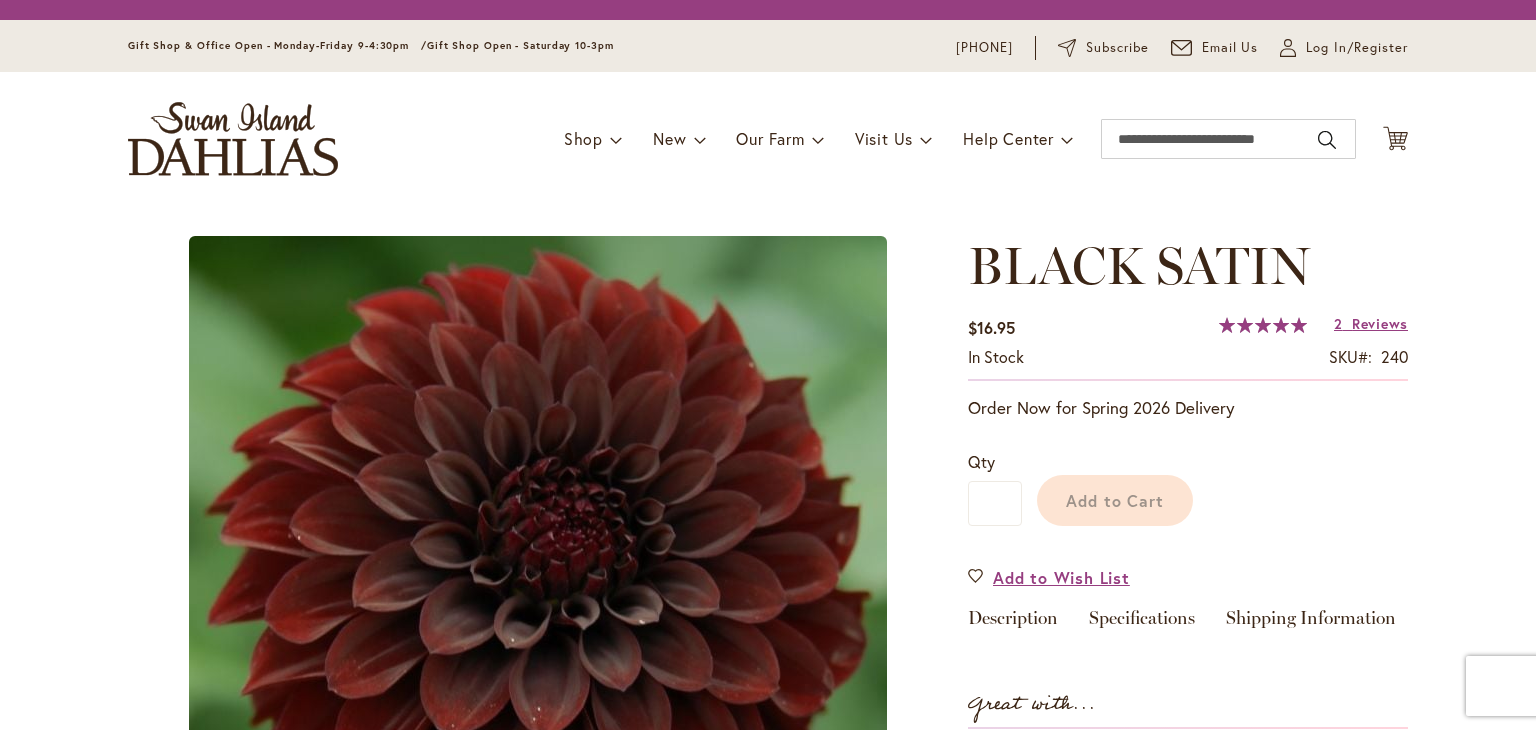 scroll, scrollTop: 0, scrollLeft: 0, axis: both 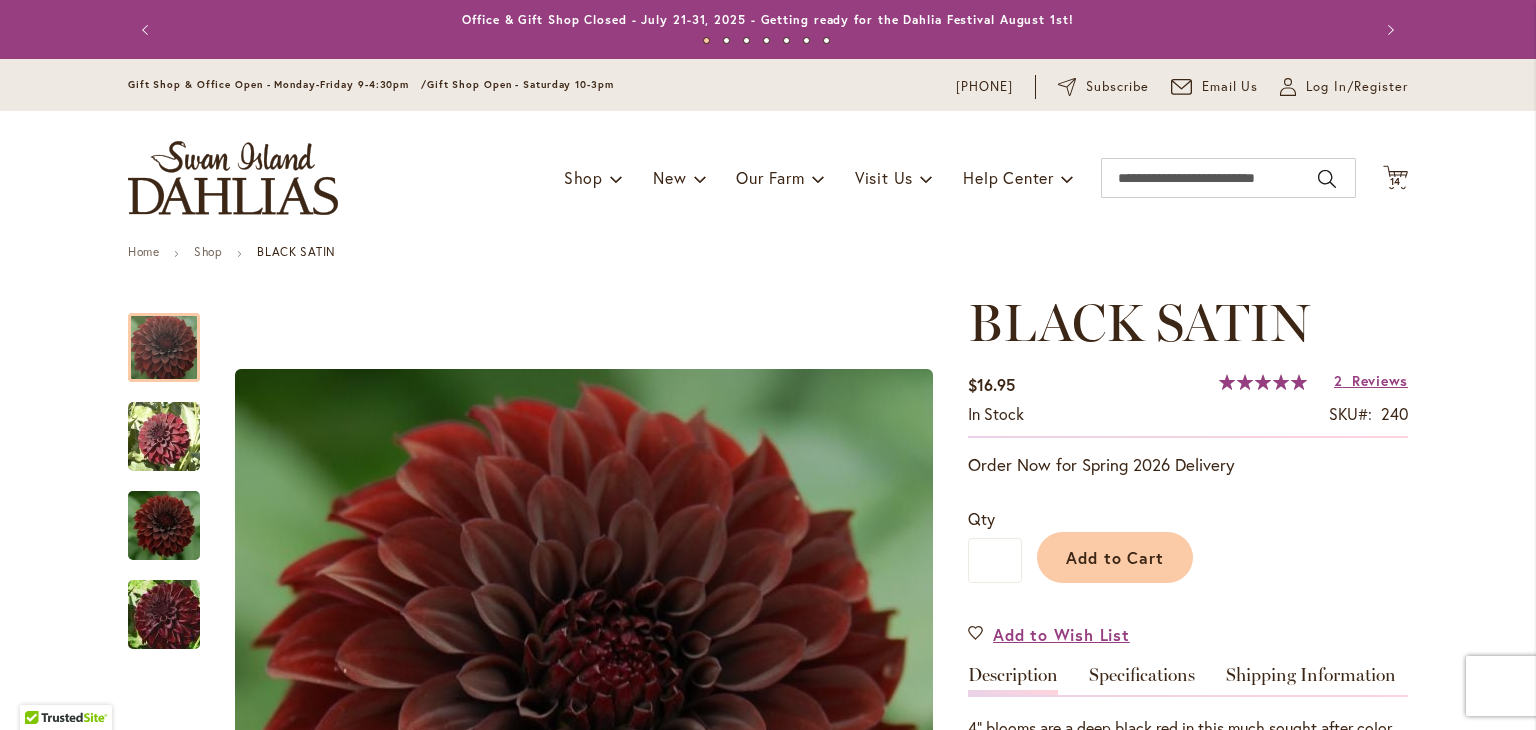 click at bounding box center (233, 178) 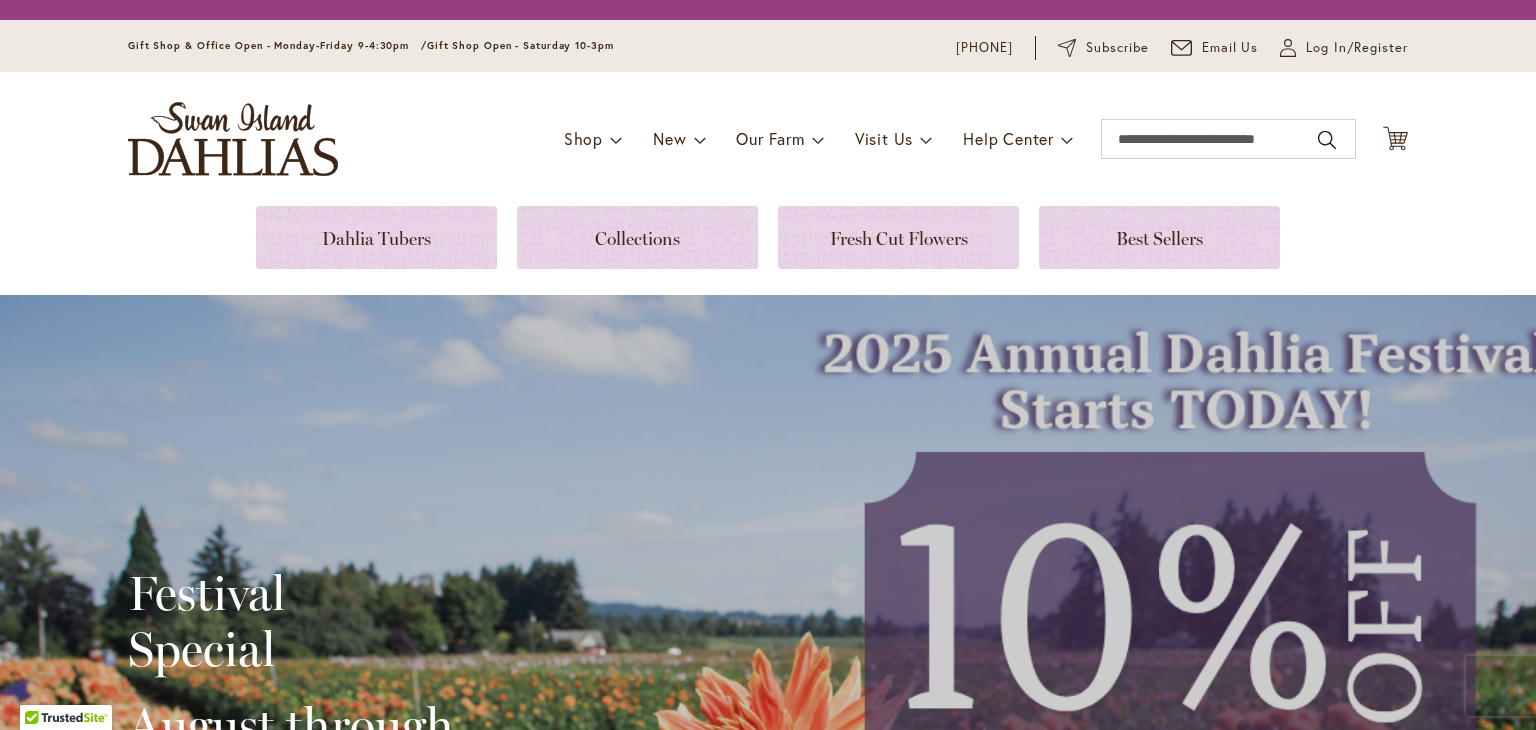 scroll, scrollTop: 0, scrollLeft: 0, axis: both 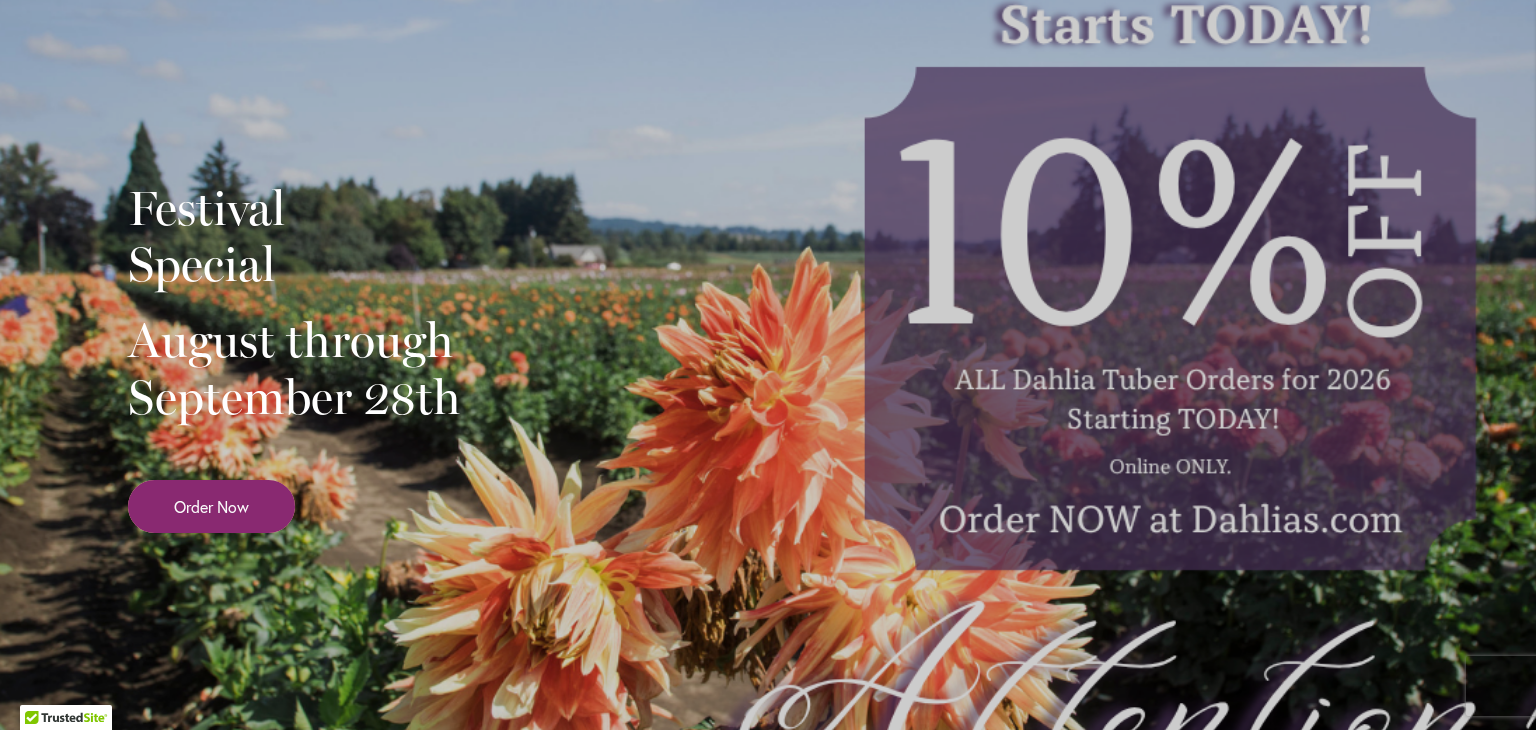 click on "Order Now" at bounding box center (211, 506) 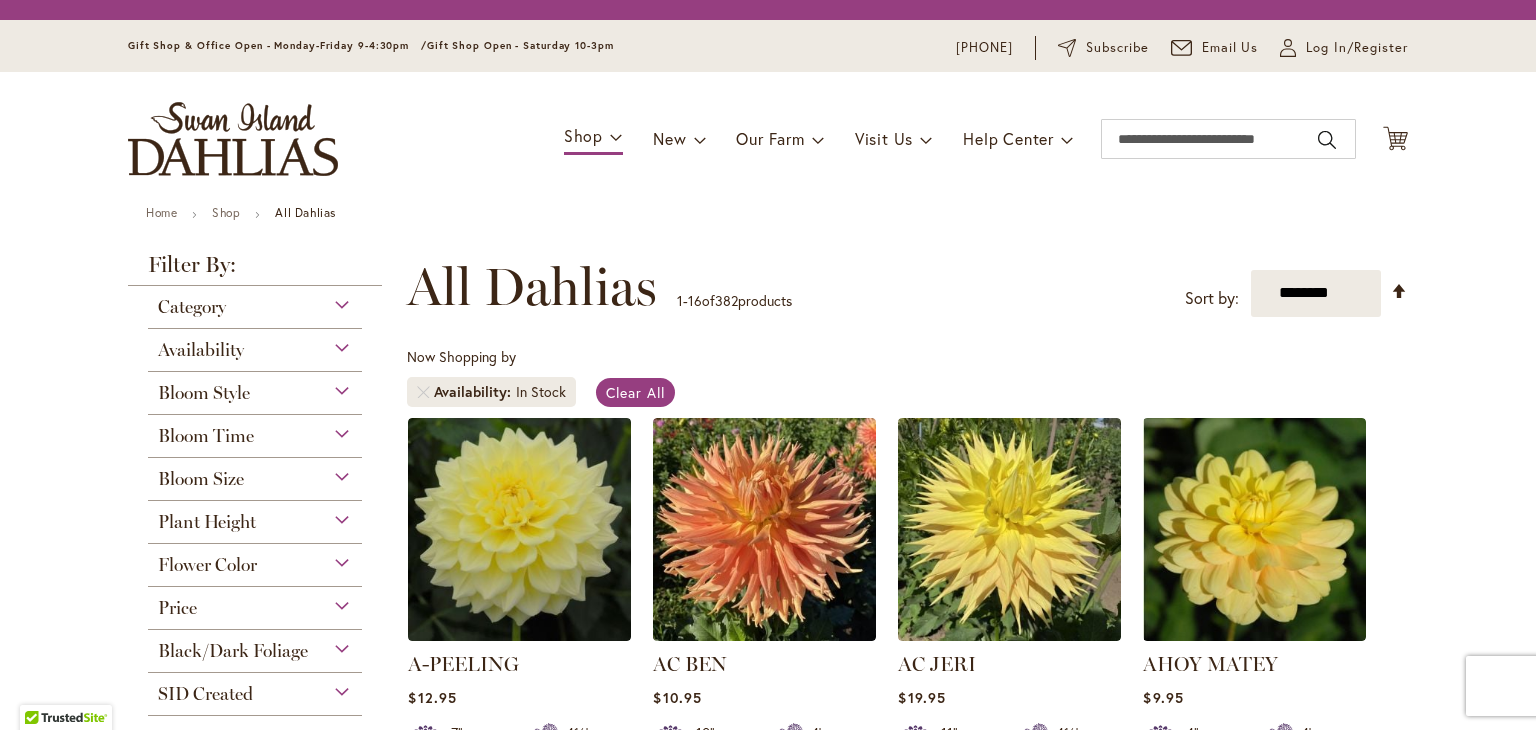 scroll, scrollTop: 0, scrollLeft: 0, axis: both 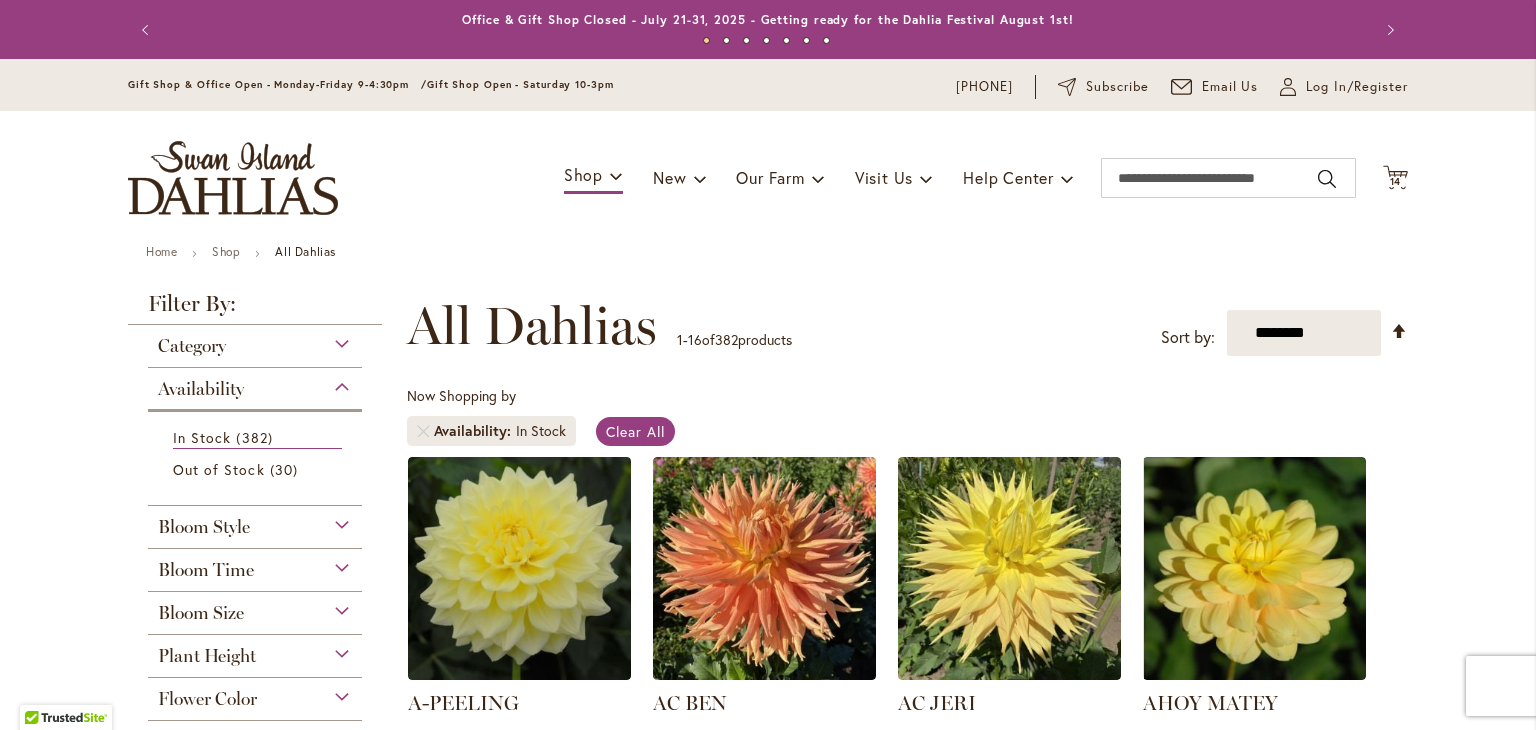 click on "Flower Color" at bounding box center [207, 699] 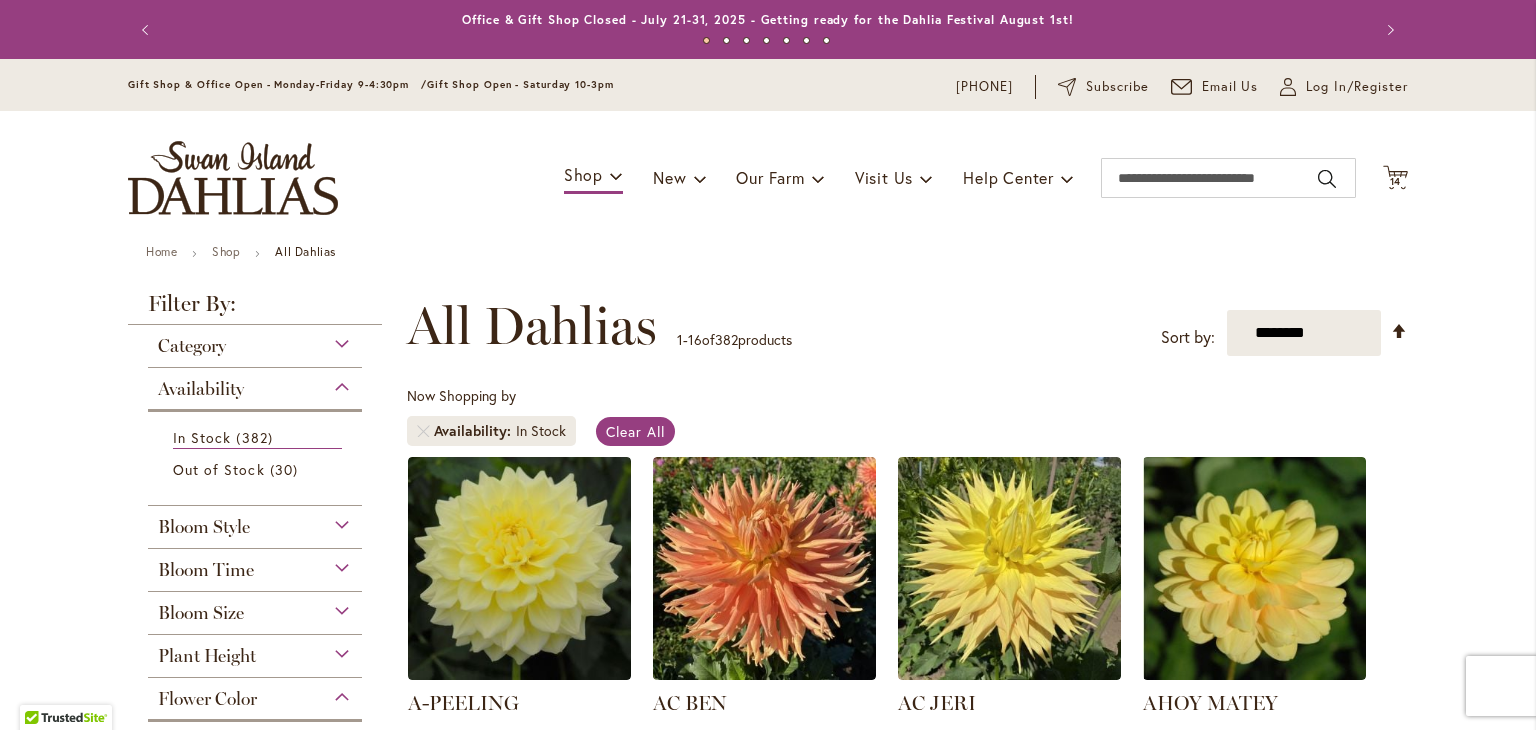 scroll, scrollTop: 677, scrollLeft: 0, axis: vertical 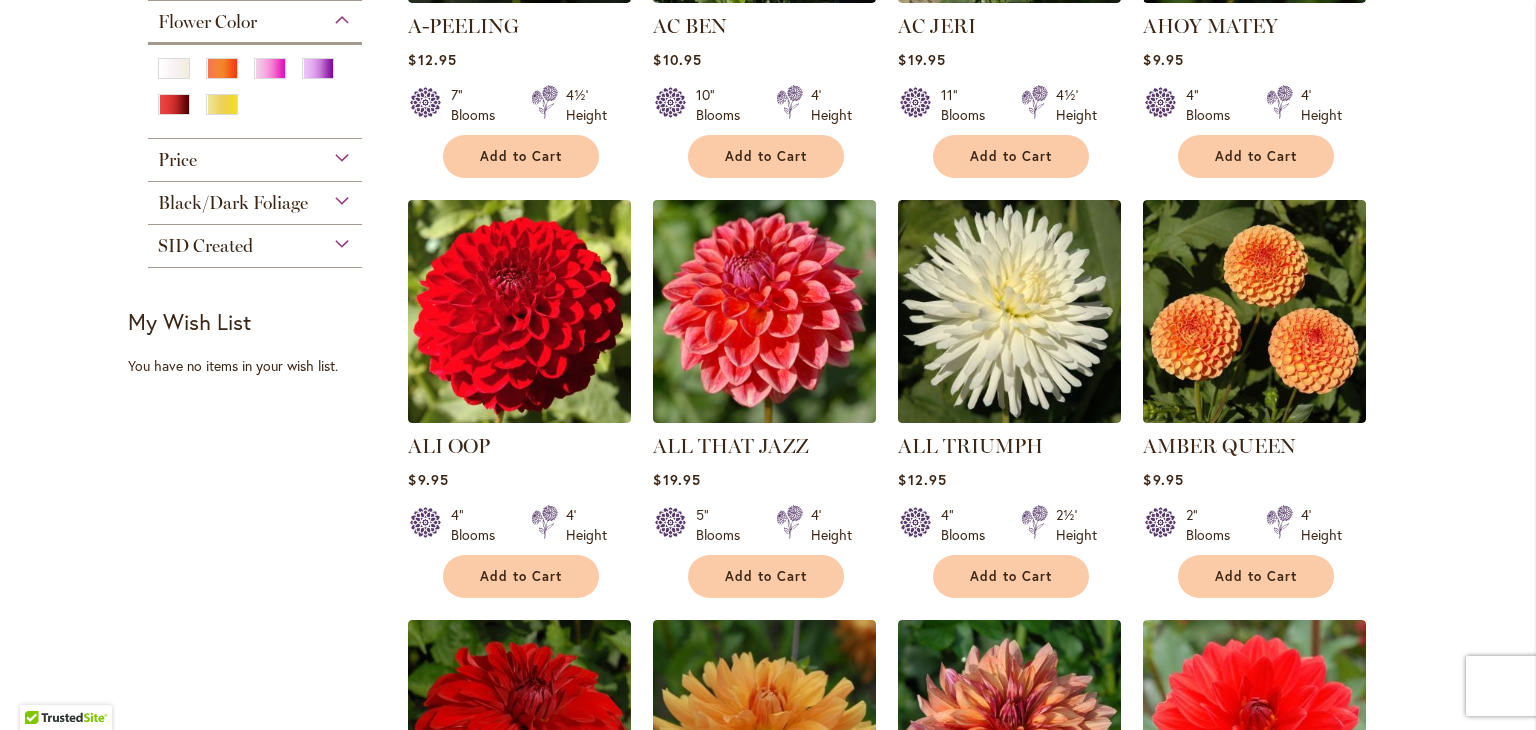 click on "Black/Dark Foliage" at bounding box center (233, 203) 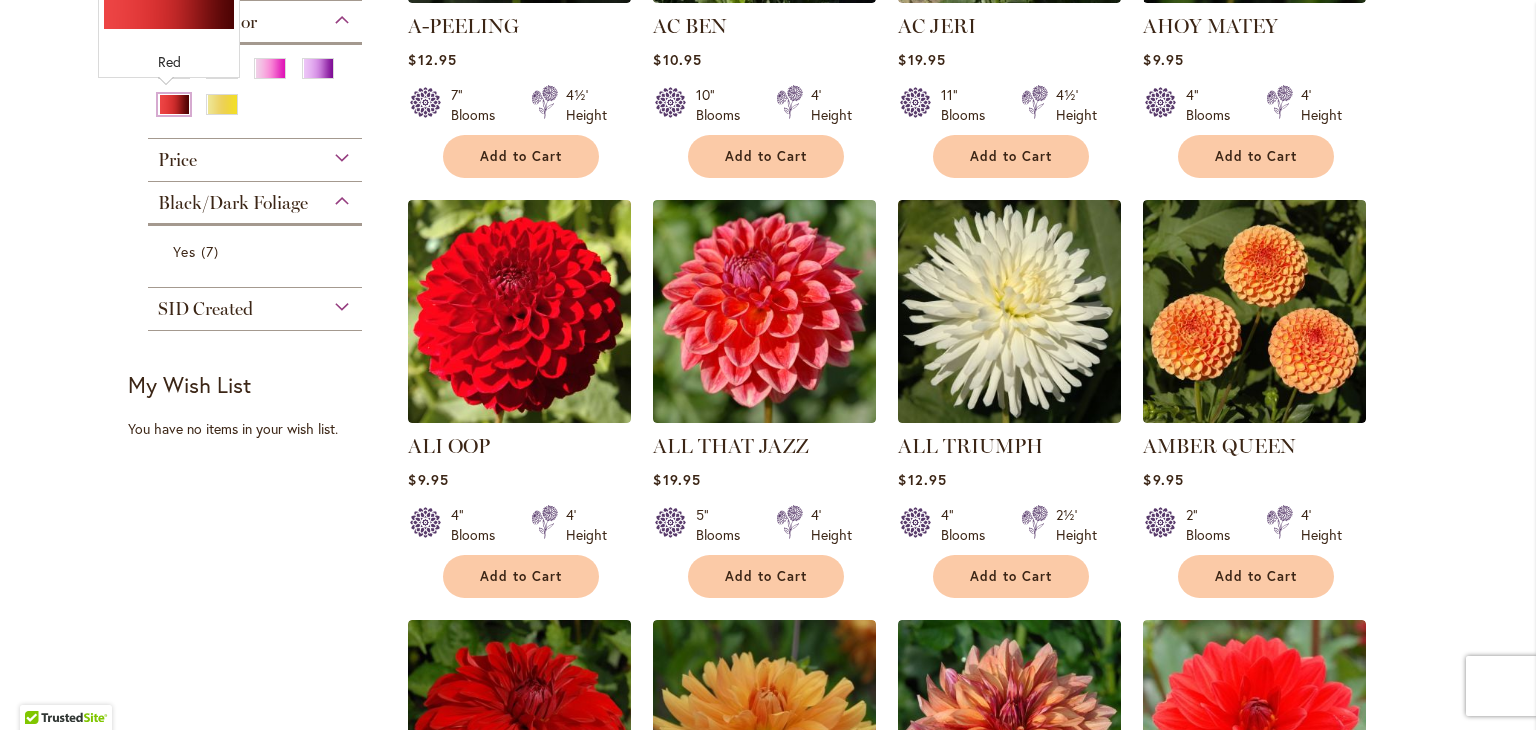 click at bounding box center (174, 104) 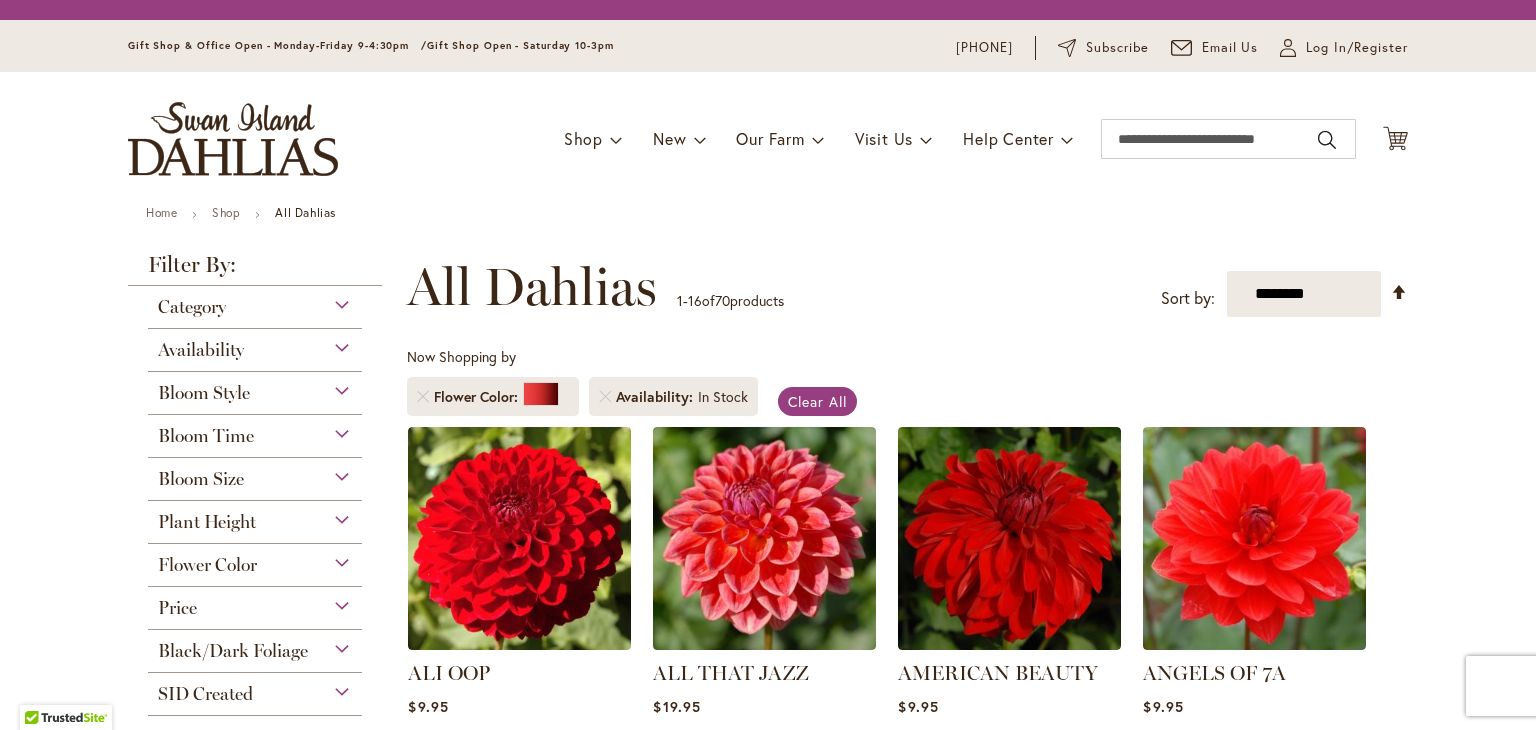 scroll, scrollTop: 0, scrollLeft: 0, axis: both 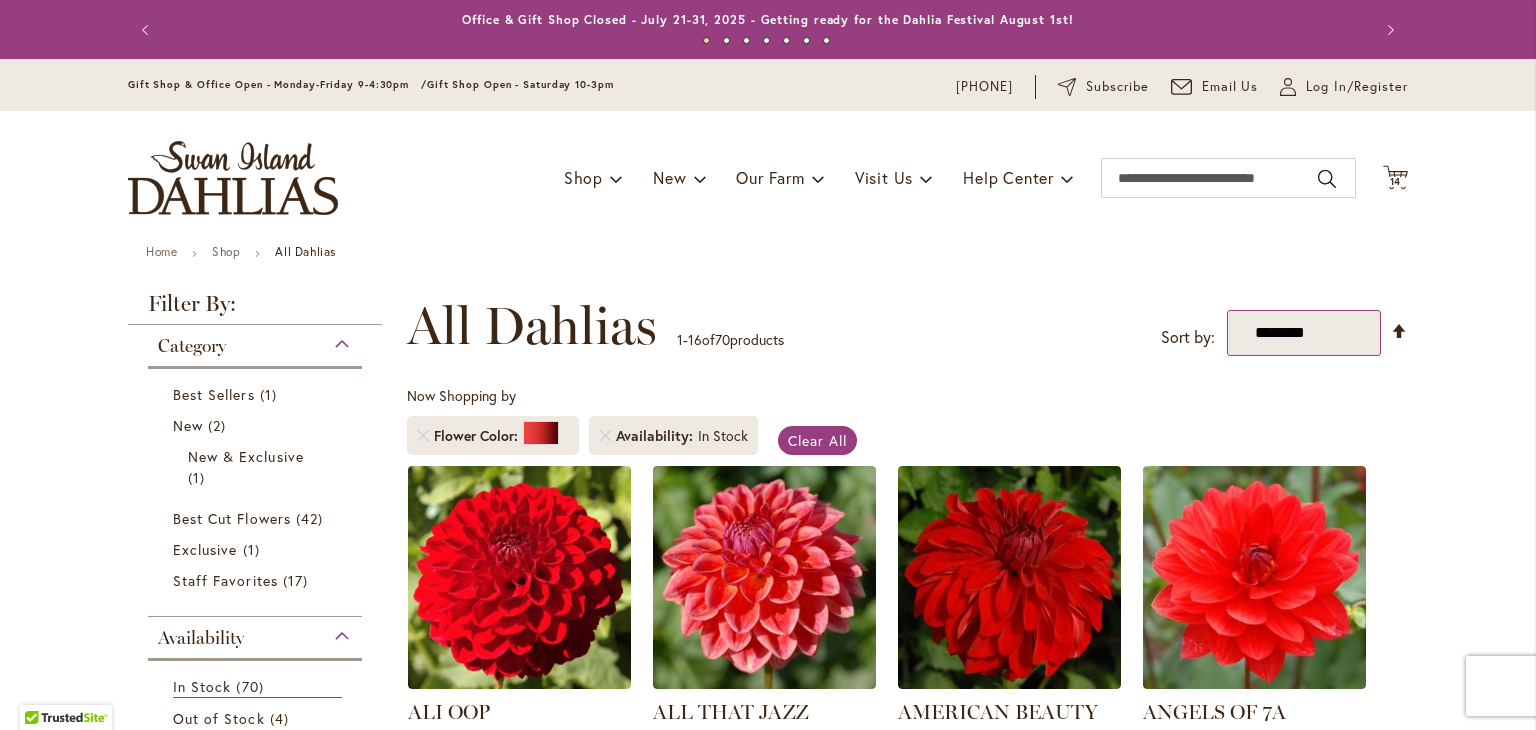 click on "**********" at bounding box center [1304, 333] 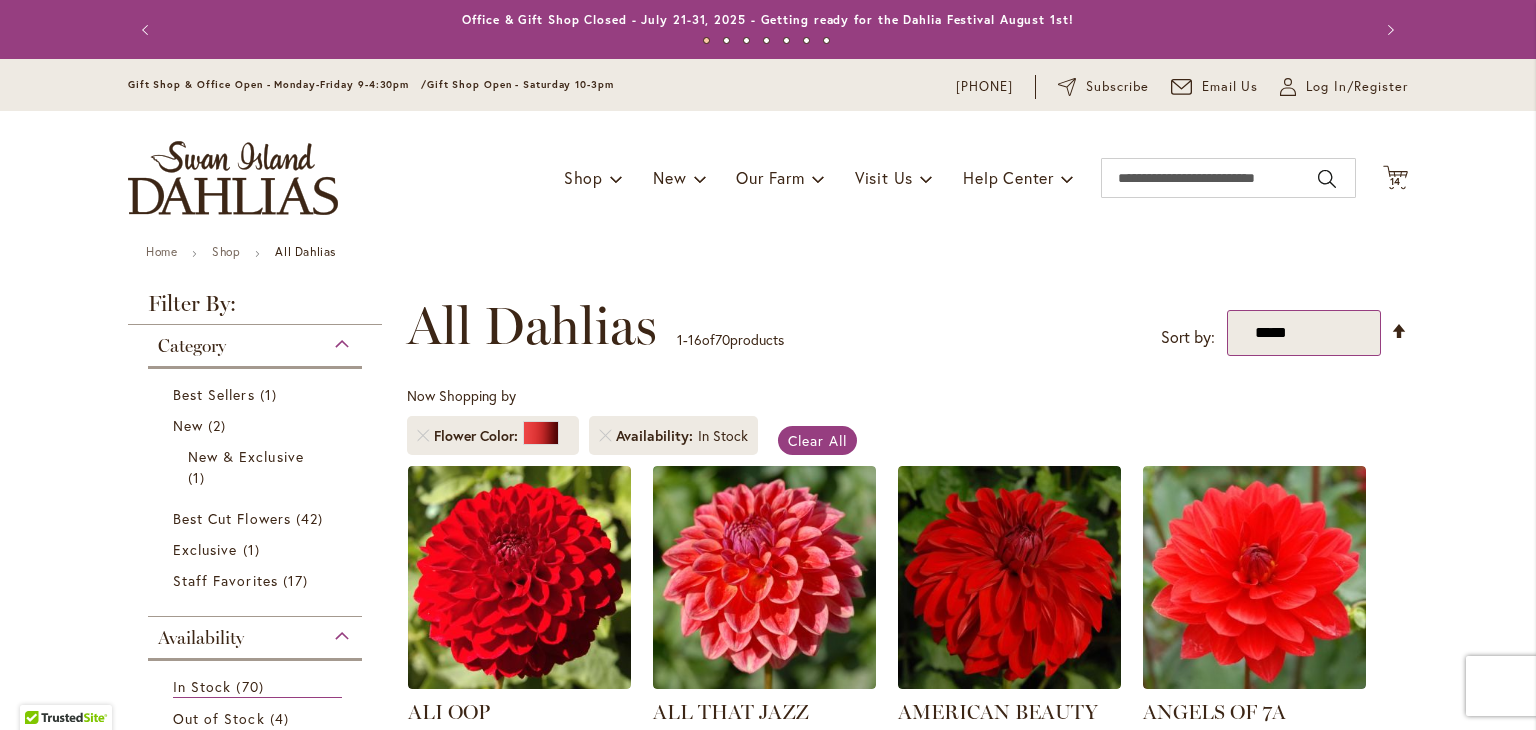 click on "**********" at bounding box center (1304, 333) 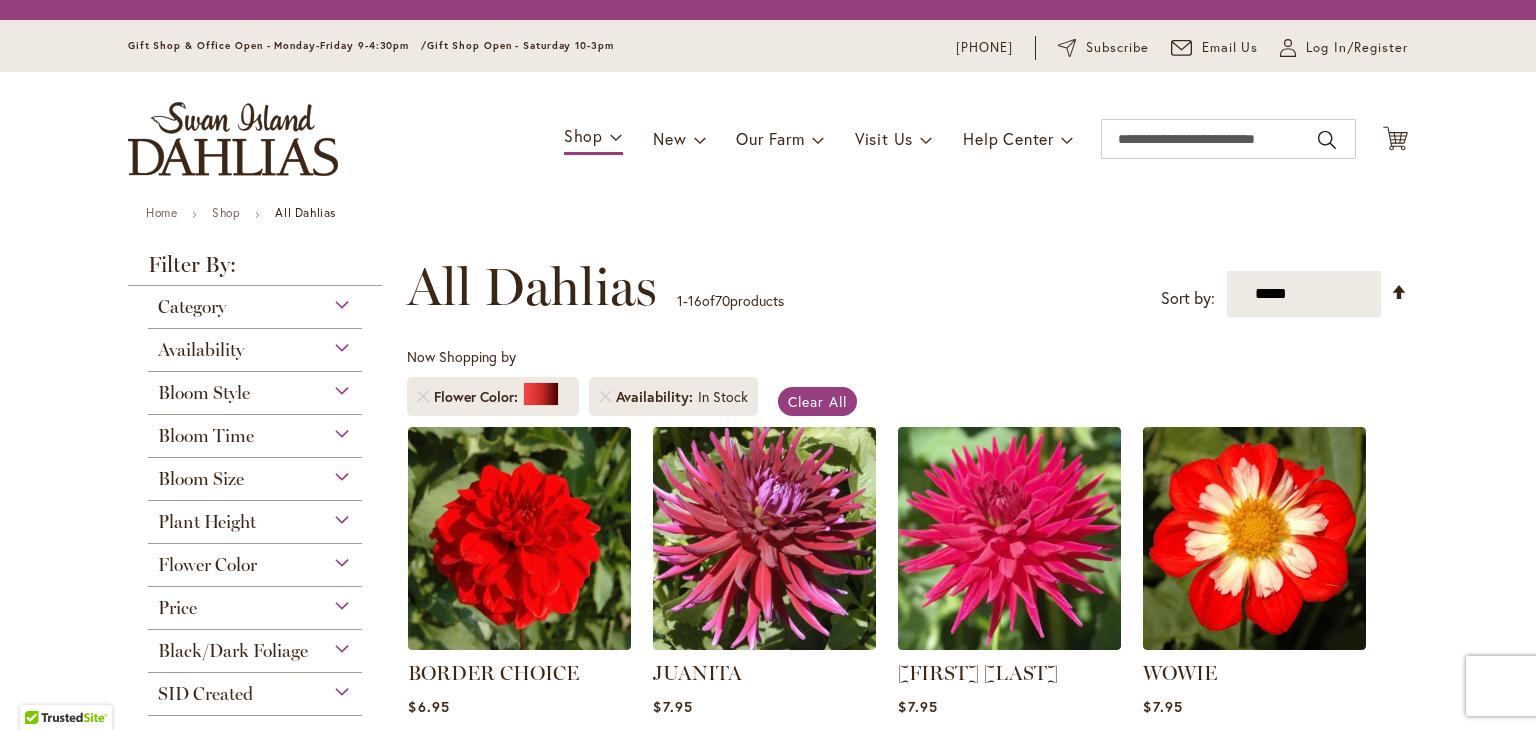 scroll, scrollTop: 0, scrollLeft: 0, axis: both 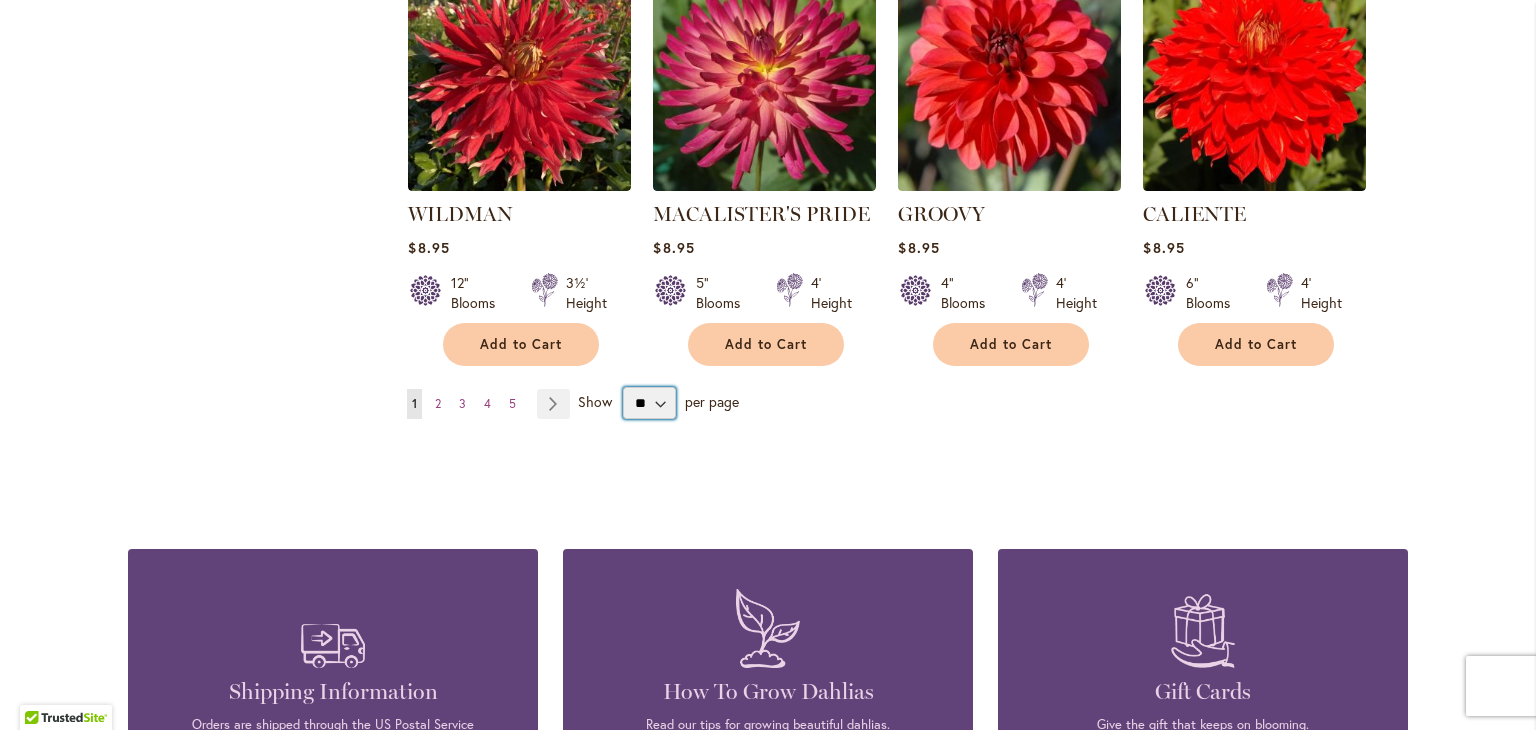 click on "**
**
**
**" at bounding box center [649, 403] 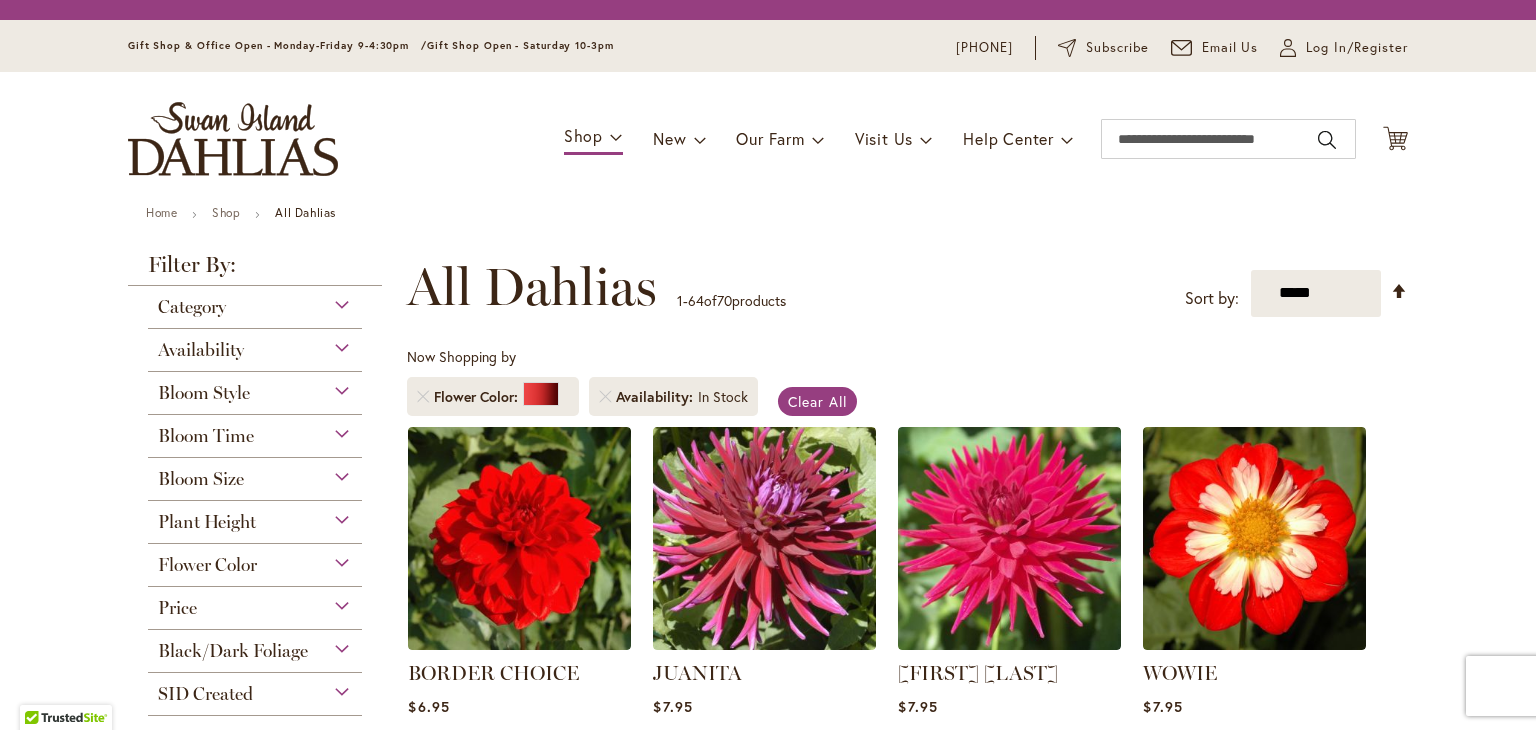 scroll, scrollTop: 0, scrollLeft: 0, axis: both 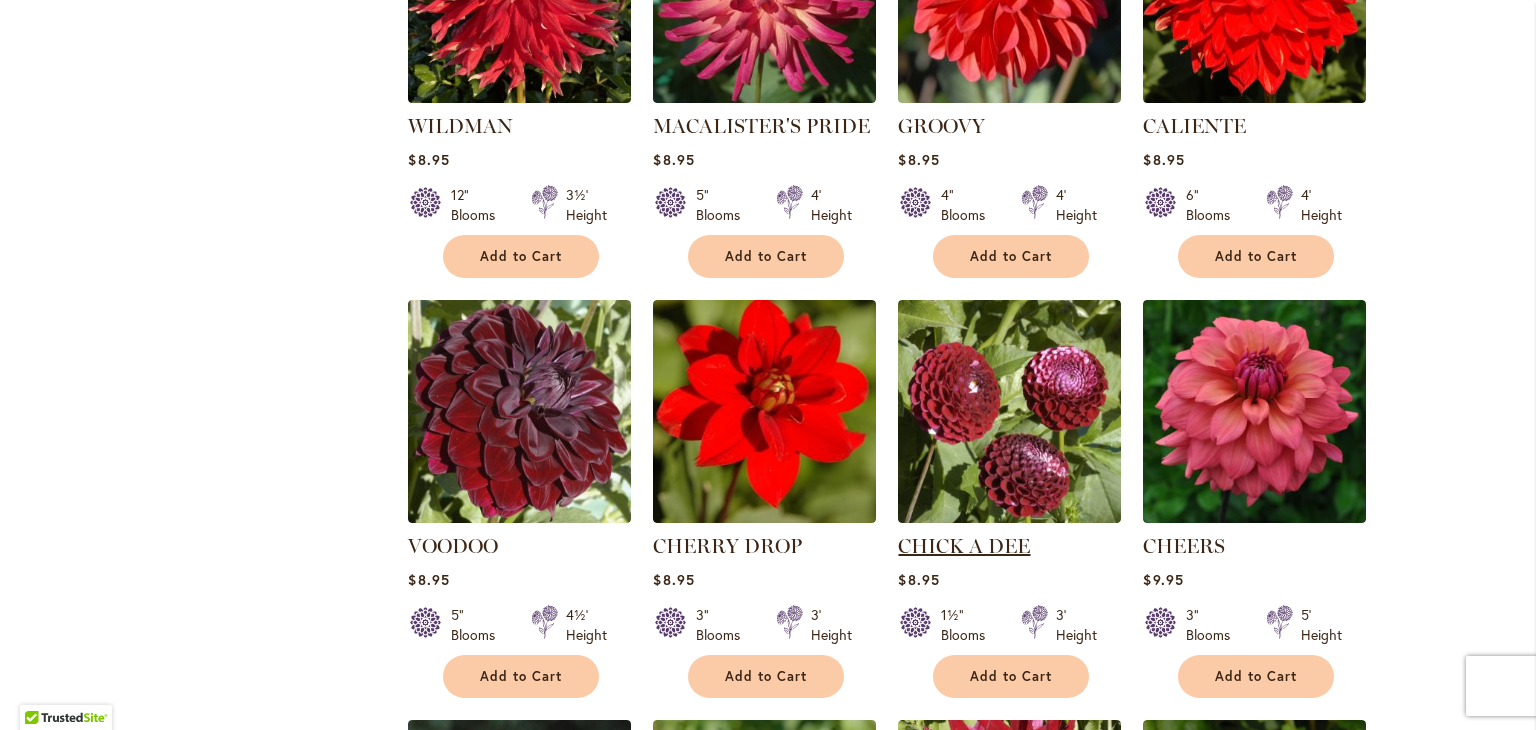 click on "CHICK A DEE" at bounding box center [964, 546] 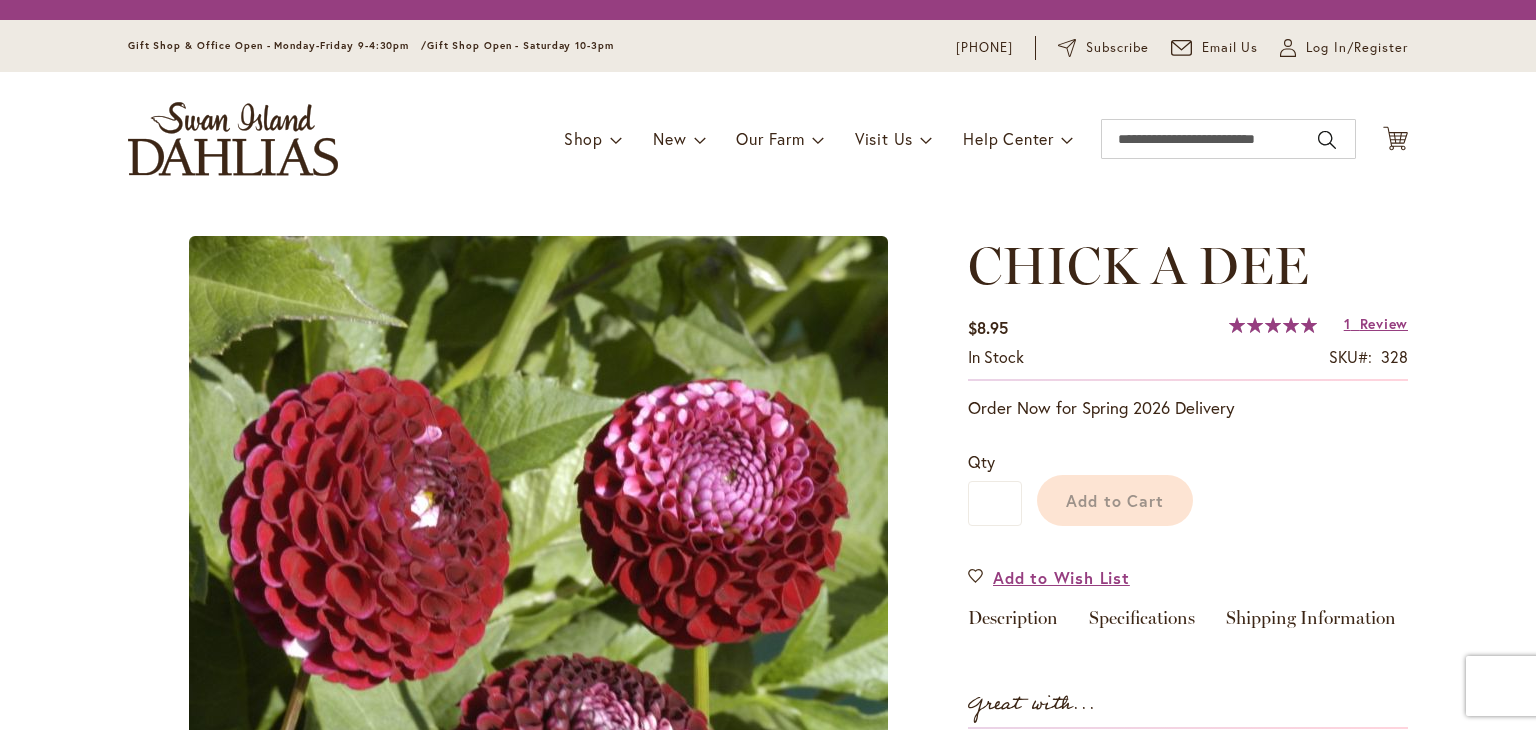 scroll, scrollTop: 0, scrollLeft: 0, axis: both 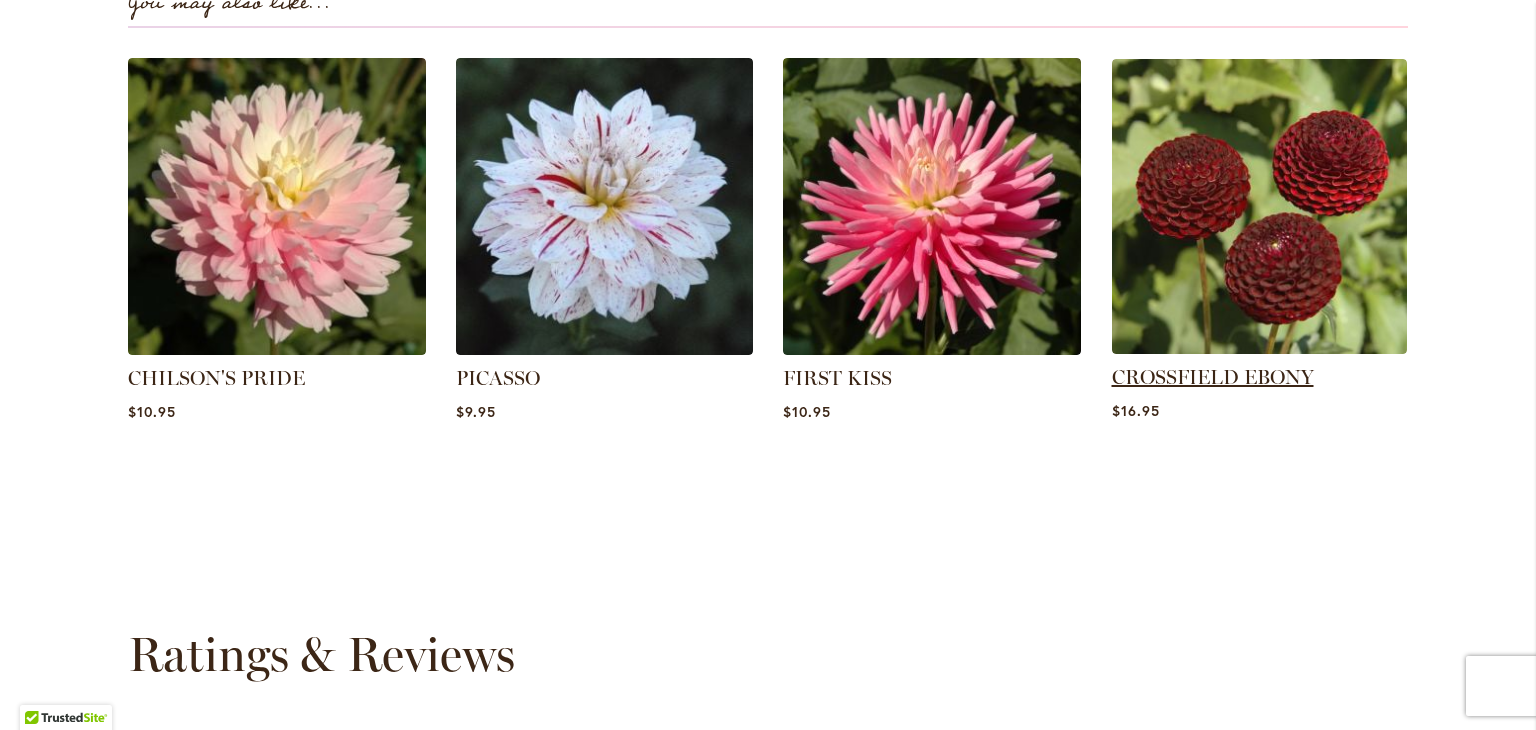 click on "CROSSFIELD EBONY" at bounding box center [1213, 377] 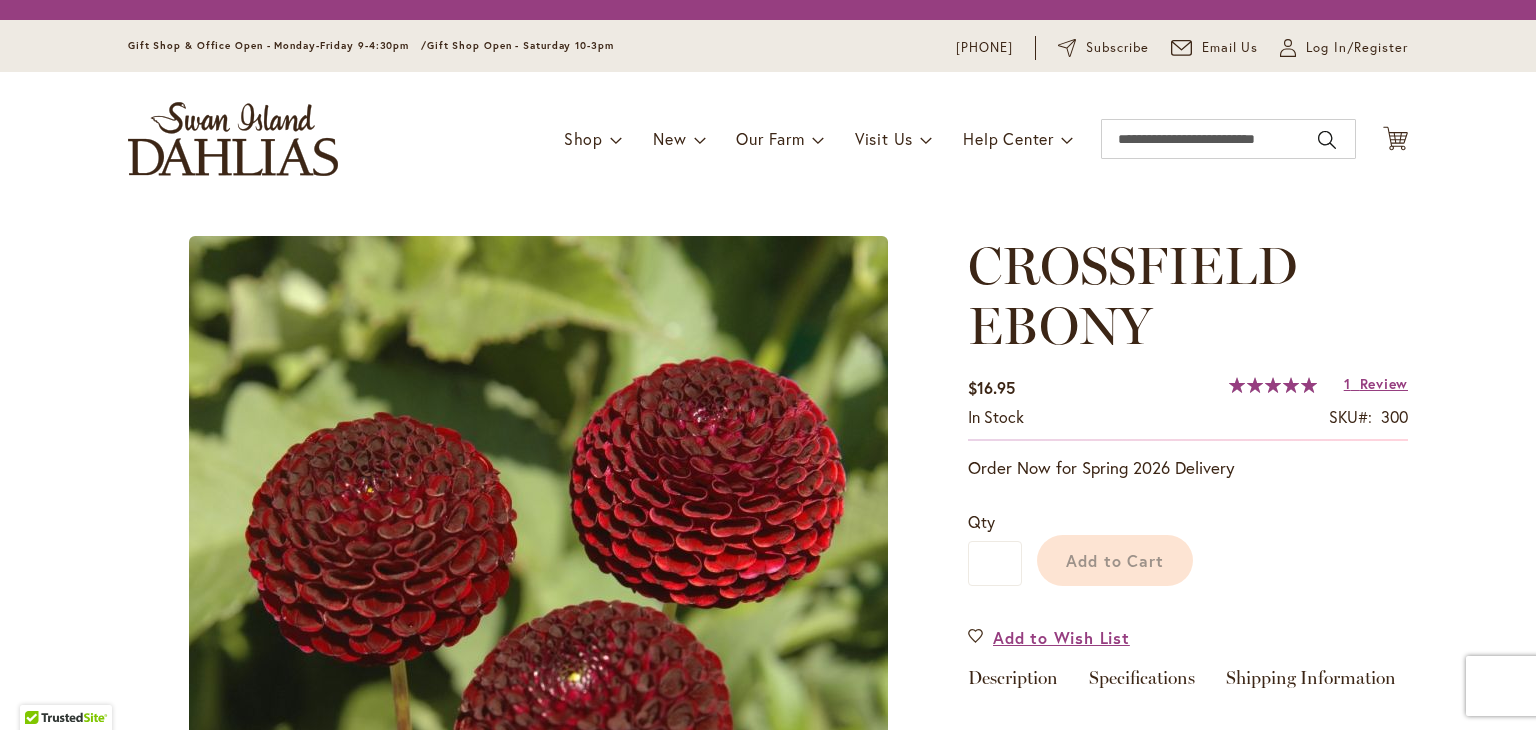 scroll, scrollTop: 0, scrollLeft: 0, axis: both 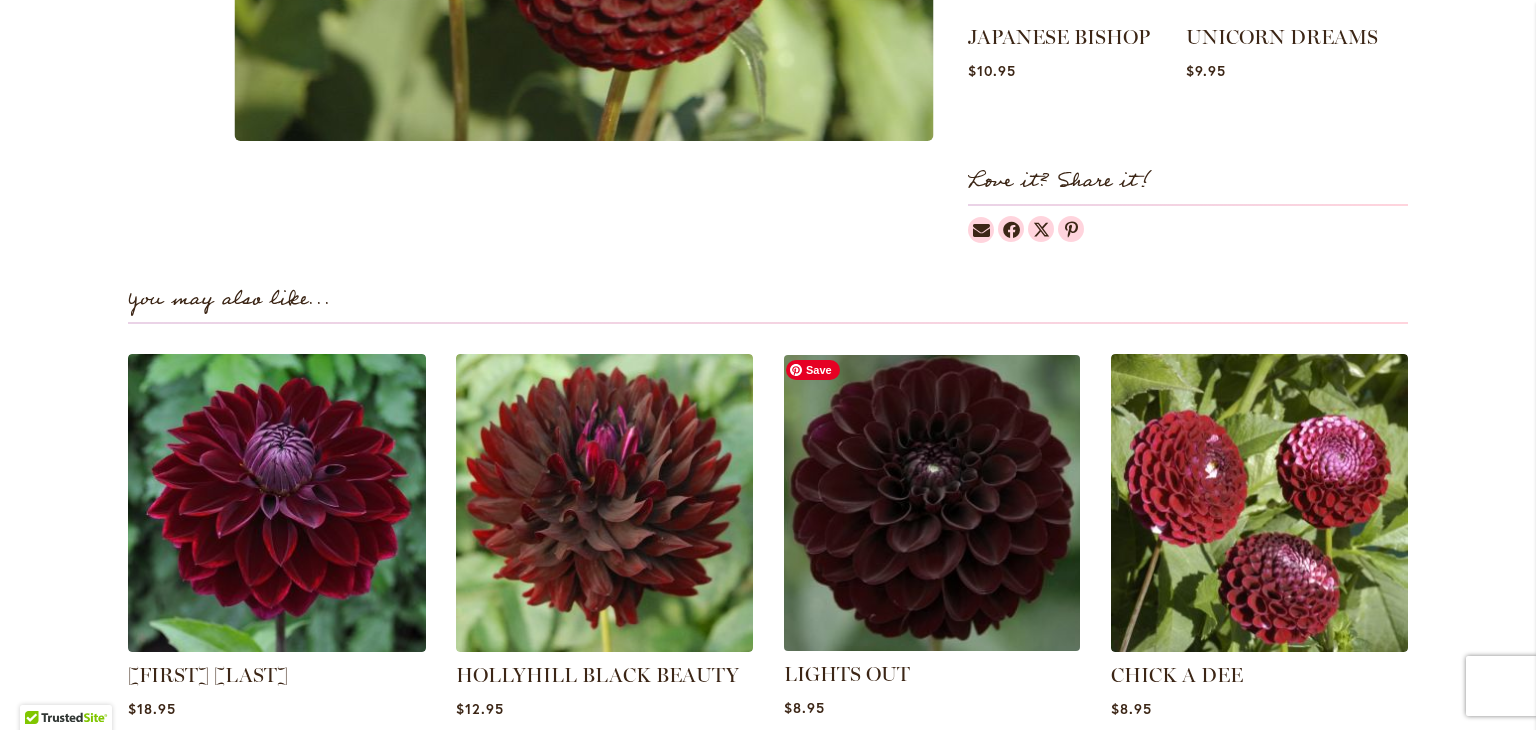 click at bounding box center (932, 503) 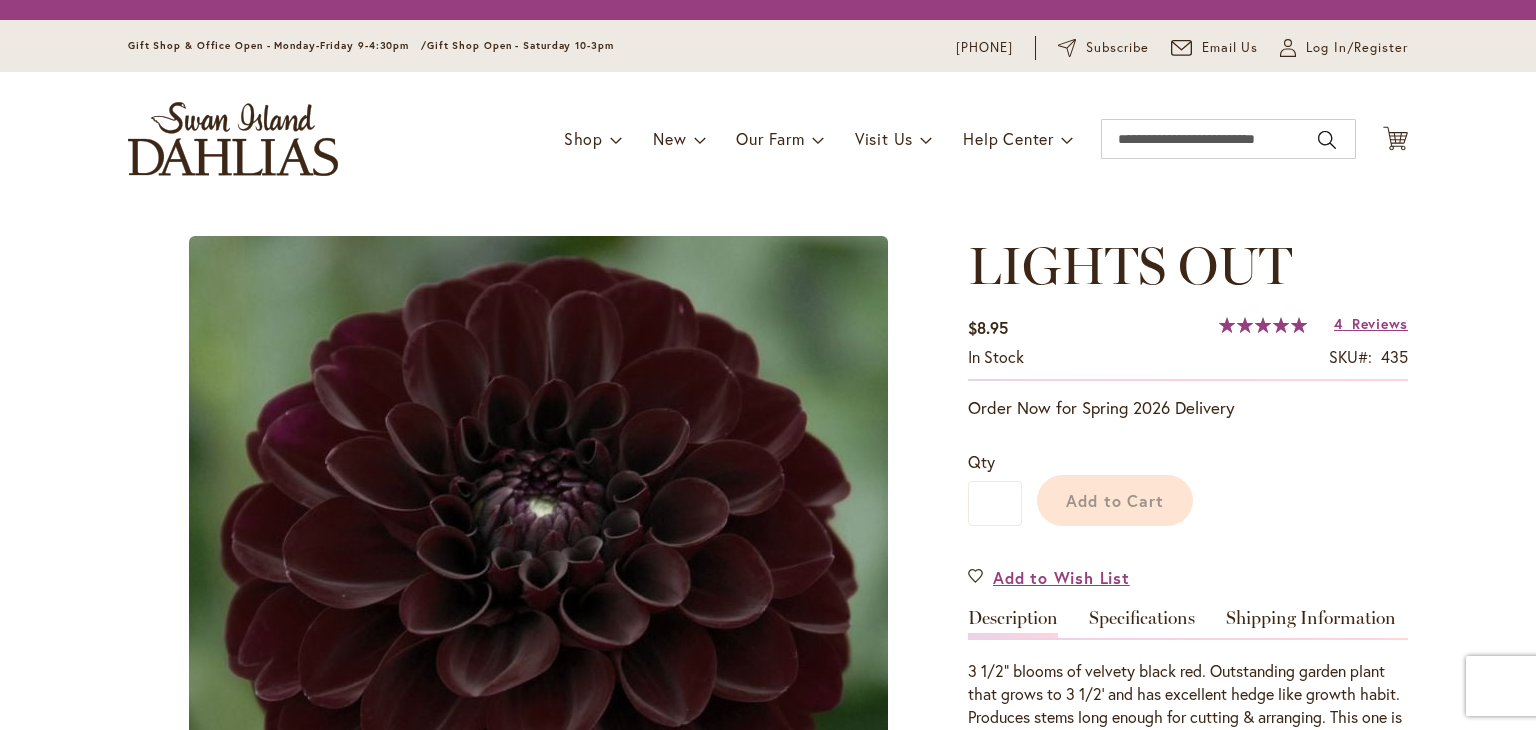 scroll, scrollTop: 0, scrollLeft: 0, axis: both 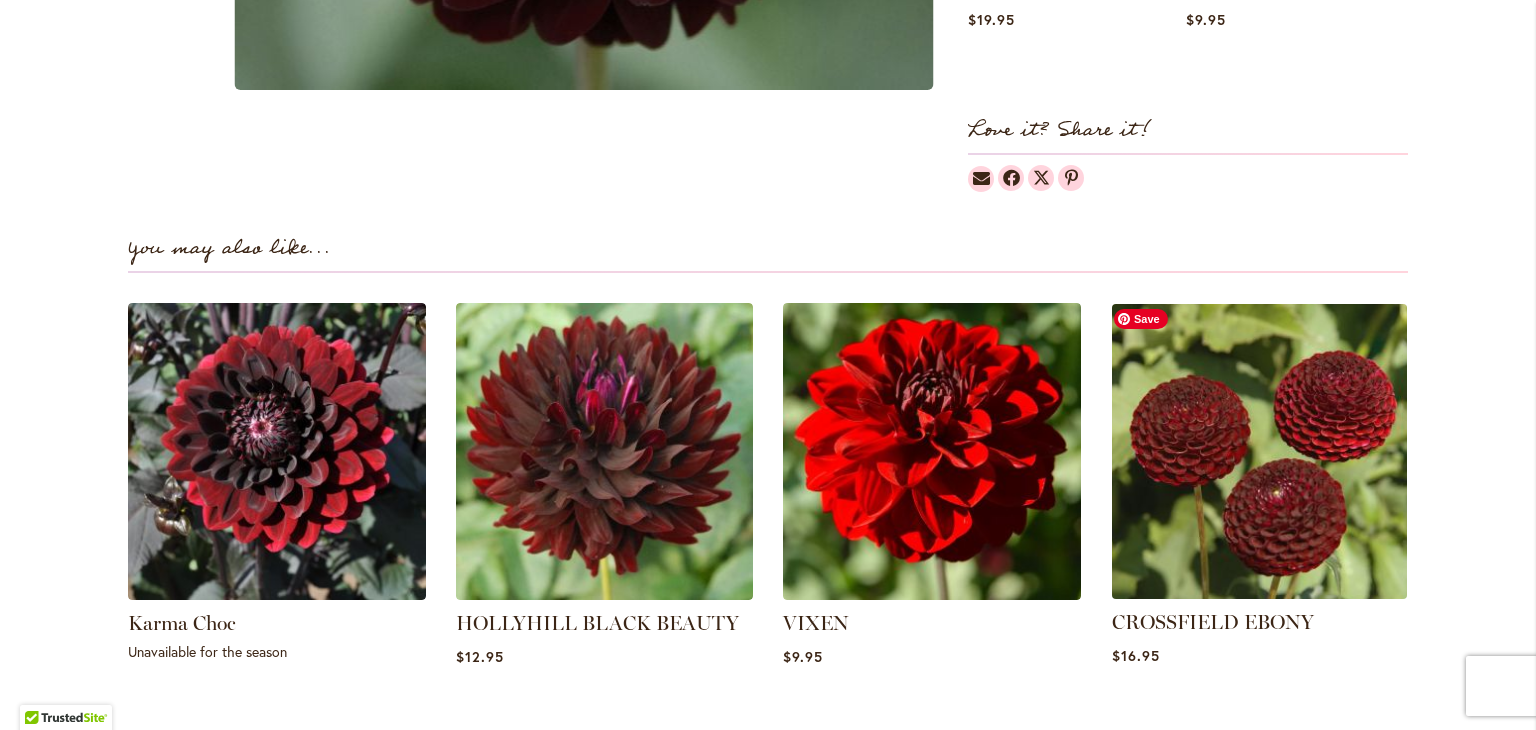 click at bounding box center (1259, 451) 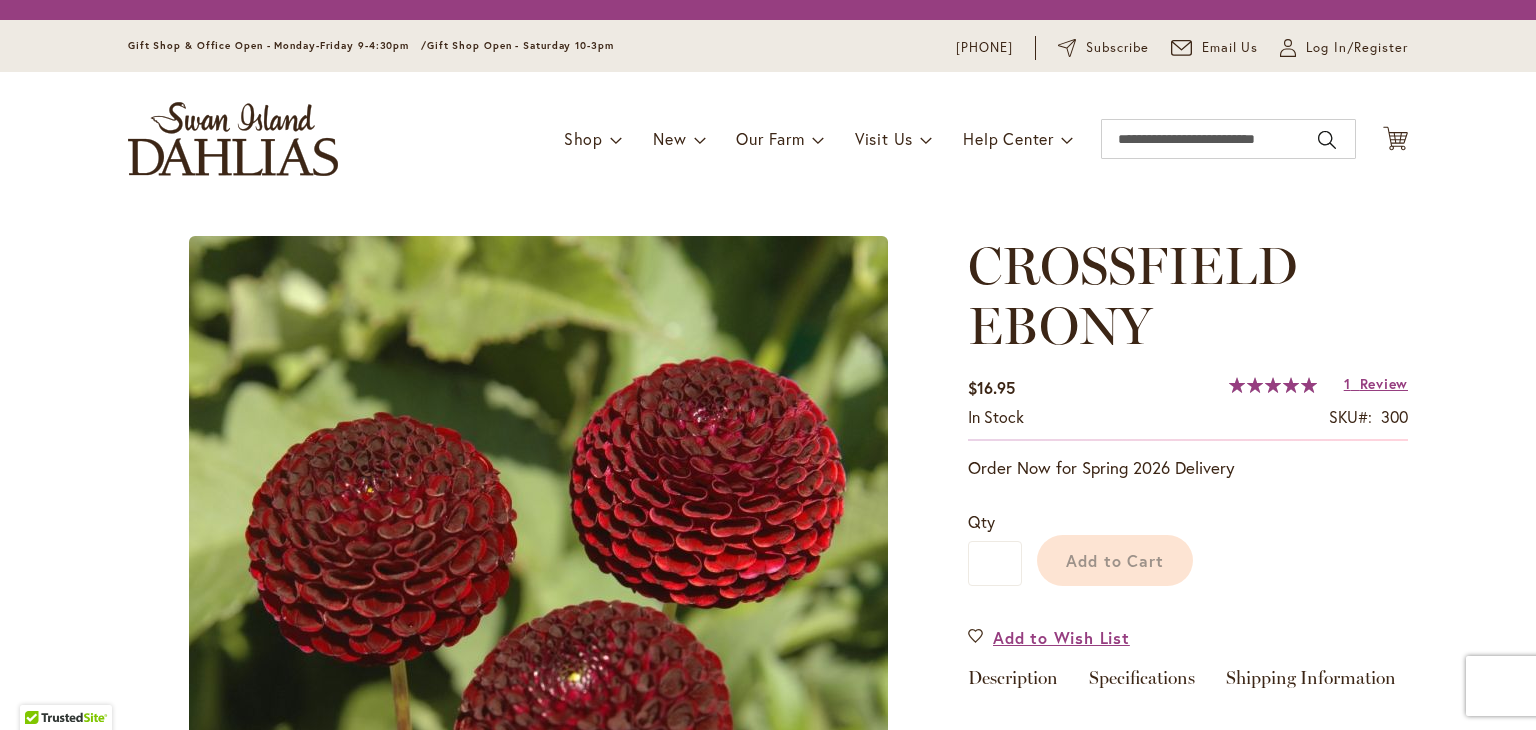 scroll, scrollTop: 0, scrollLeft: 0, axis: both 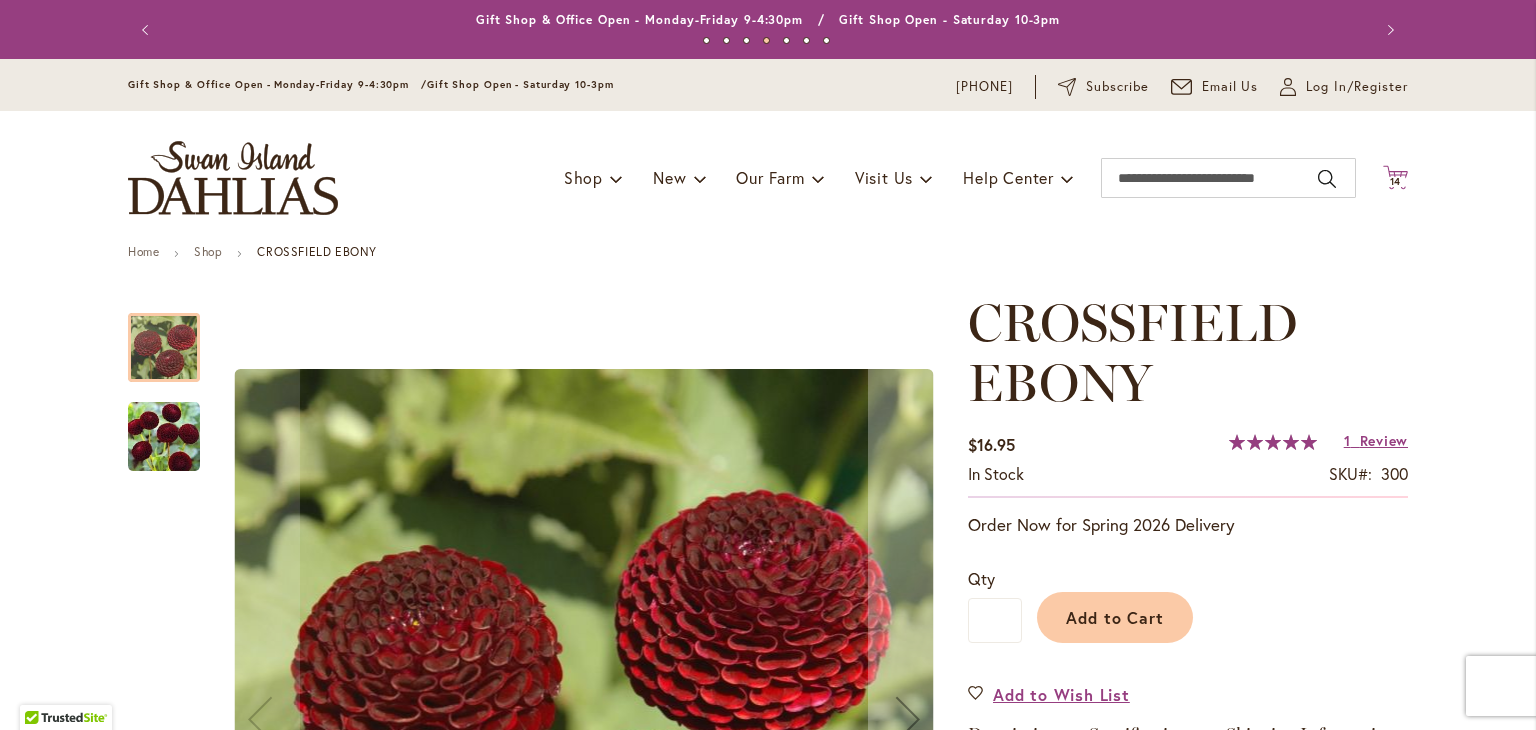 click on "14" at bounding box center [1396, 181] 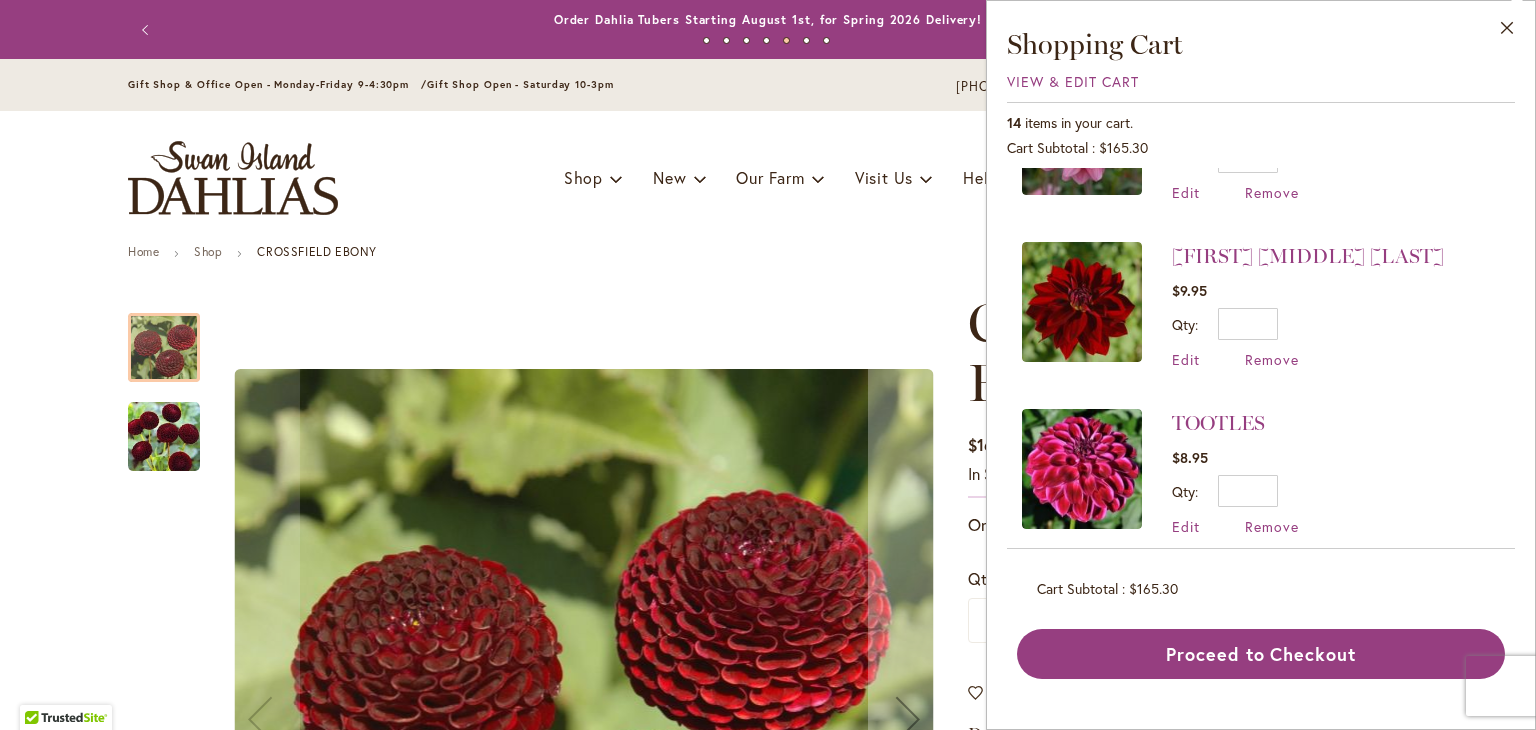 scroll, scrollTop: 453, scrollLeft: 0, axis: vertical 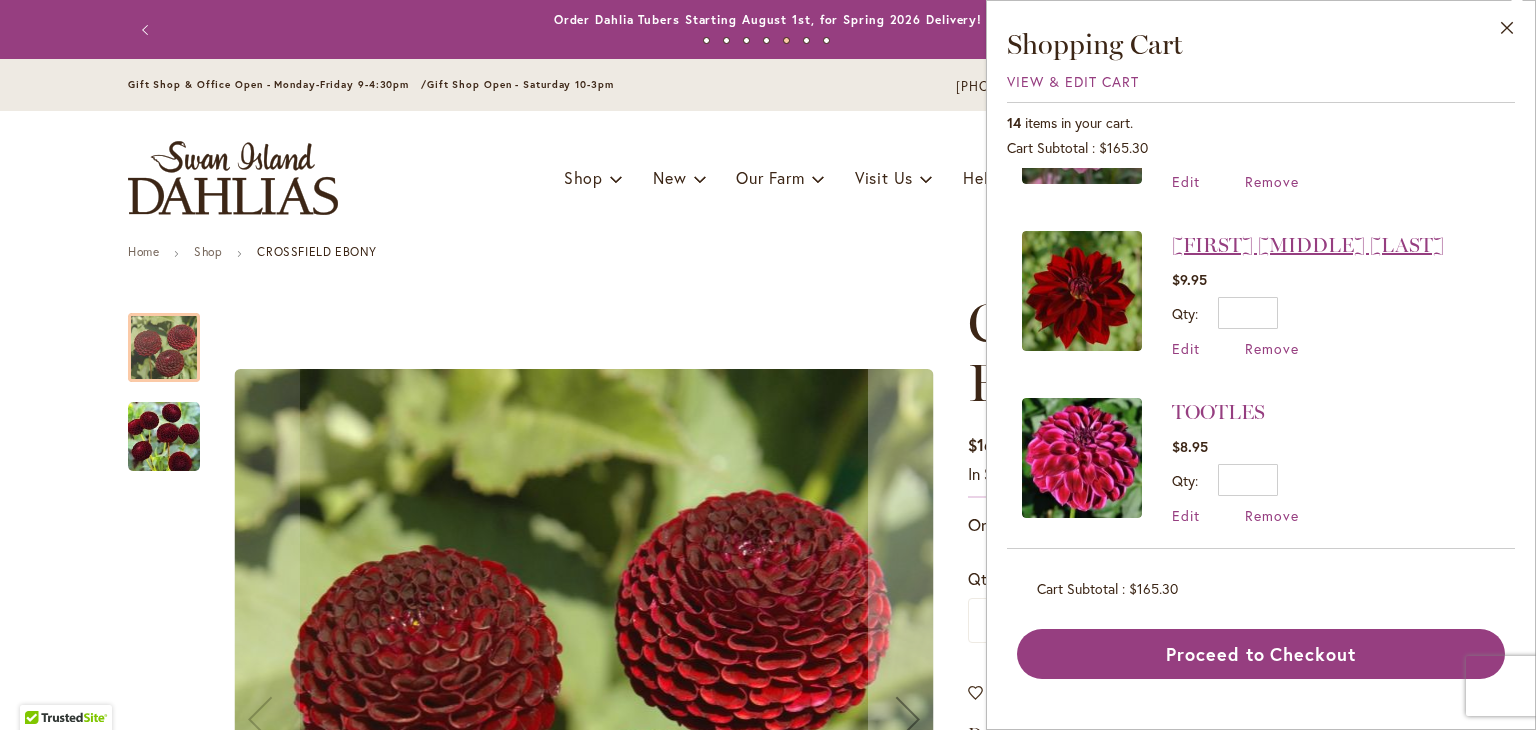 click on "[FIRST] [LAST]" at bounding box center [1308, 245] 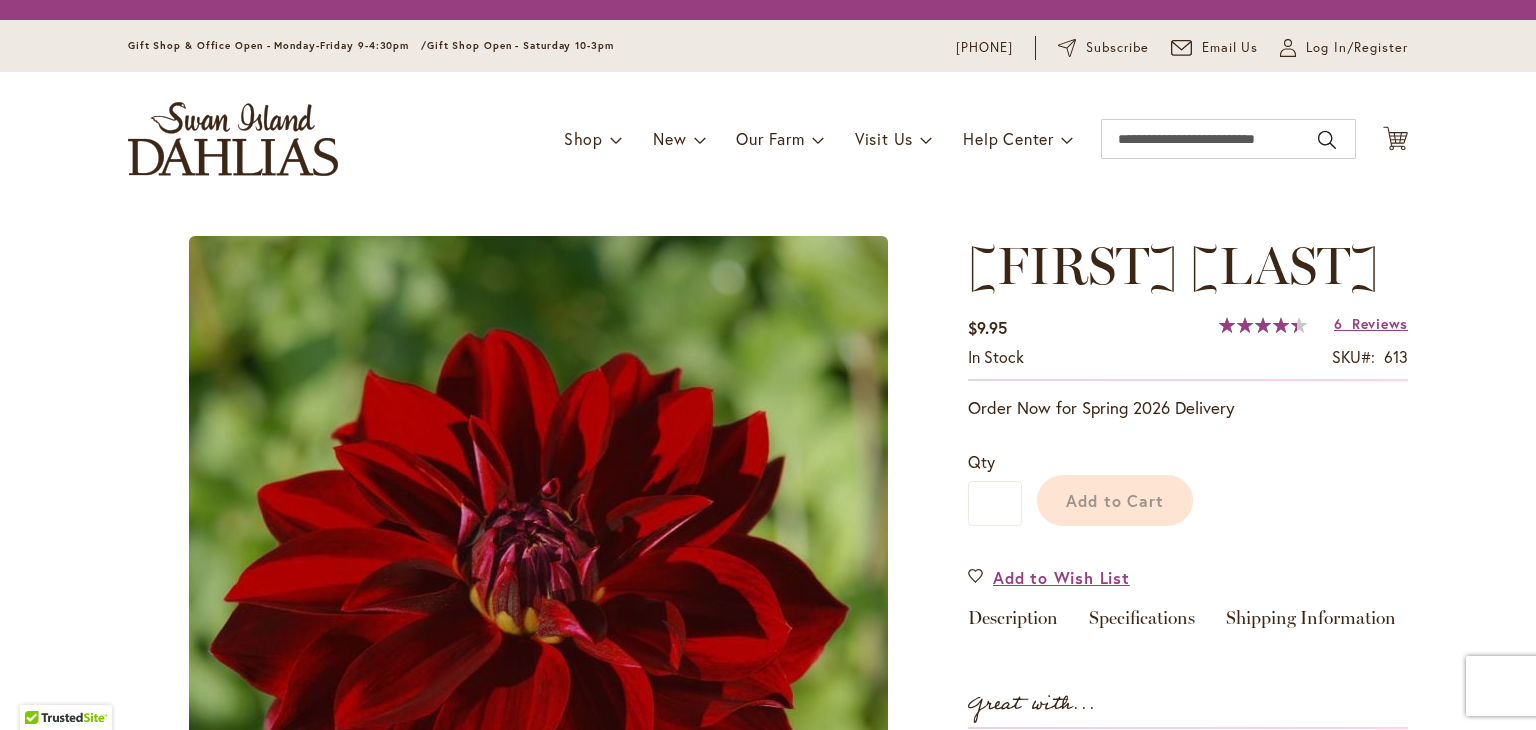 scroll, scrollTop: 0, scrollLeft: 0, axis: both 